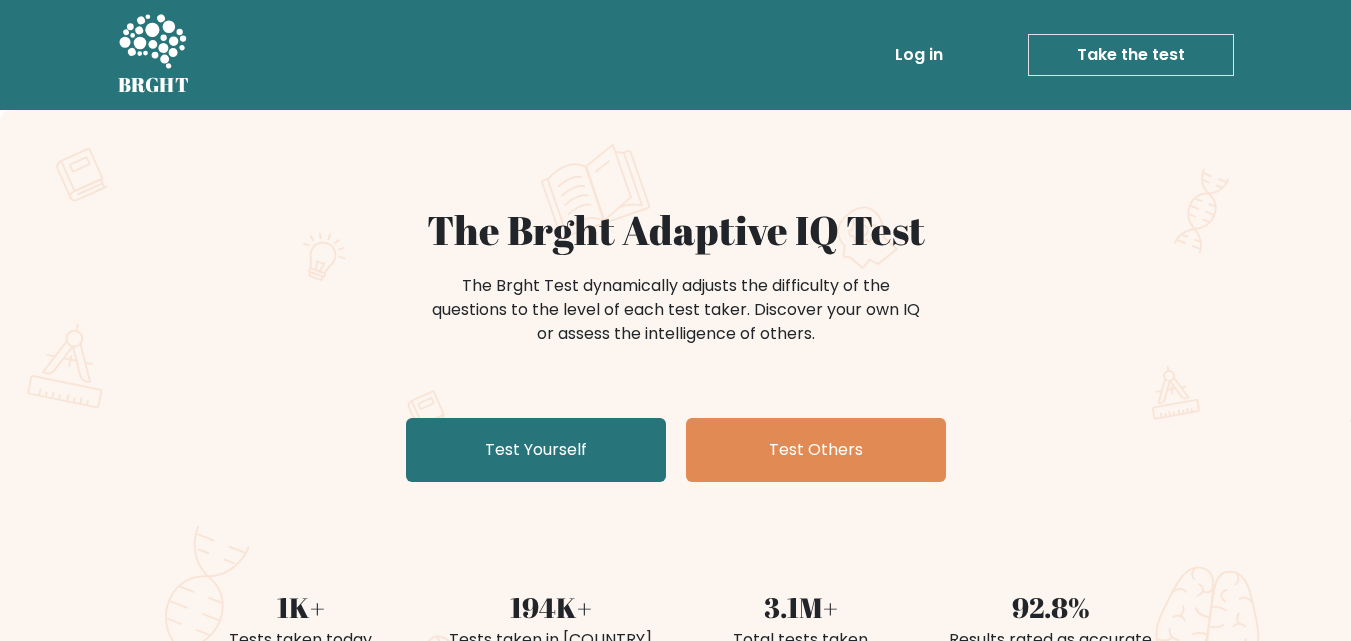 scroll, scrollTop: 0, scrollLeft: 0, axis: both 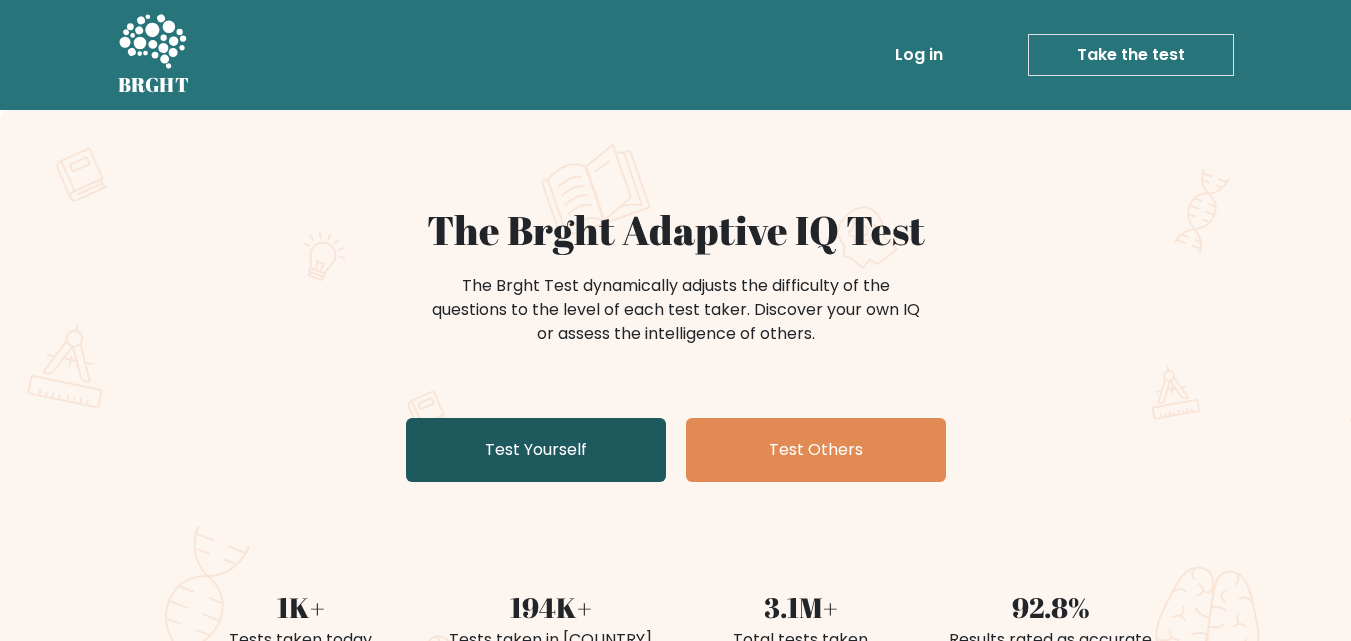 click on "Test Yourself" at bounding box center (536, 450) 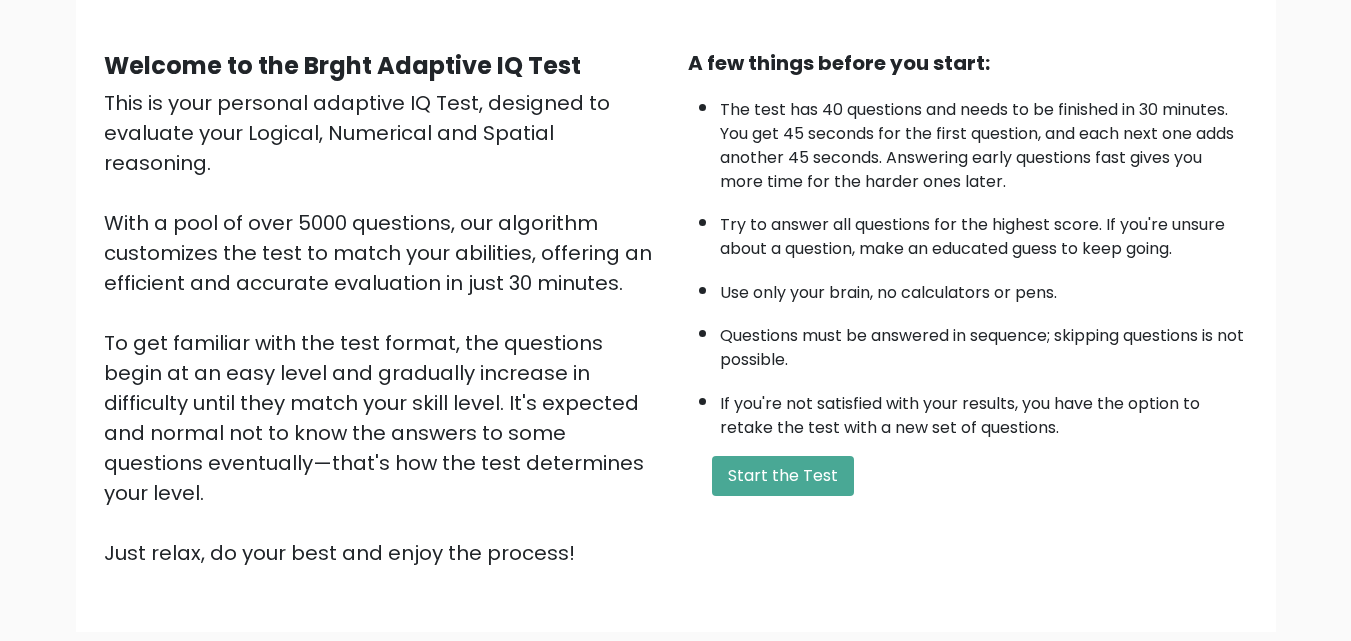 scroll, scrollTop: 160, scrollLeft: 0, axis: vertical 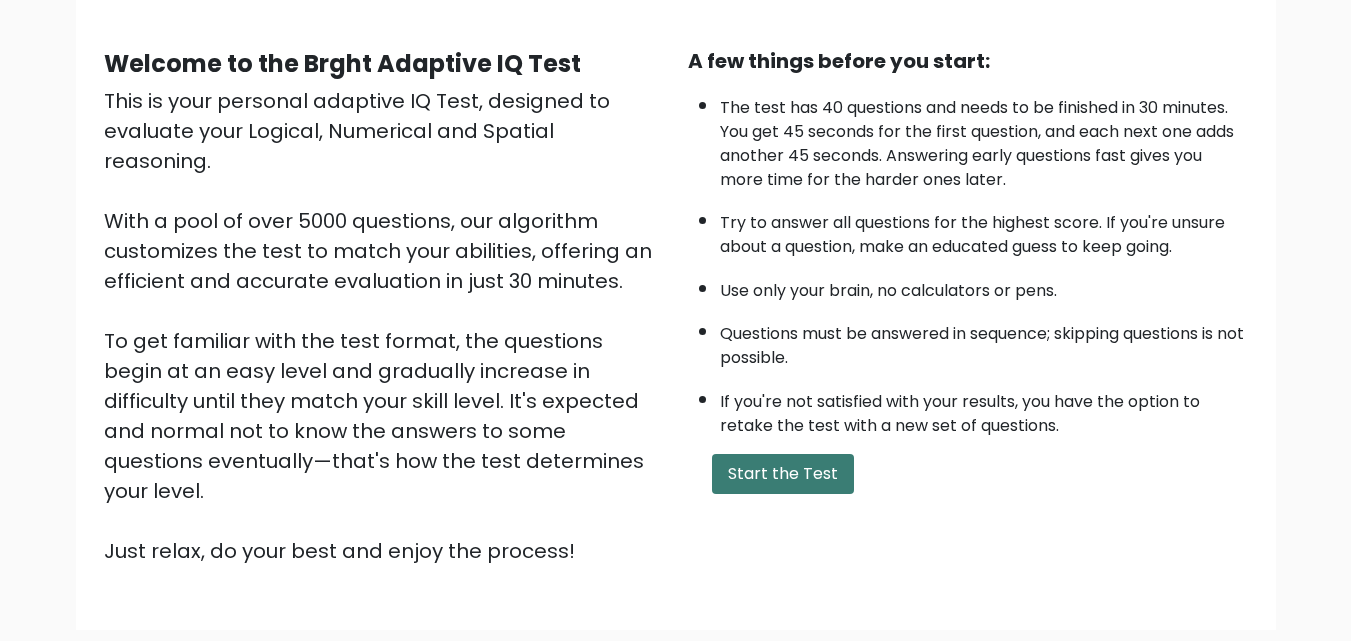 click on "Start the Test" at bounding box center (783, 474) 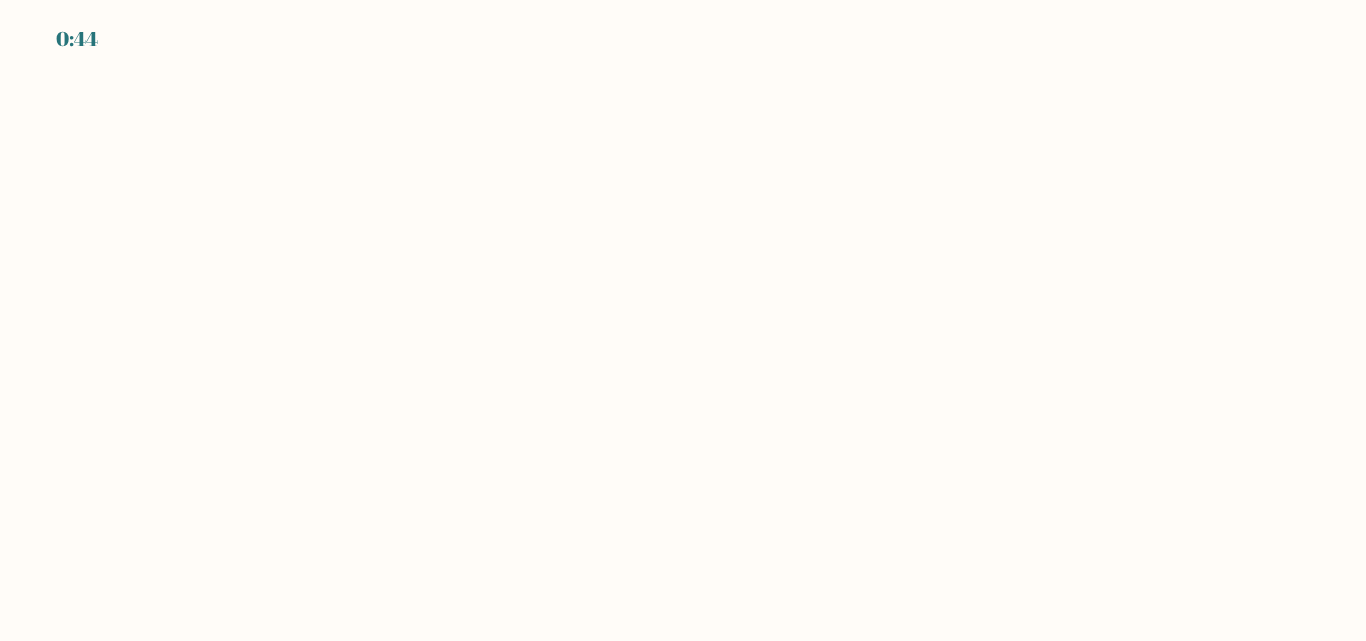 scroll, scrollTop: 0, scrollLeft: 0, axis: both 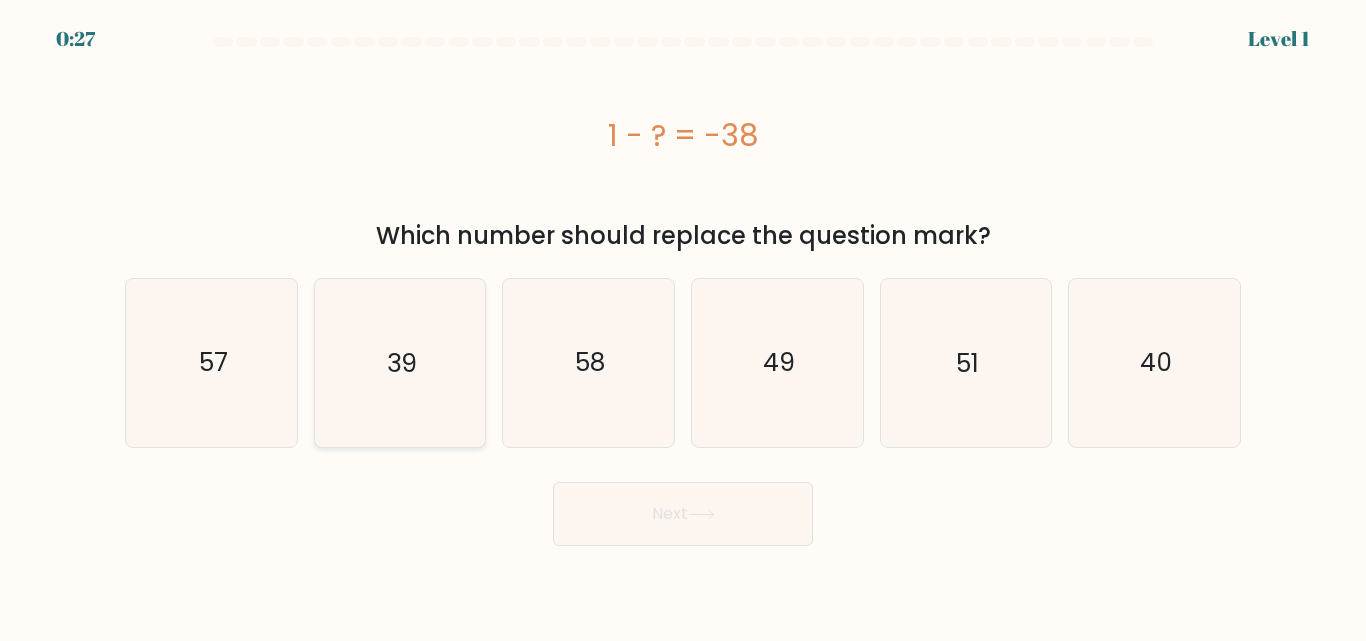click on "39" at bounding box center (399, 362) 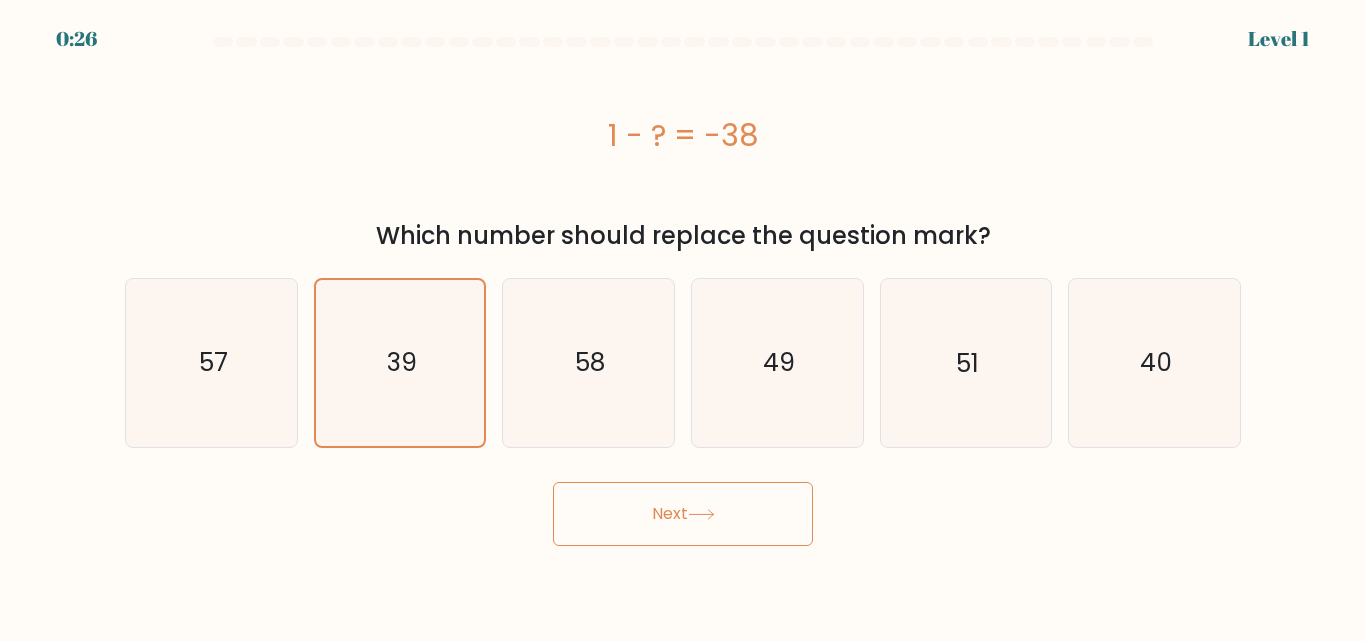 click on "Next" at bounding box center [683, 514] 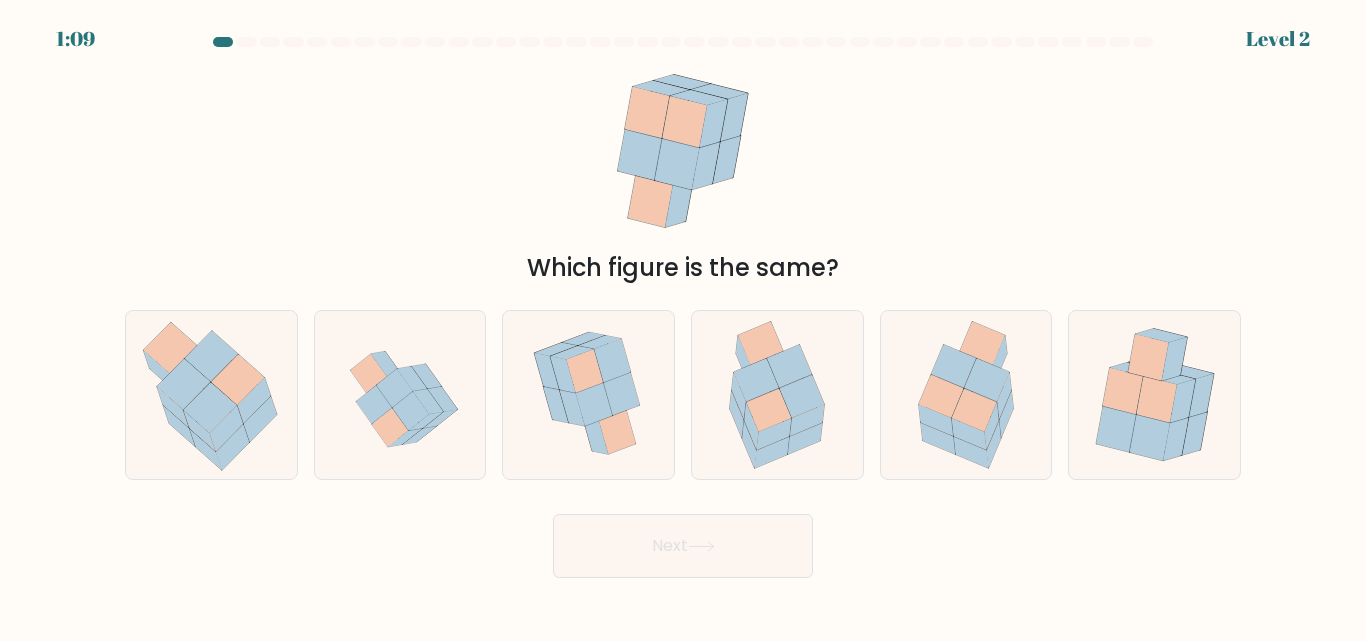 click on "Next" at bounding box center [683, 546] 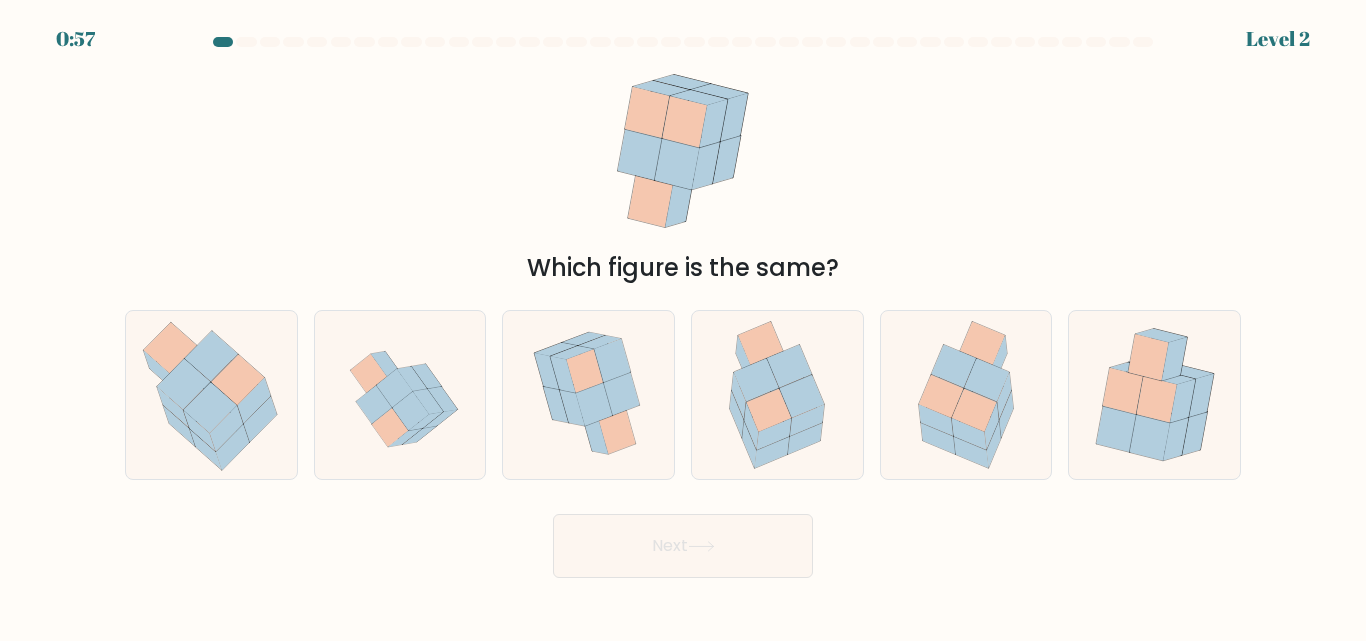 click on "Which figure is the same?" at bounding box center (683, 170) 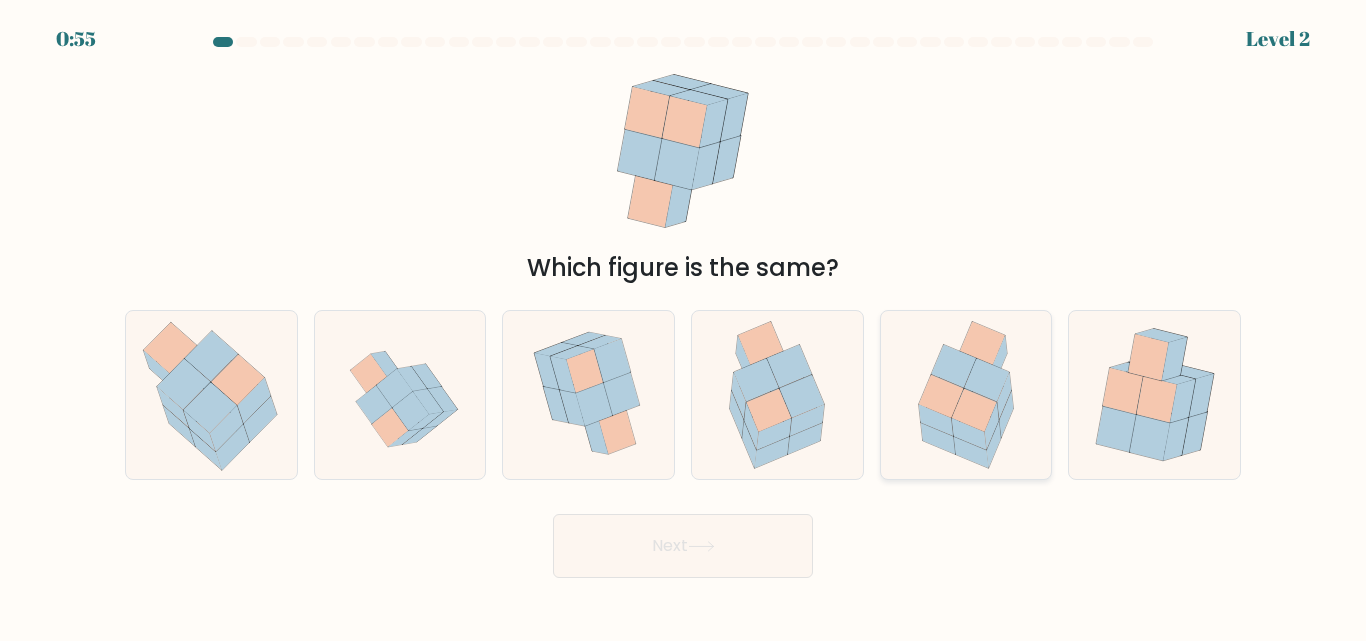 click at bounding box center (974, 410) 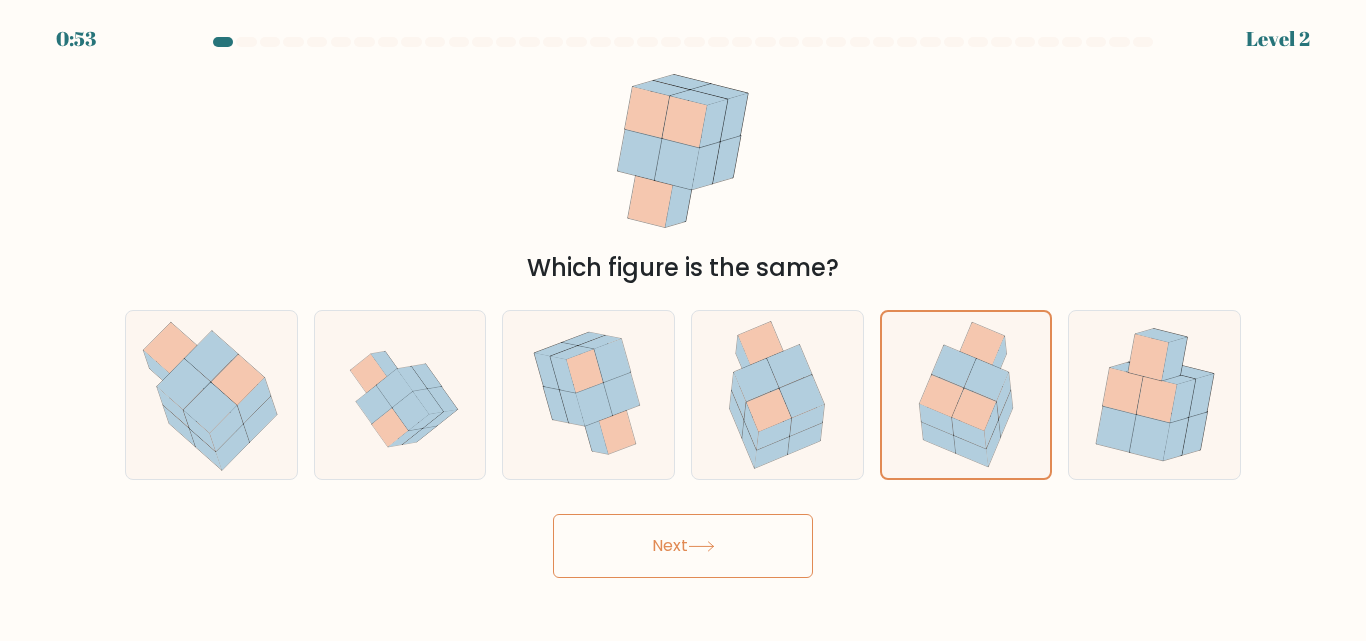 click on "Next" at bounding box center (683, 546) 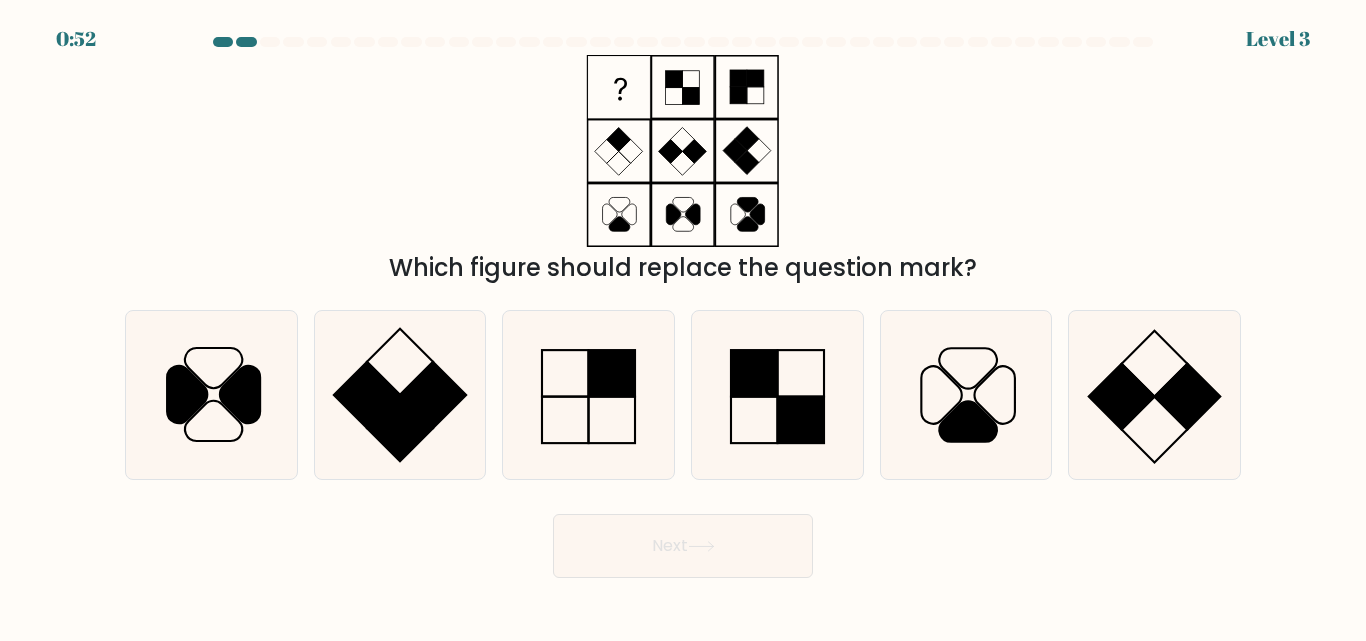 click on "Next" at bounding box center (683, 546) 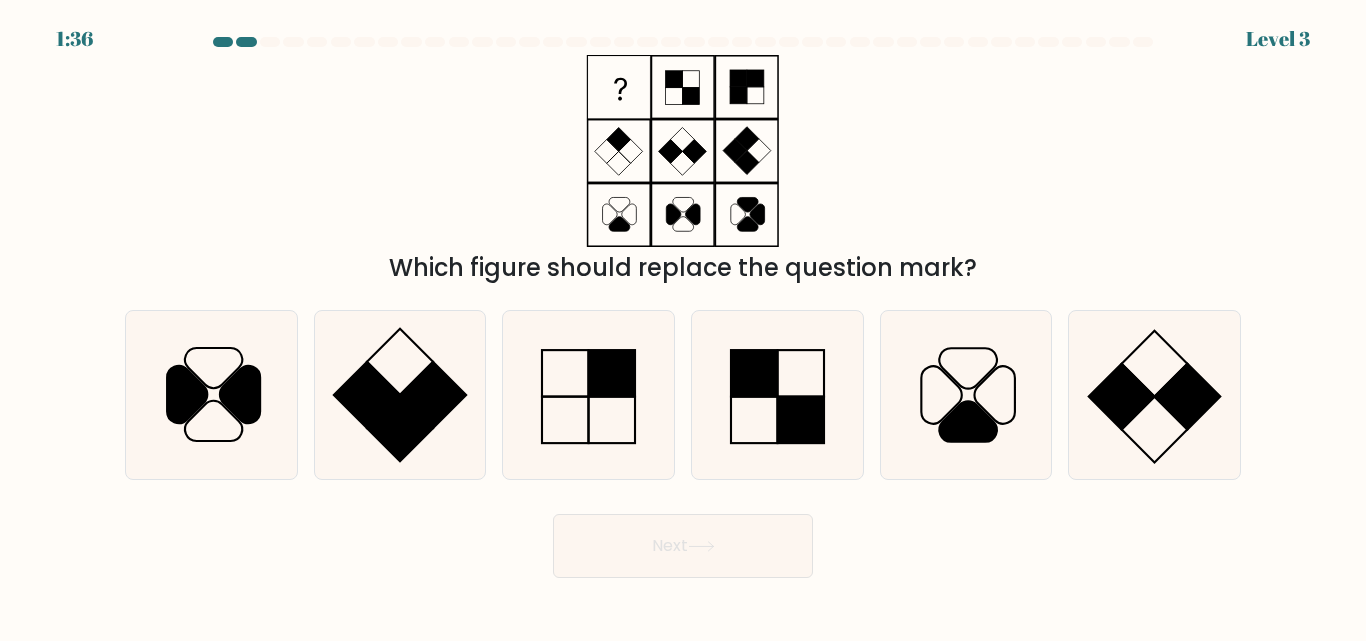 click on "Which figure should replace the question mark?" at bounding box center [683, 170] 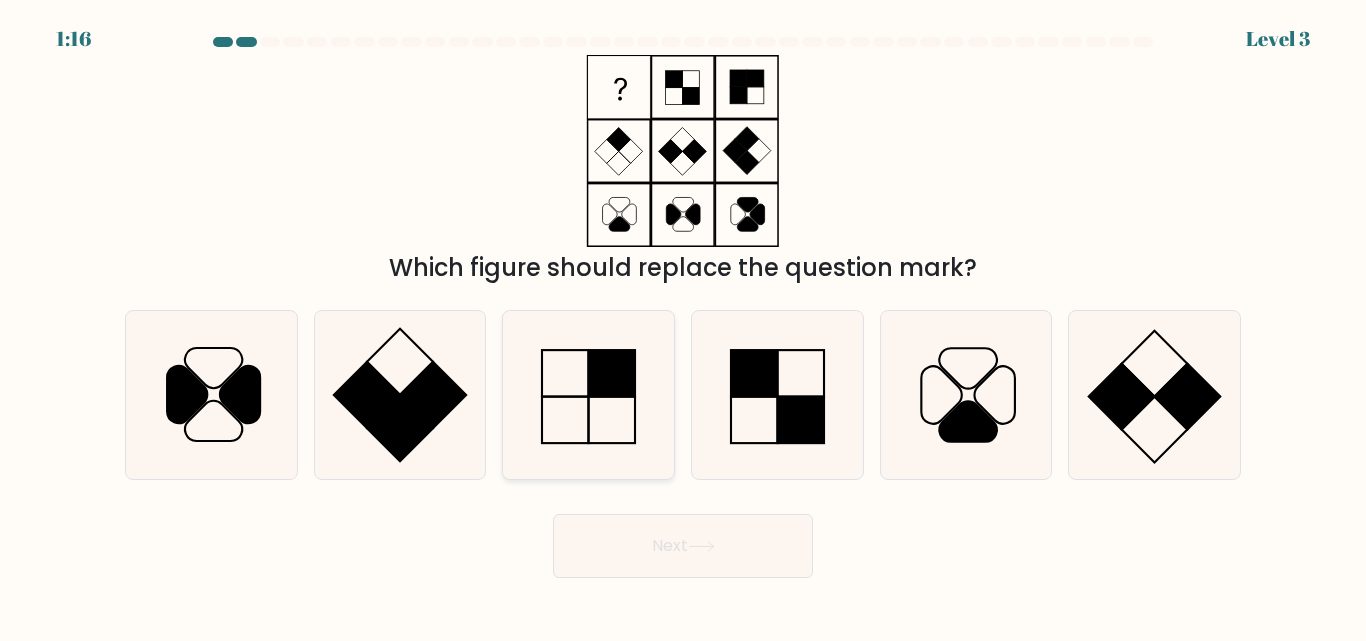 click at bounding box center [612, 374] 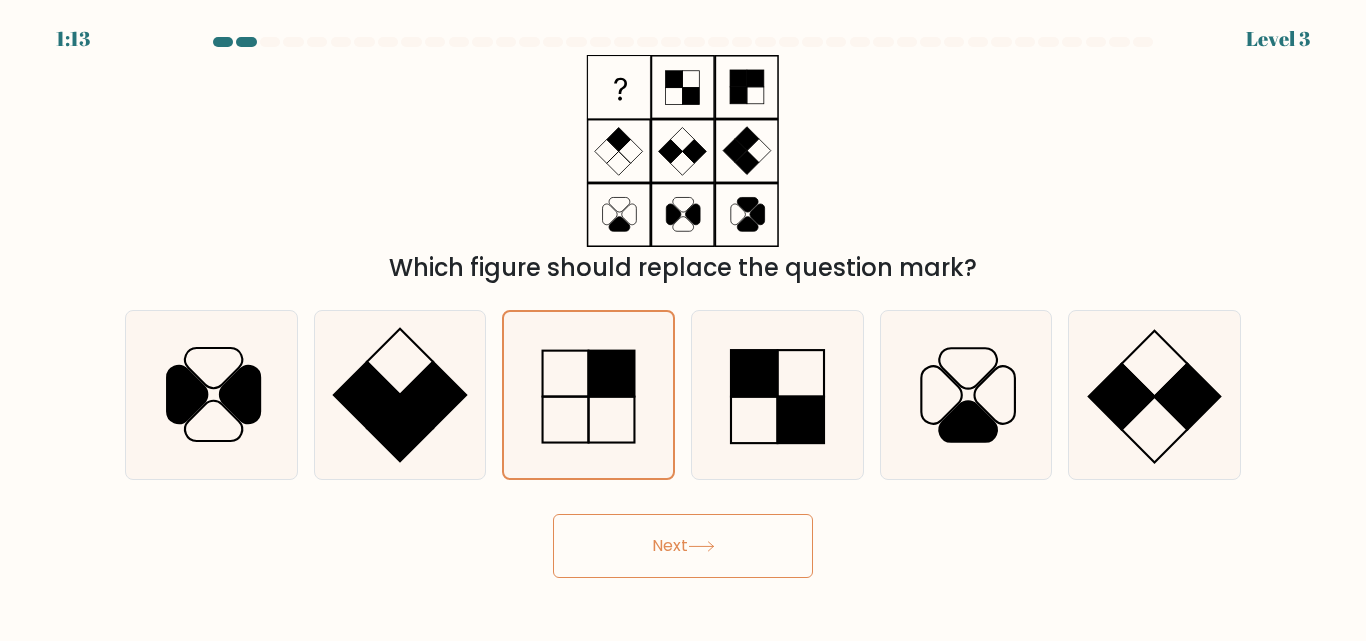 click on "Next" at bounding box center (683, 546) 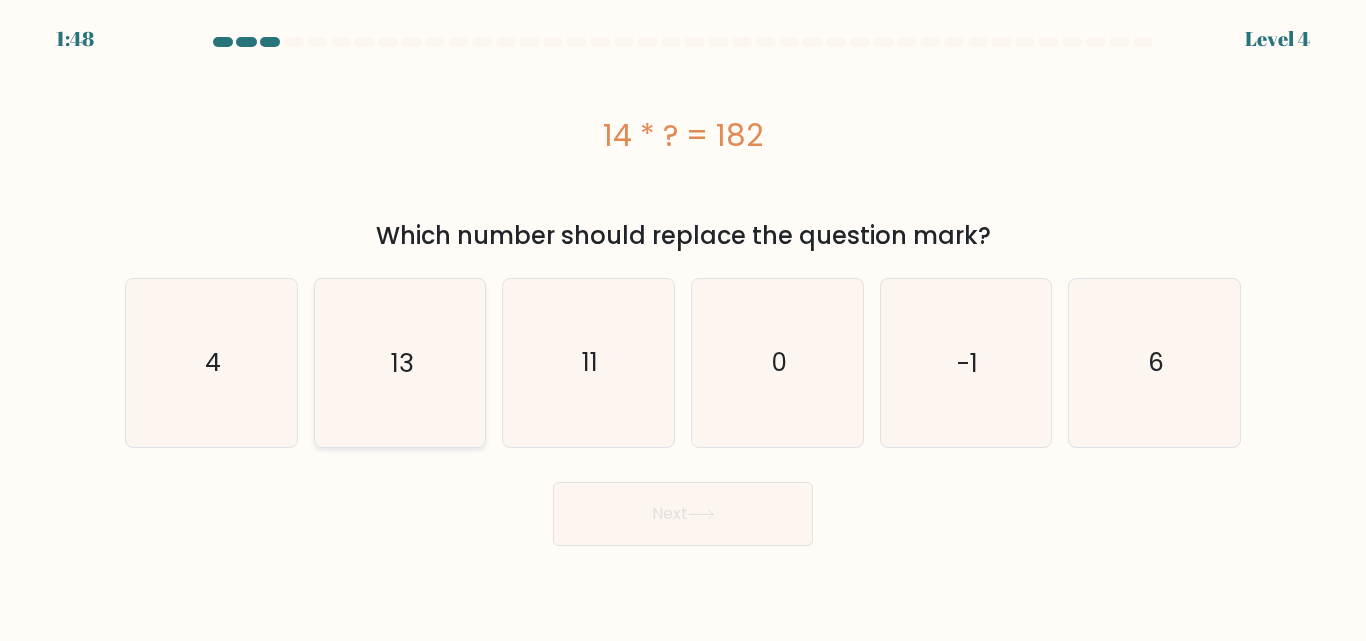 click on "13" at bounding box center [399, 362] 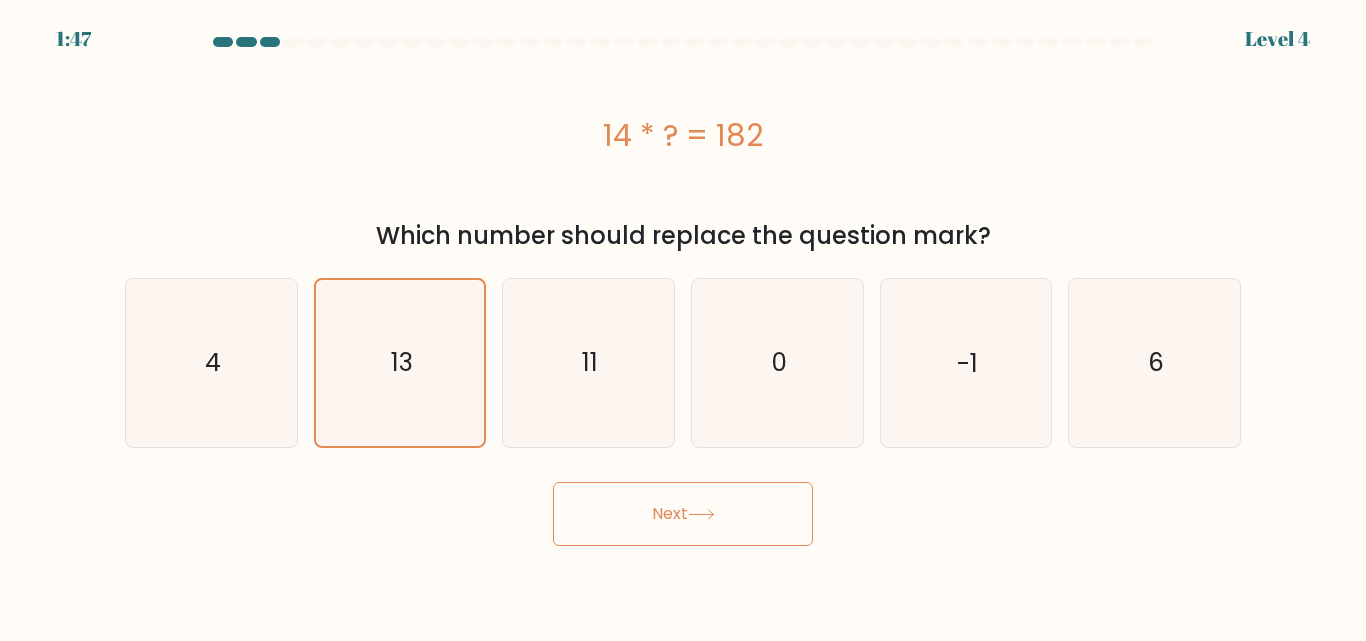 click on "Next" at bounding box center [683, 514] 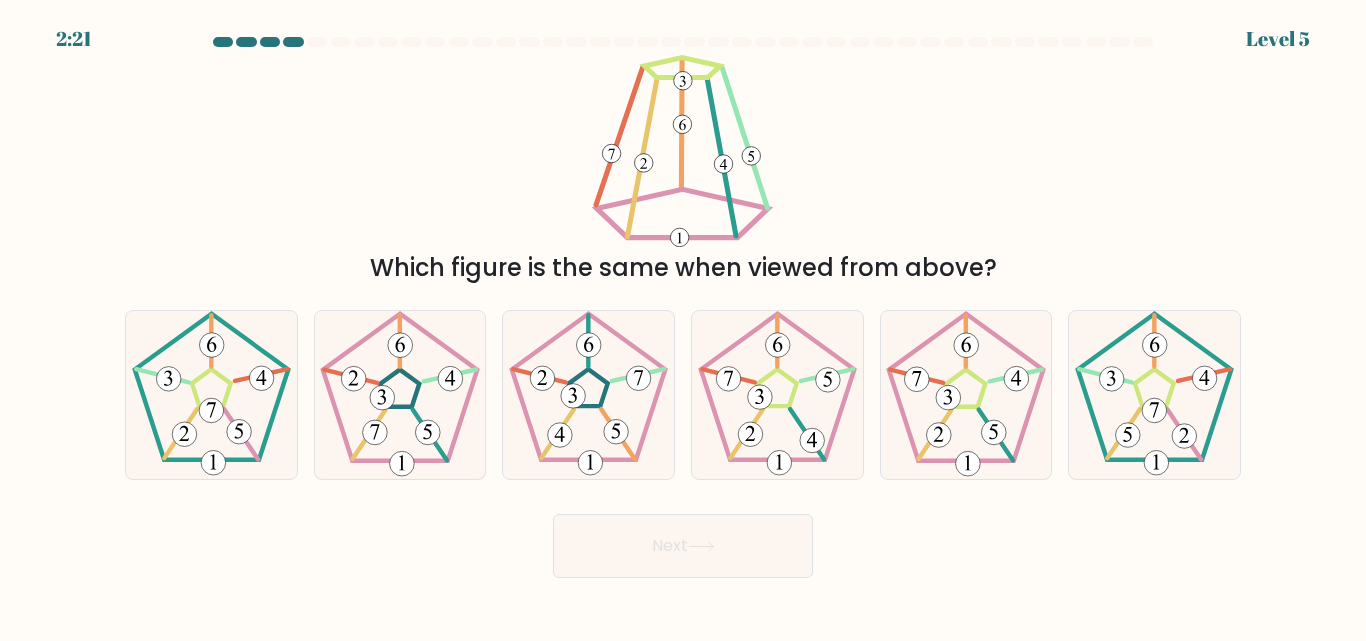 click on "Which figure is the same when viewed from above?" at bounding box center [683, 268] 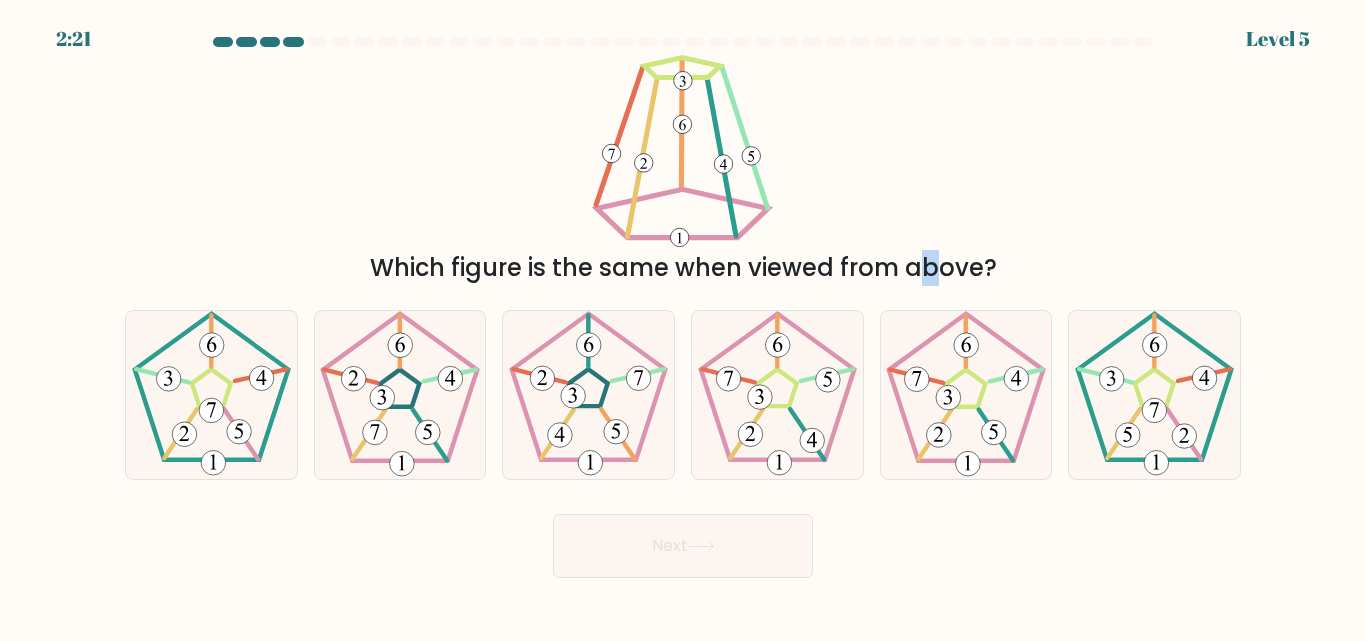 click on "Which figure is the same when viewed from above?" at bounding box center [683, 268] 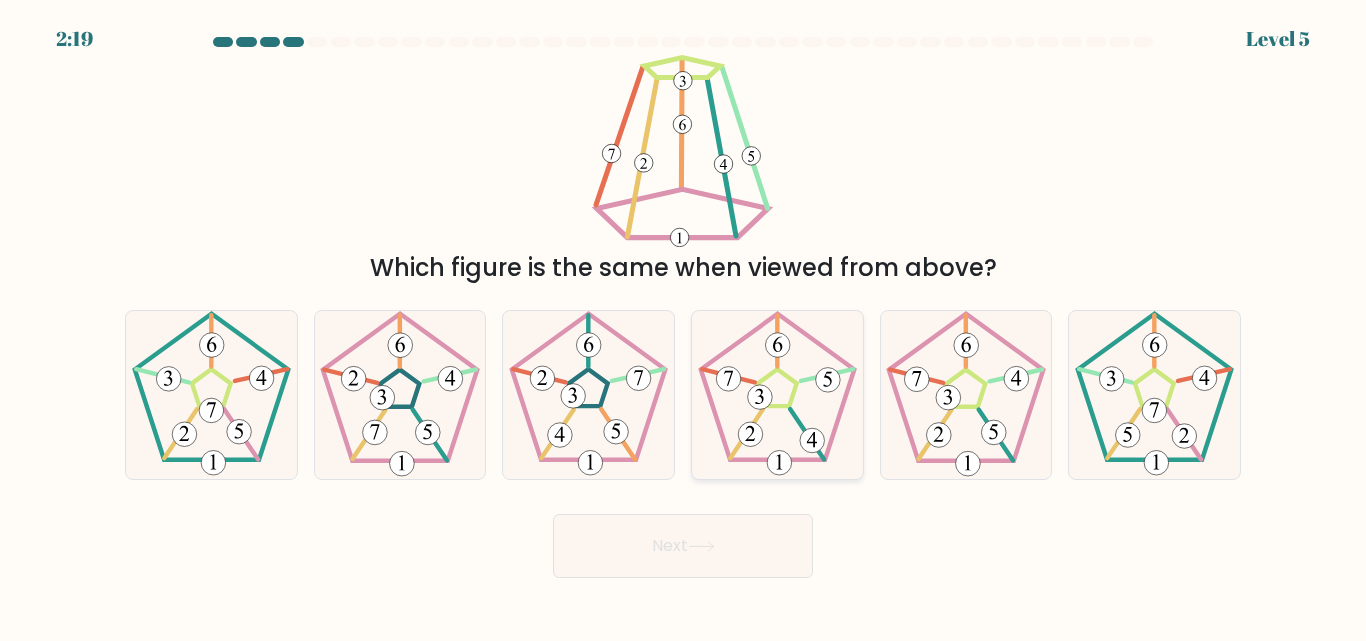 click at bounding box center [777, 387] 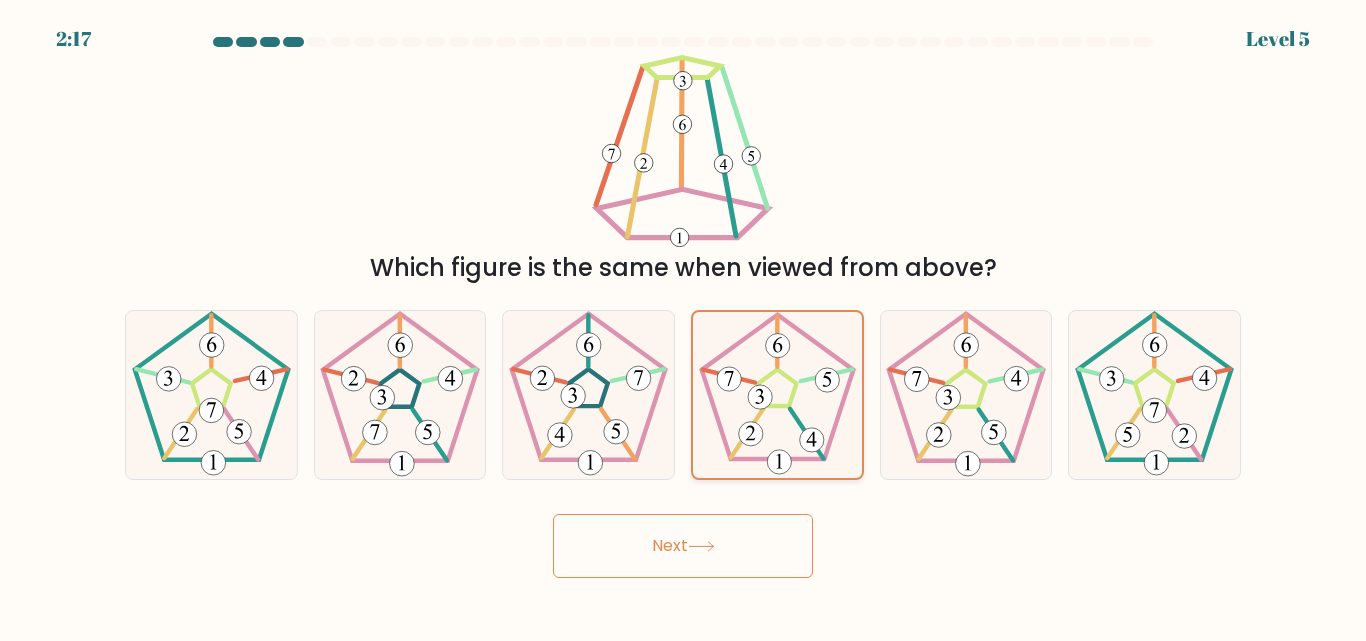 click at bounding box center (777, 346) 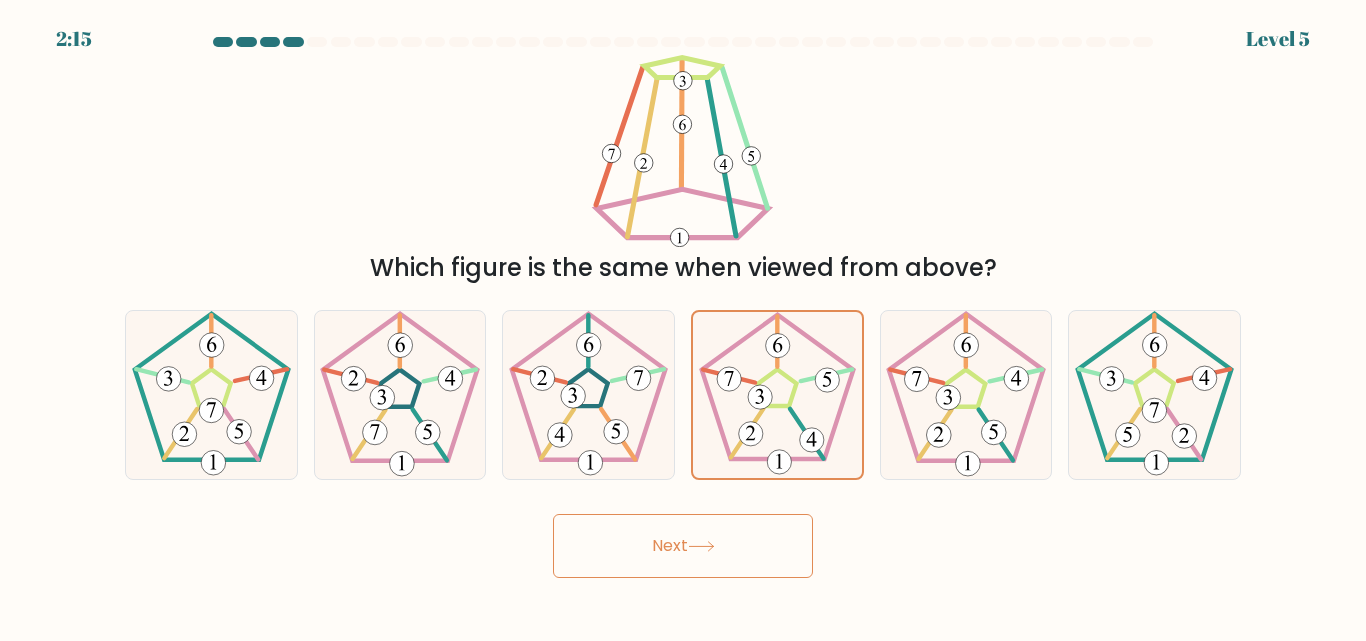 click on "Next" at bounding box center (683, 546) 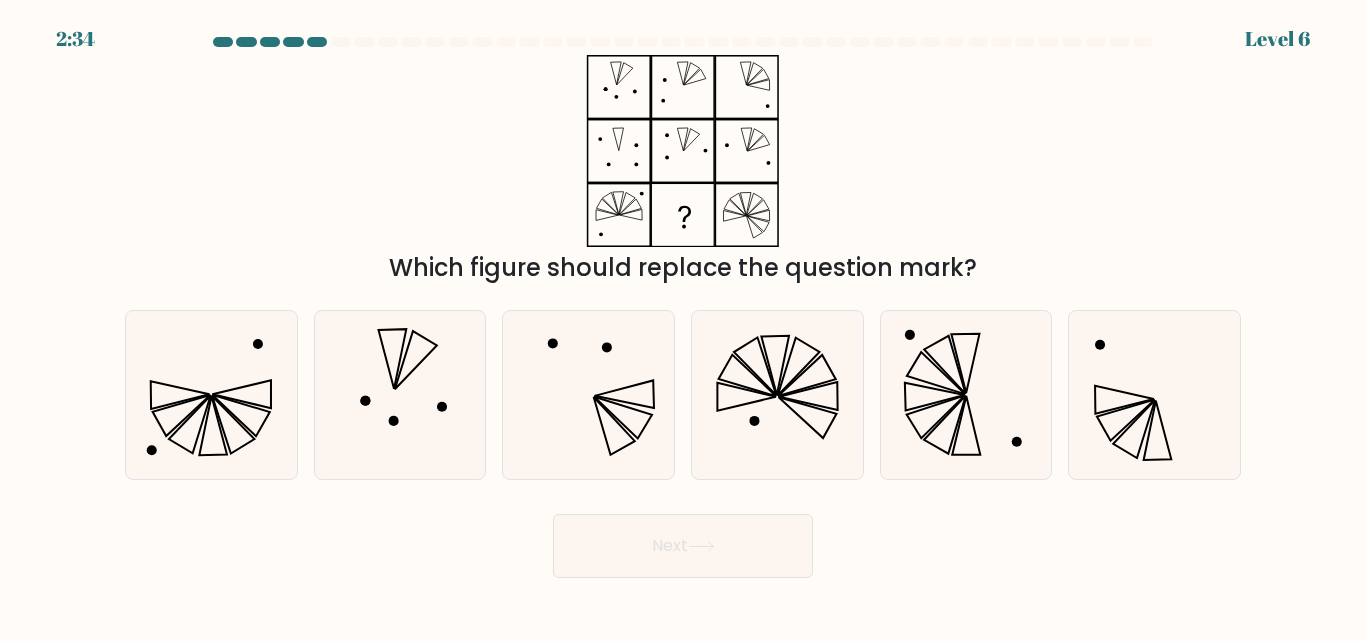 click at bounding box center (683, 151) 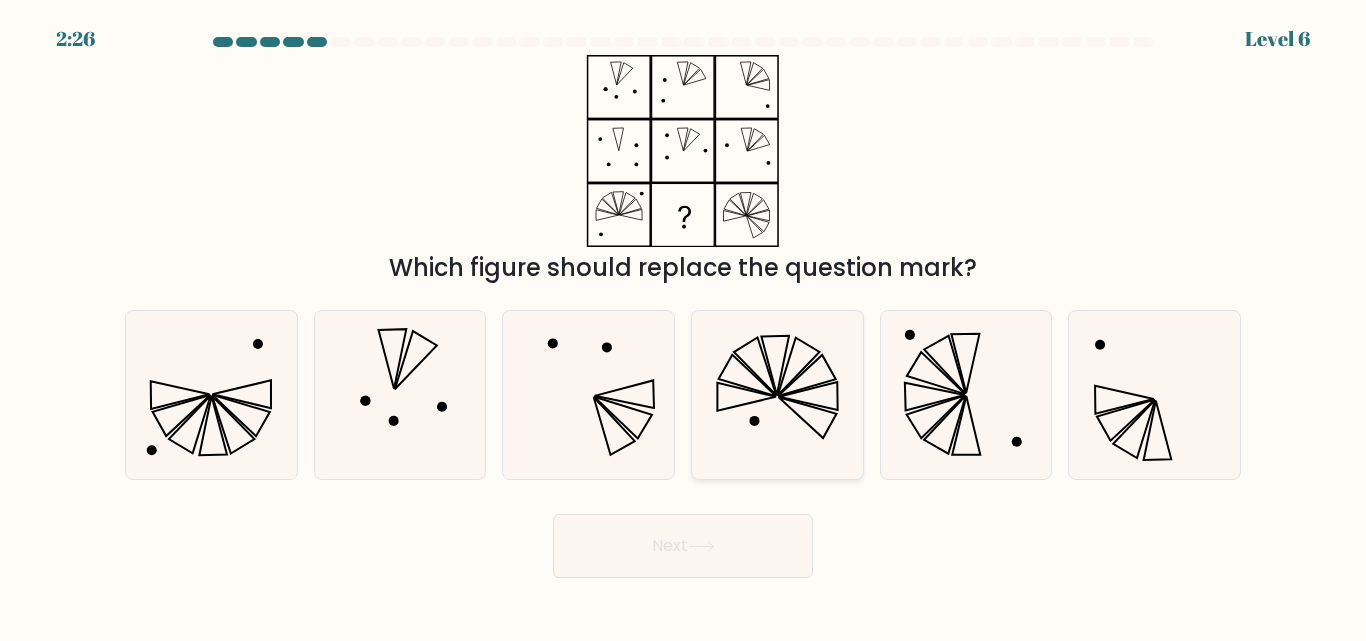 click at bounding box center [777, 394] 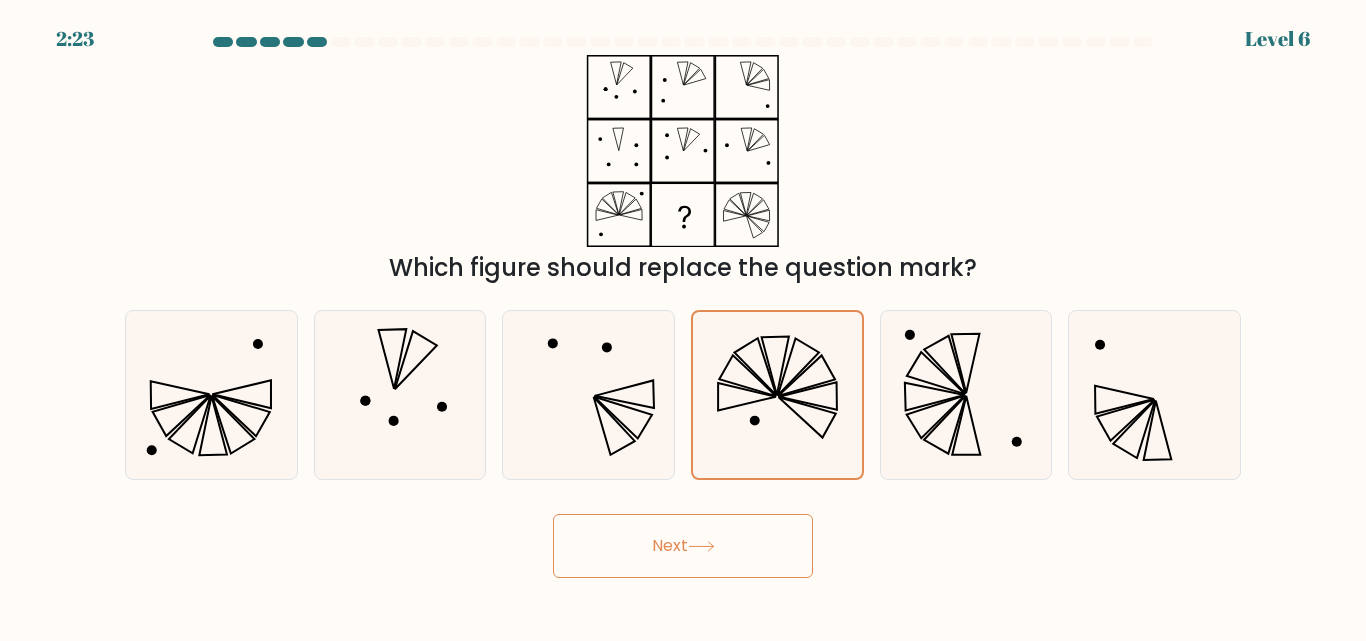 click at bounding box center [701, 546] 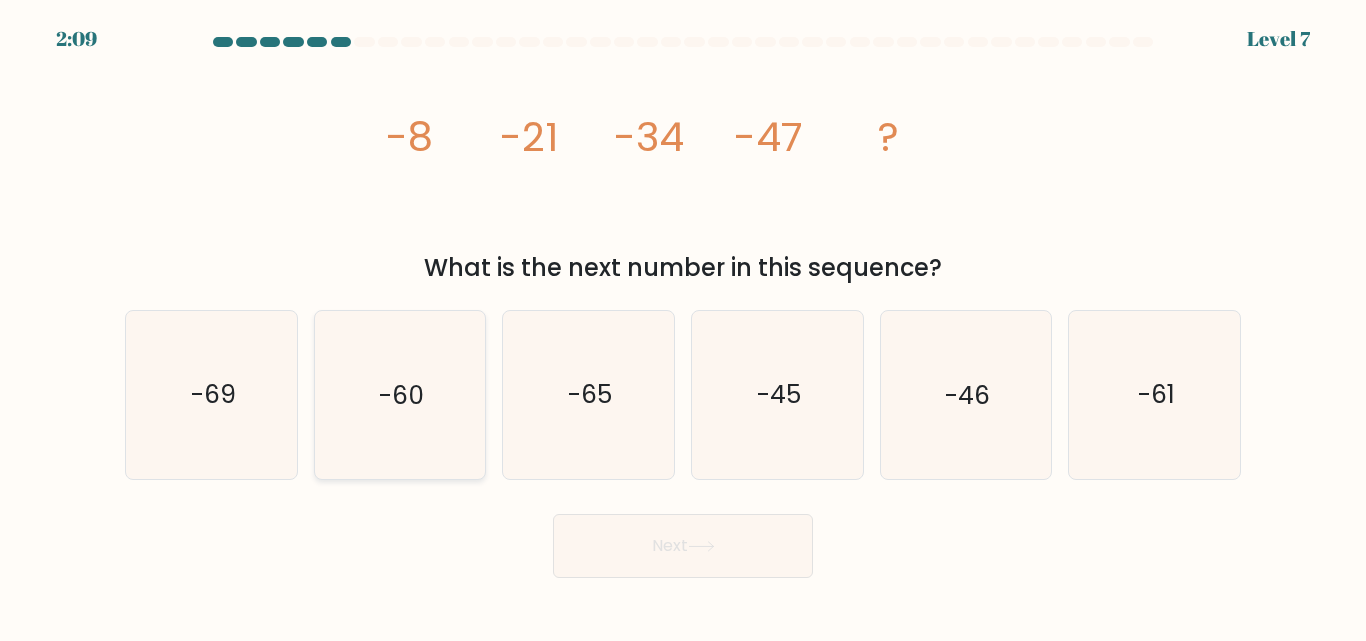 click on "-60" at bounding box center [399, 394] 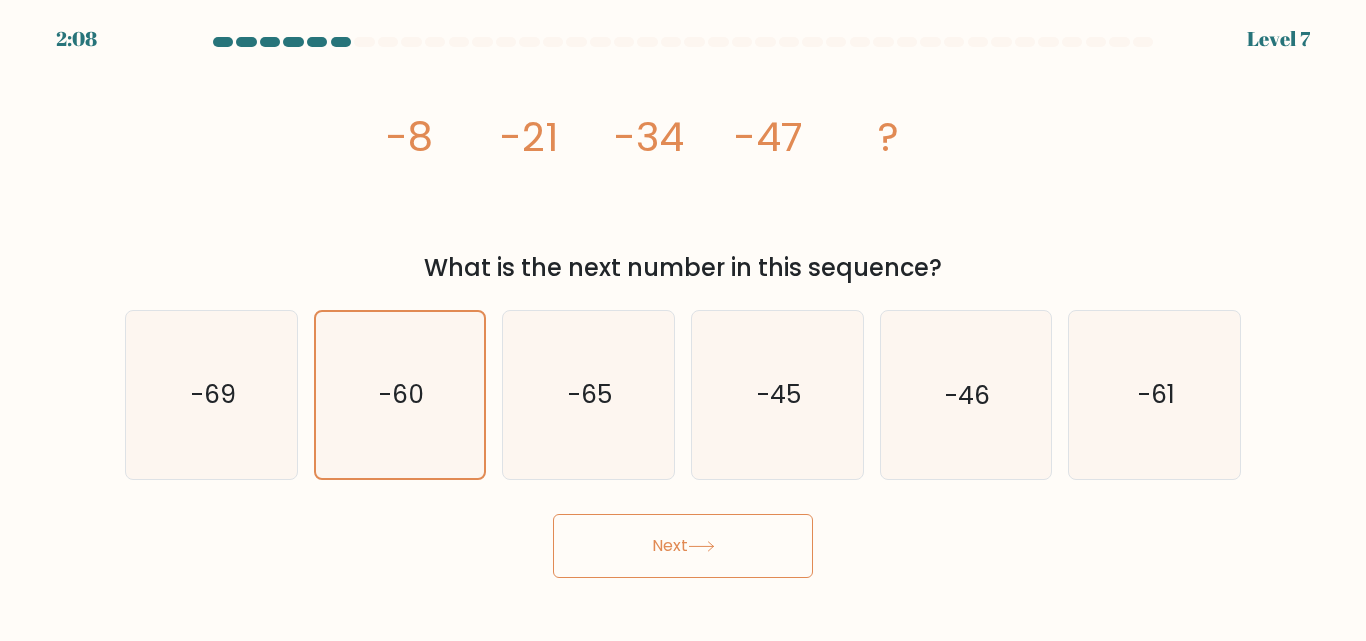 click on "Next" at bounding box center (683, 546) 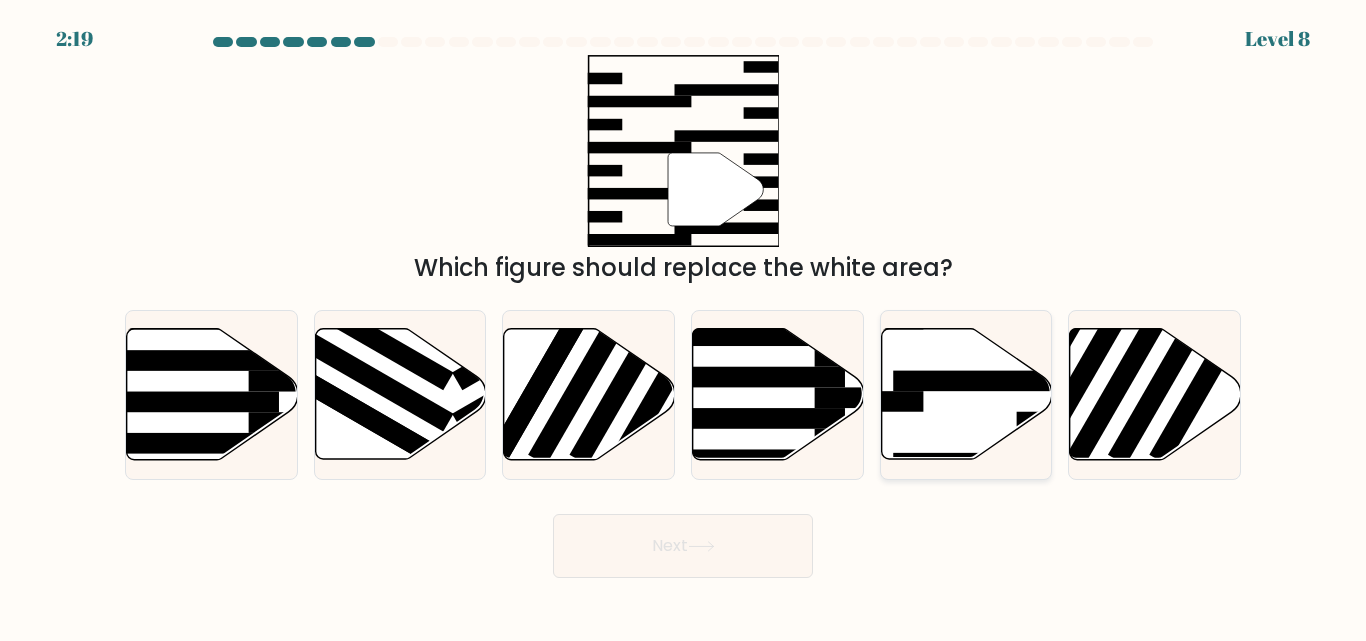 click at bounding box center [966, 394] 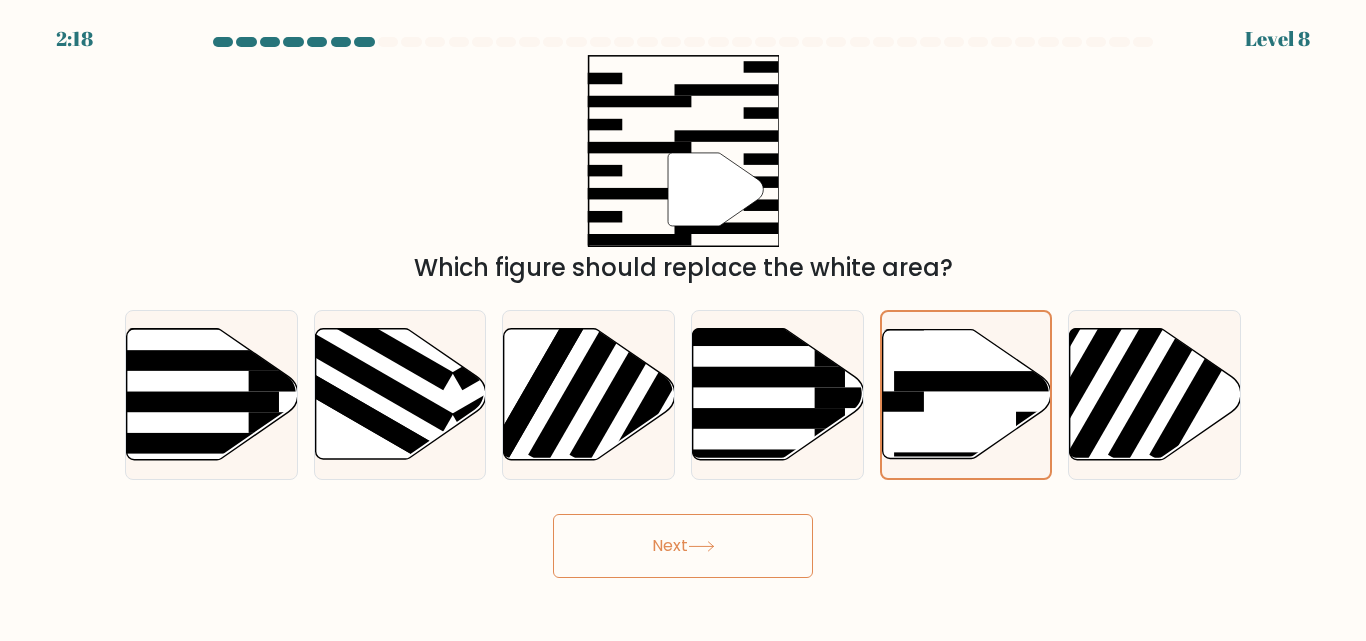 click on "Next" at bounding box center [683, 546] 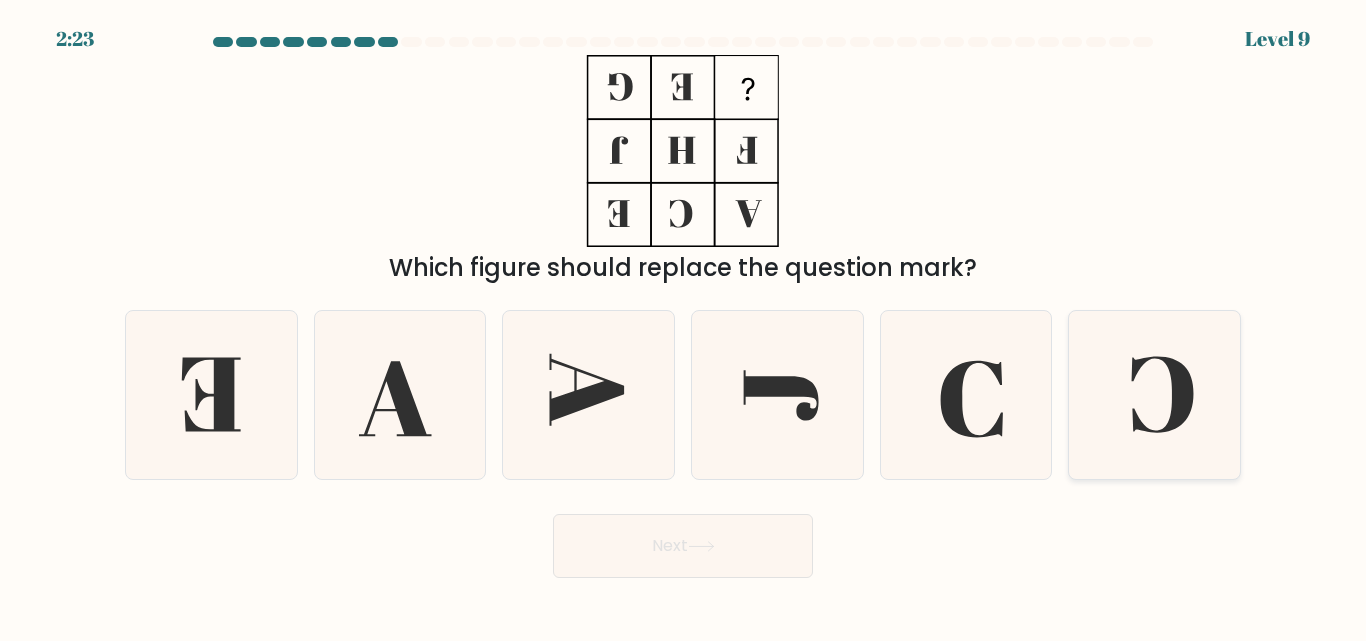 click at bounding box center [1154, 394] 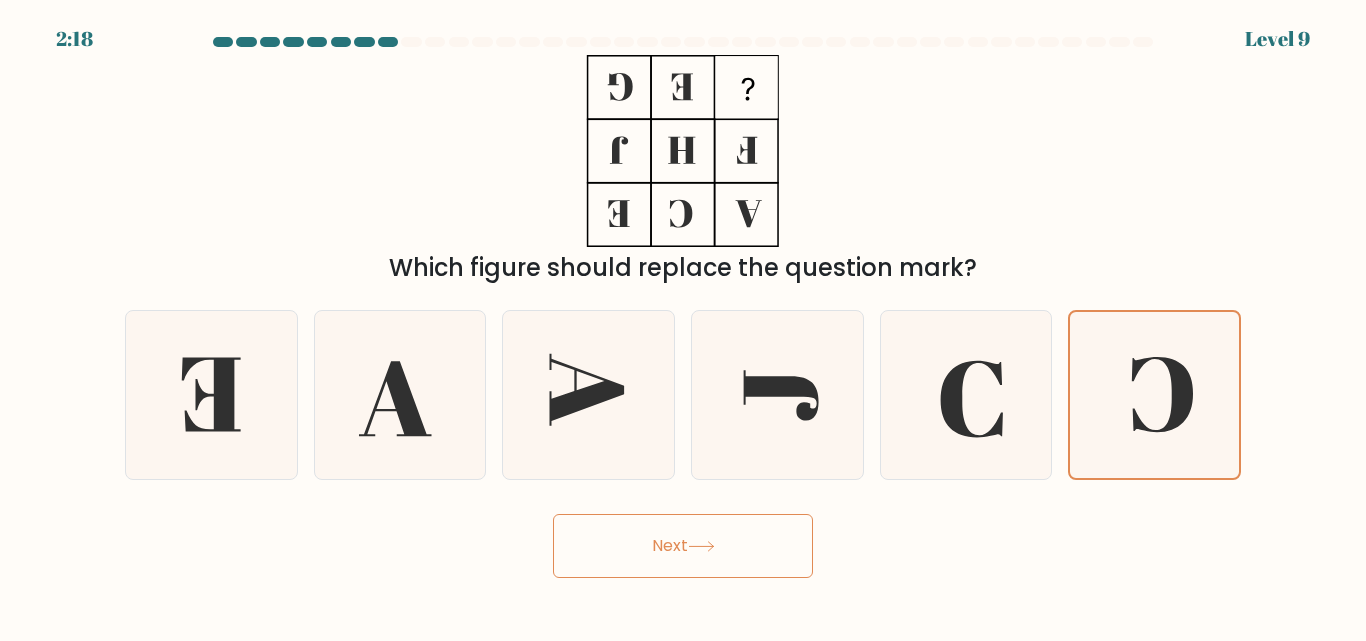 click on "Next" at bounding box center (683, 546) 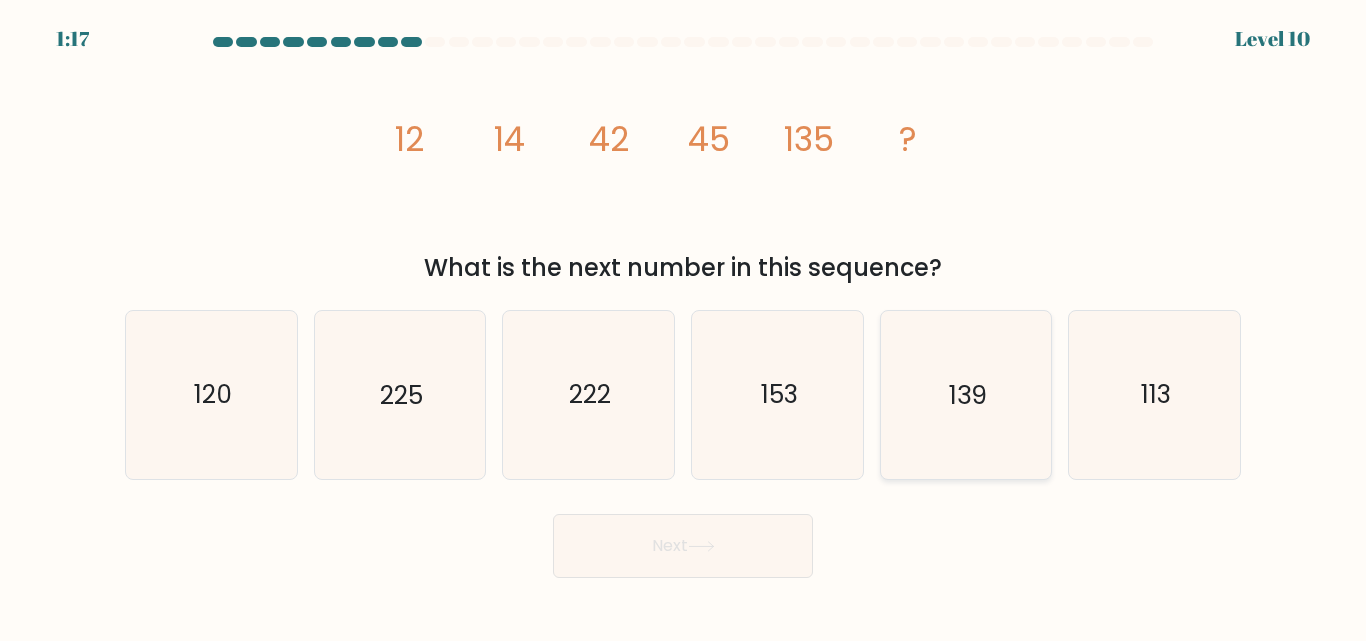 click on "139" at bounding box center (965, 394) 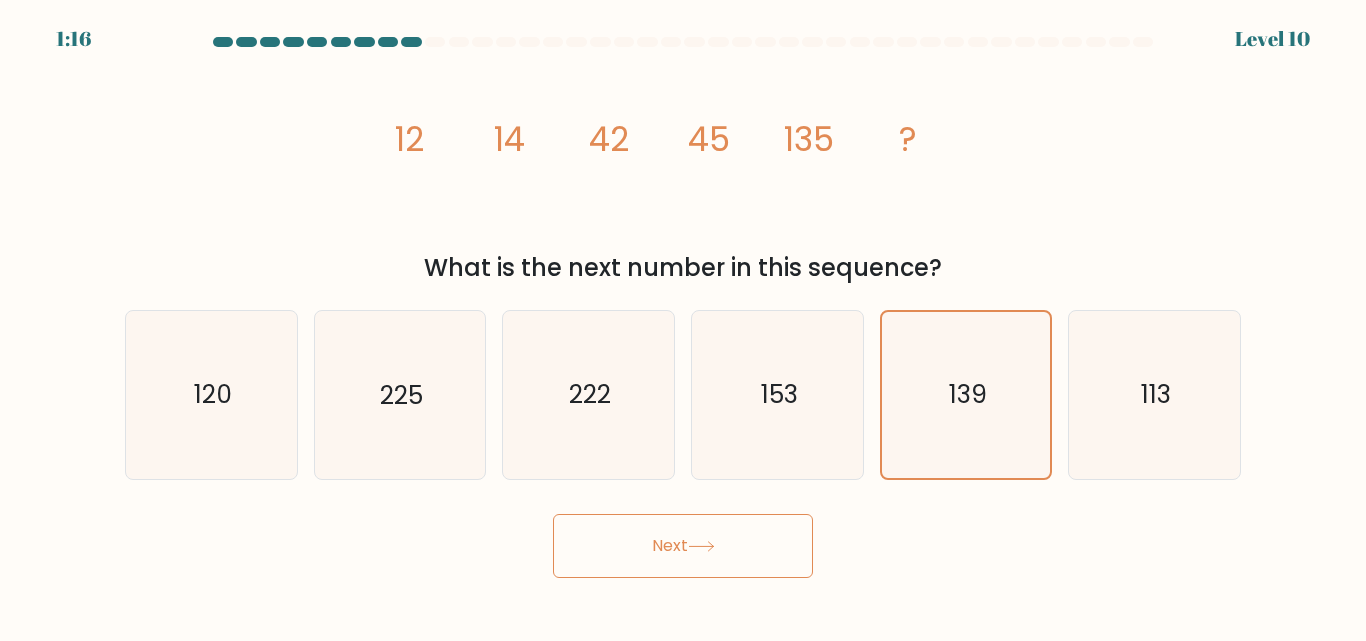 click on "Next" at bounding box center (683, 546) 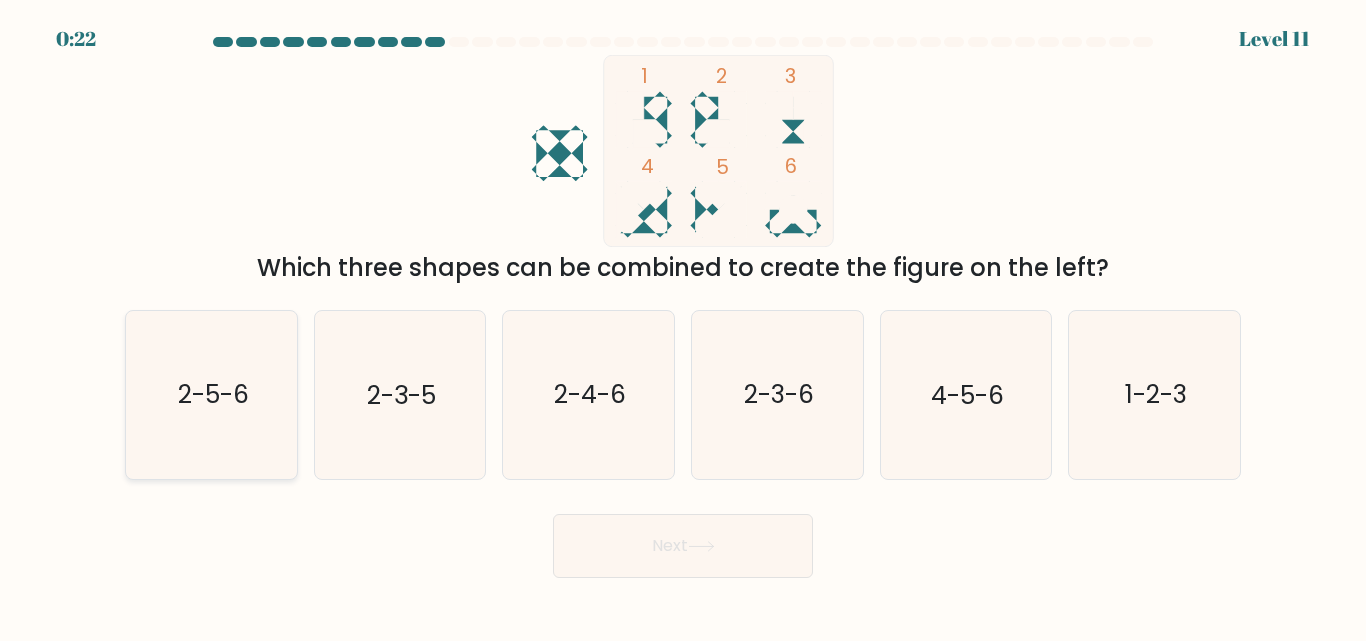click on "2-5-6" at bounding box center [212, 395] 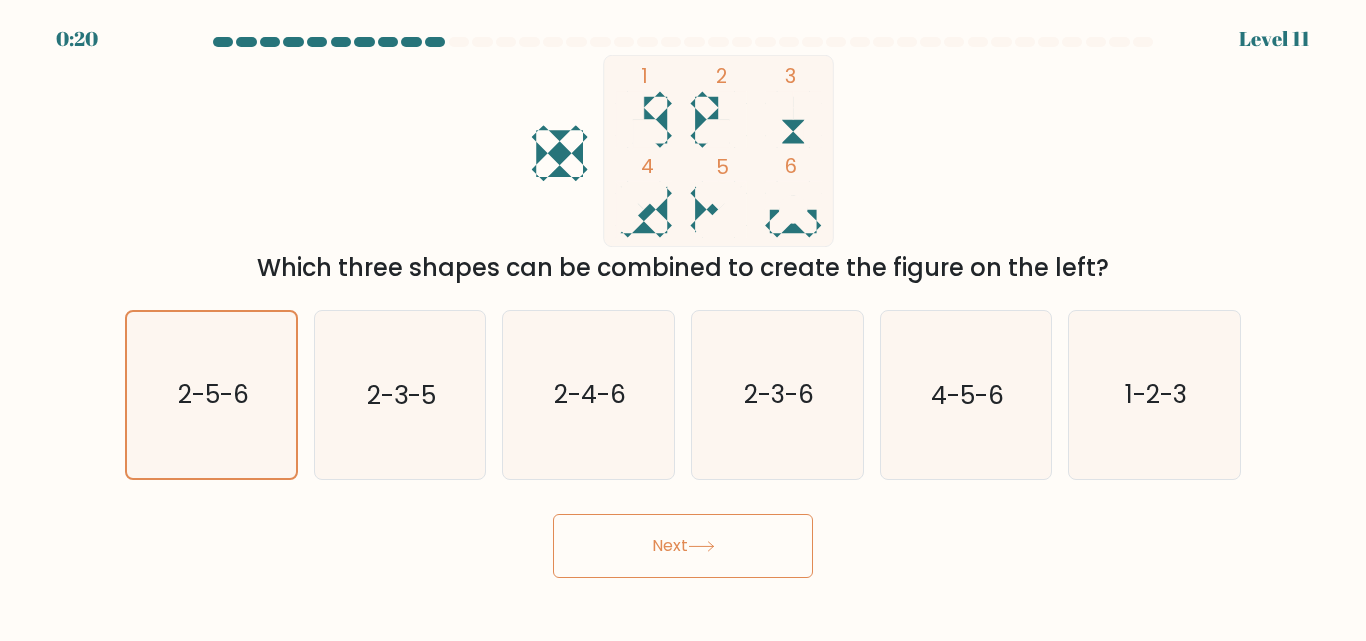 click on "Next" at bounding box center (683, 546) 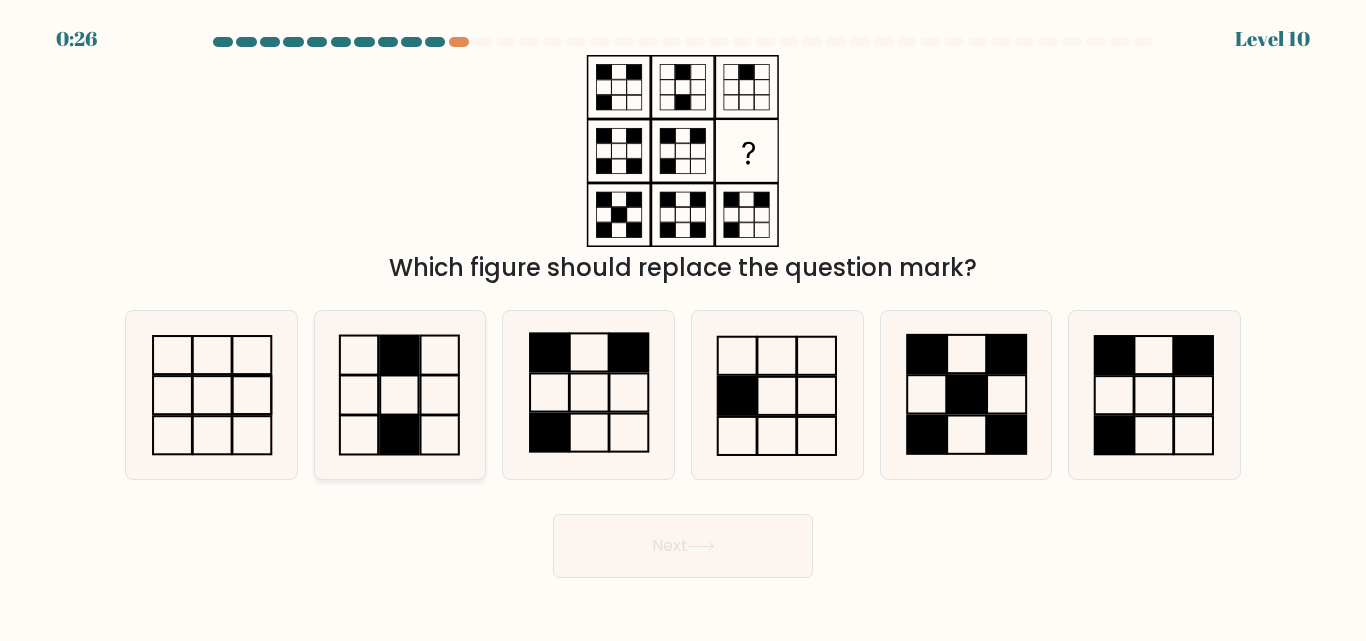 click at bounding box center [399, 394] 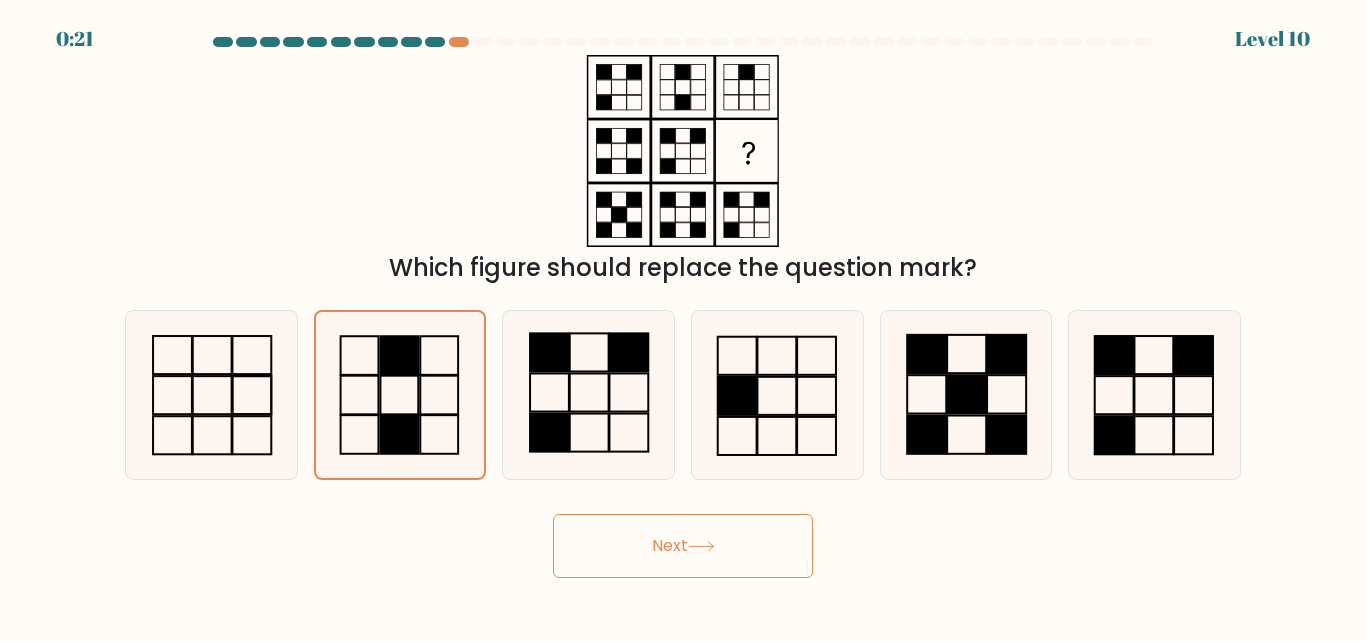 click on "Next" at bounding box center (683, 541) 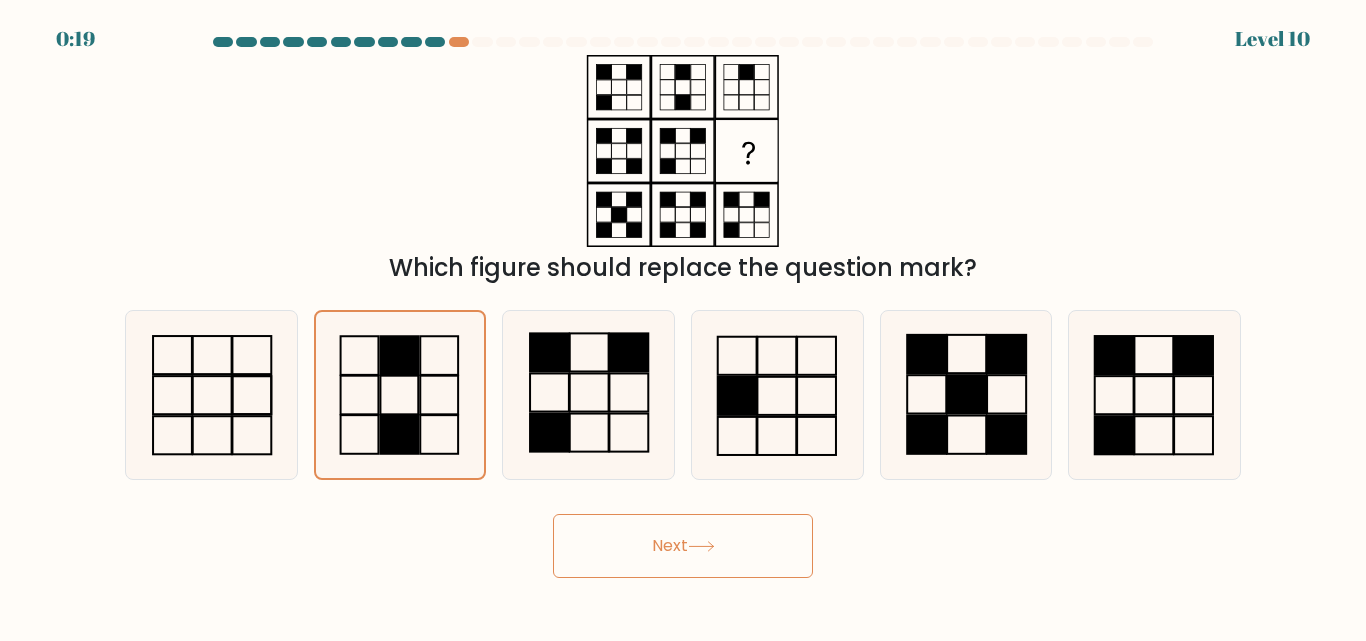 click on "Next" at bounding box center (683, 546) 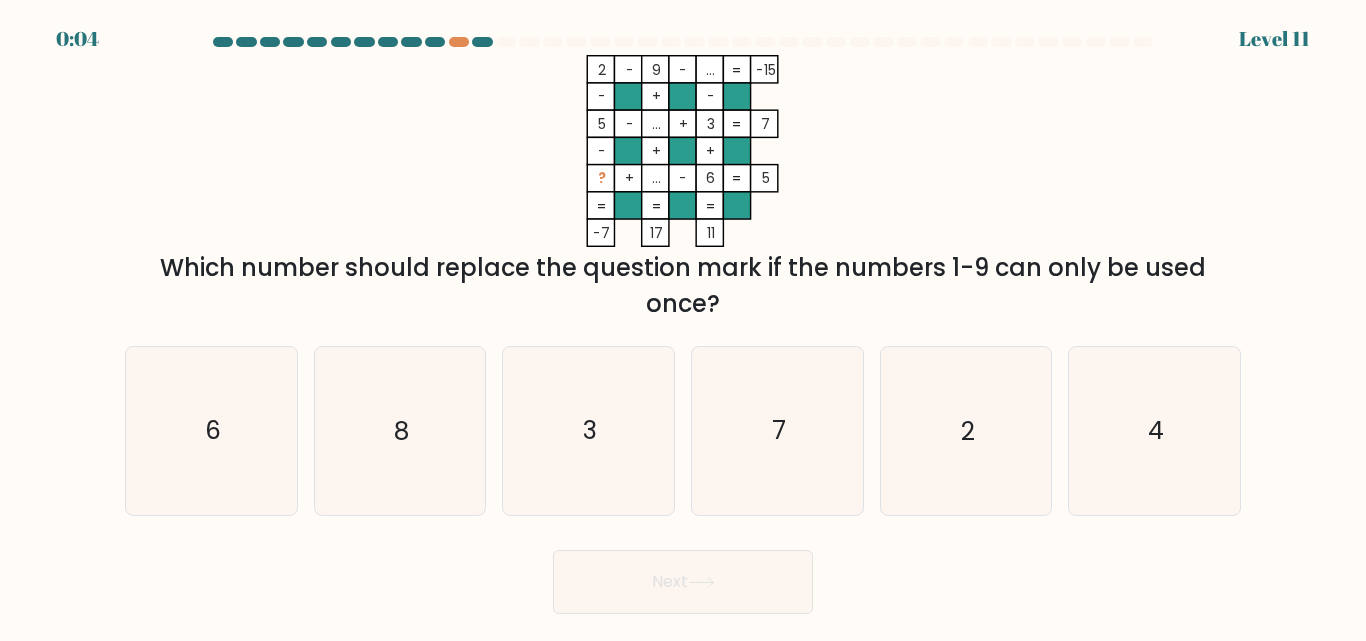 click on "Which number should replace the question mark if the numbers 1-9 can only be used once?" at bounding box center (683, 286) 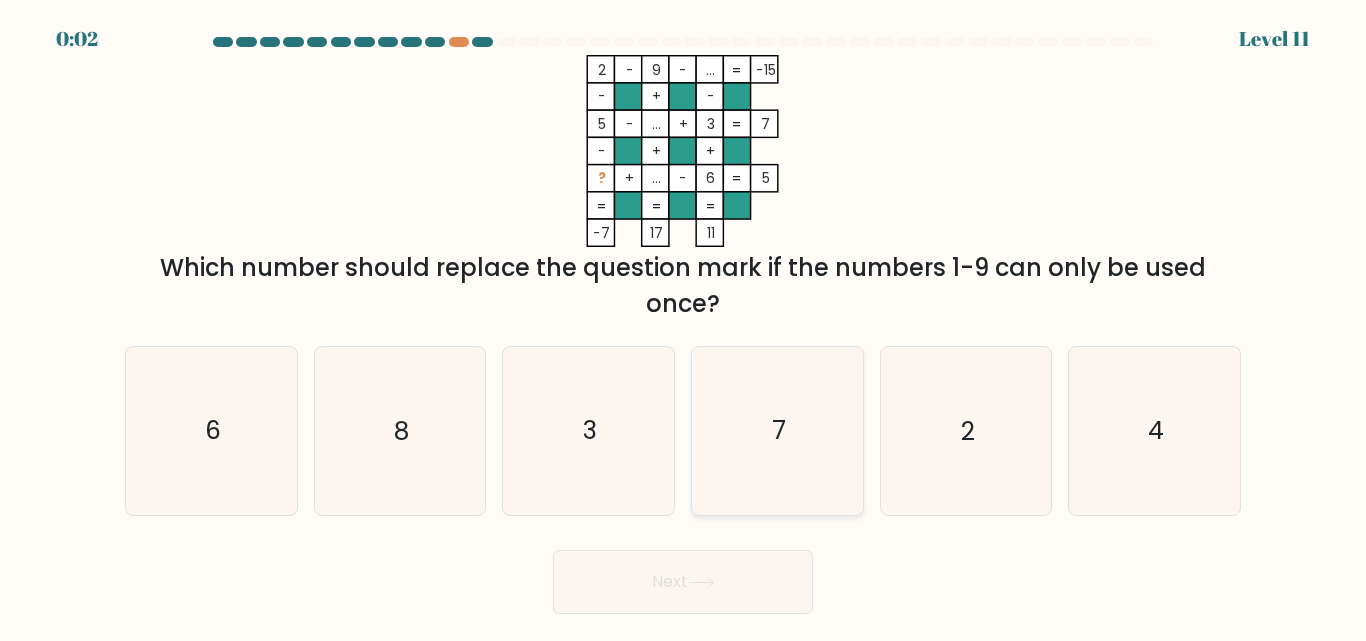 click on "7" at bounding box center [777, 430] 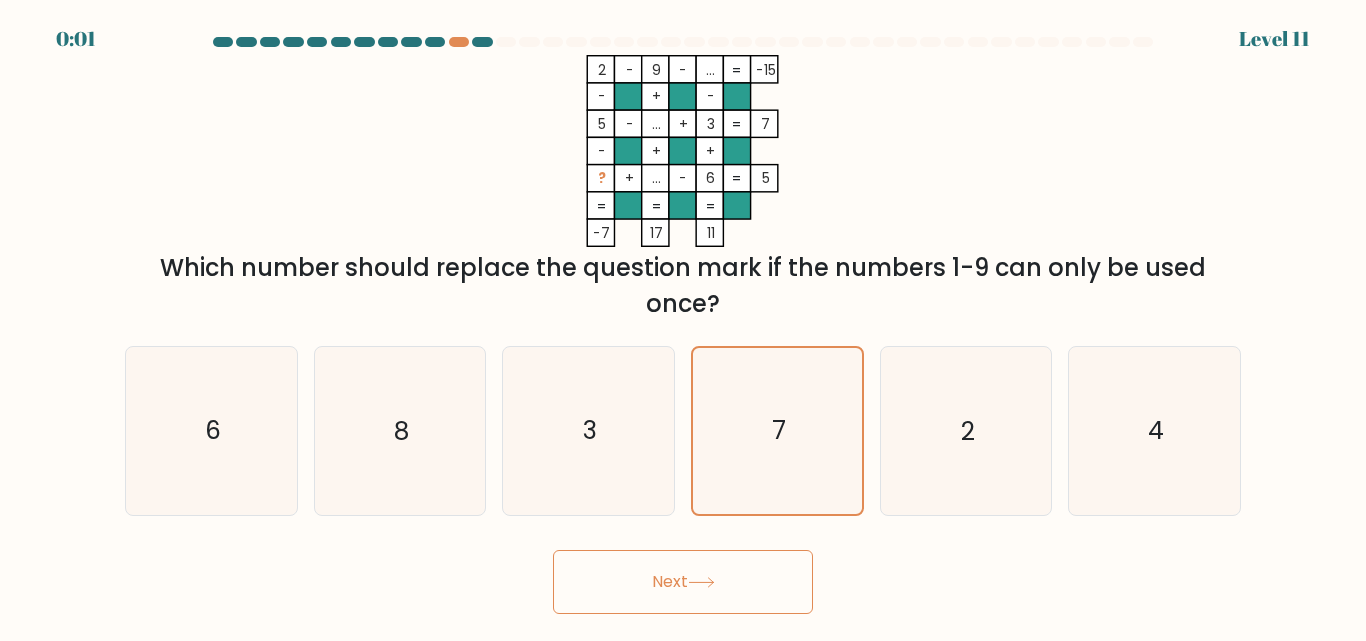 click at bounding box center (701, 582) 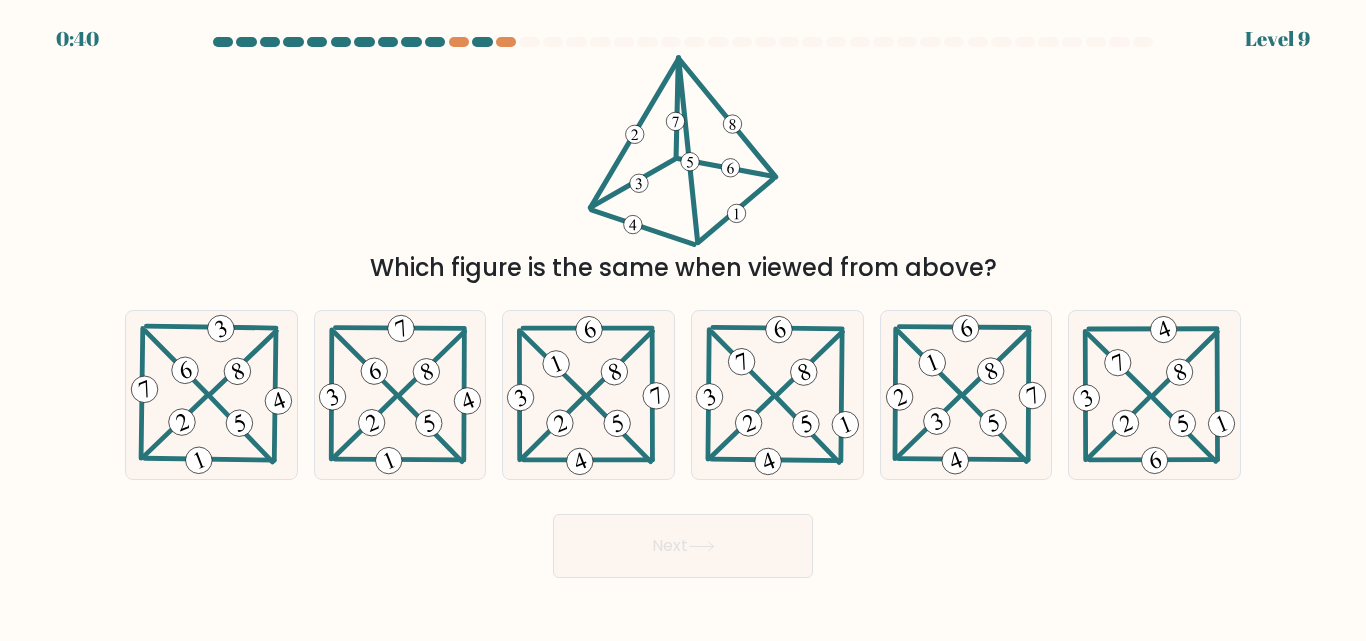 click on "Which figure is the same when viewed from above?" at bounding box center (683, 268) 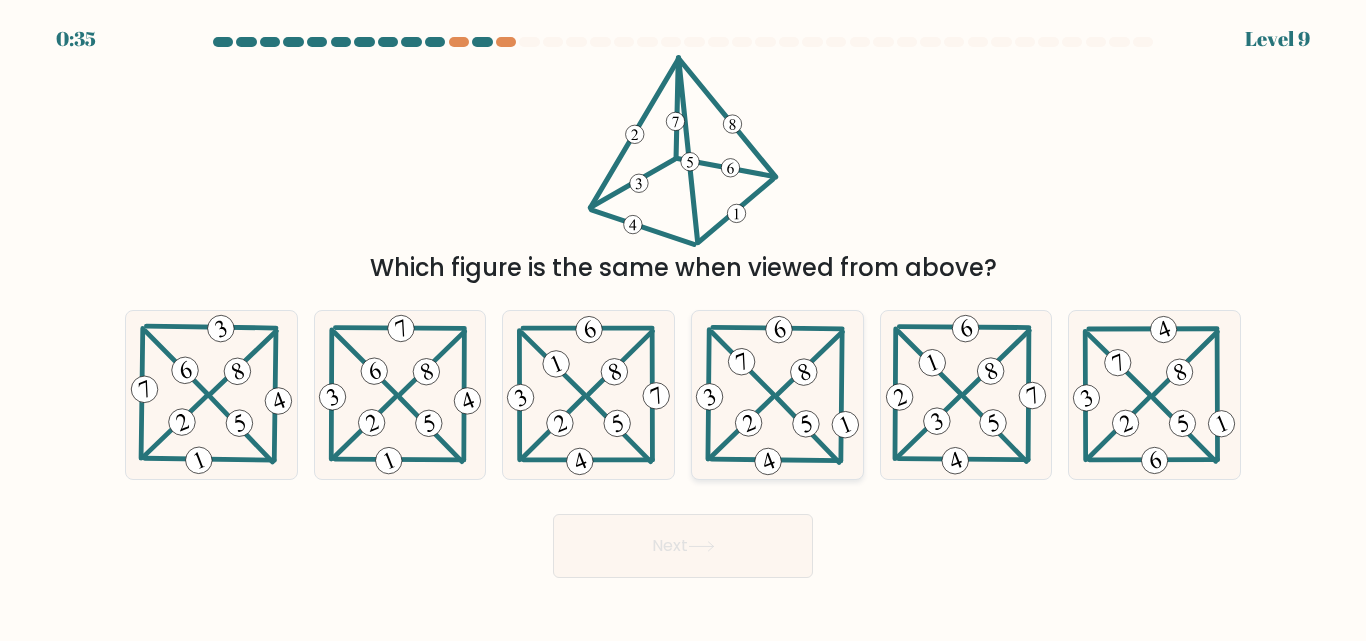 drag, startPoint x: 748, startPoint y: 361, endPoint x: 756, endPoint y: 406, distance: 45.705578 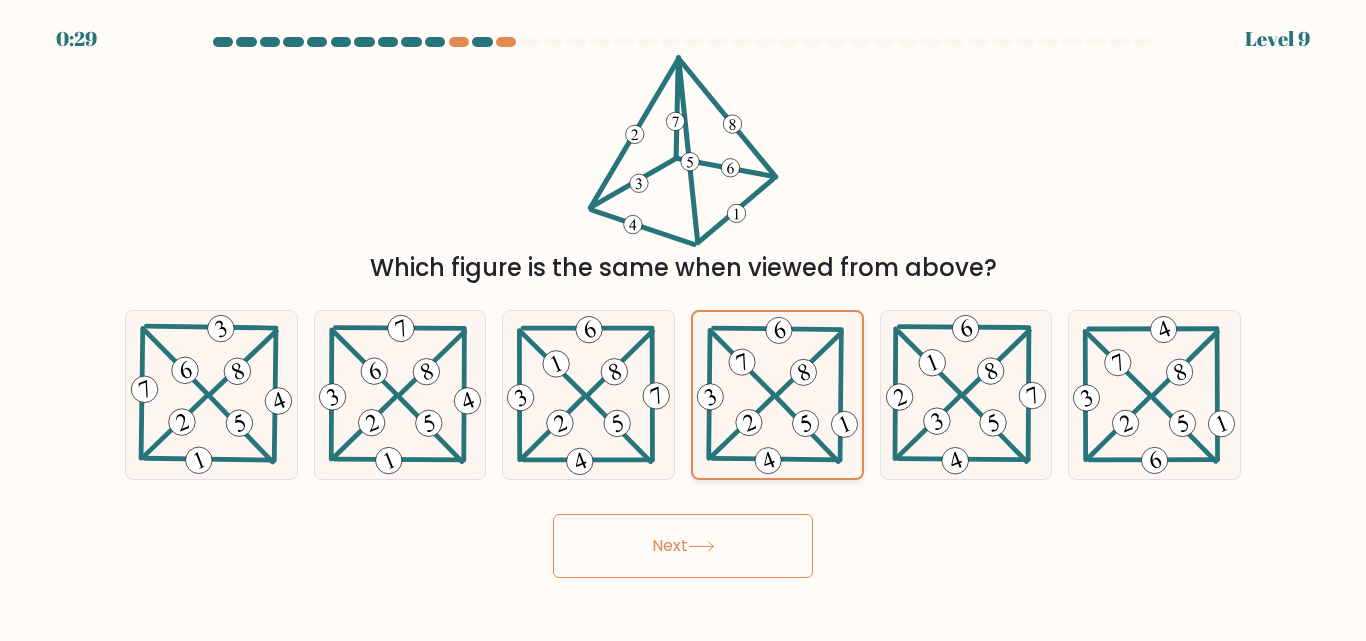 drag, startPoint x: 743, startPoint y: 394, endPoint x: 857, endPoint y: 387, distance: 114.21471 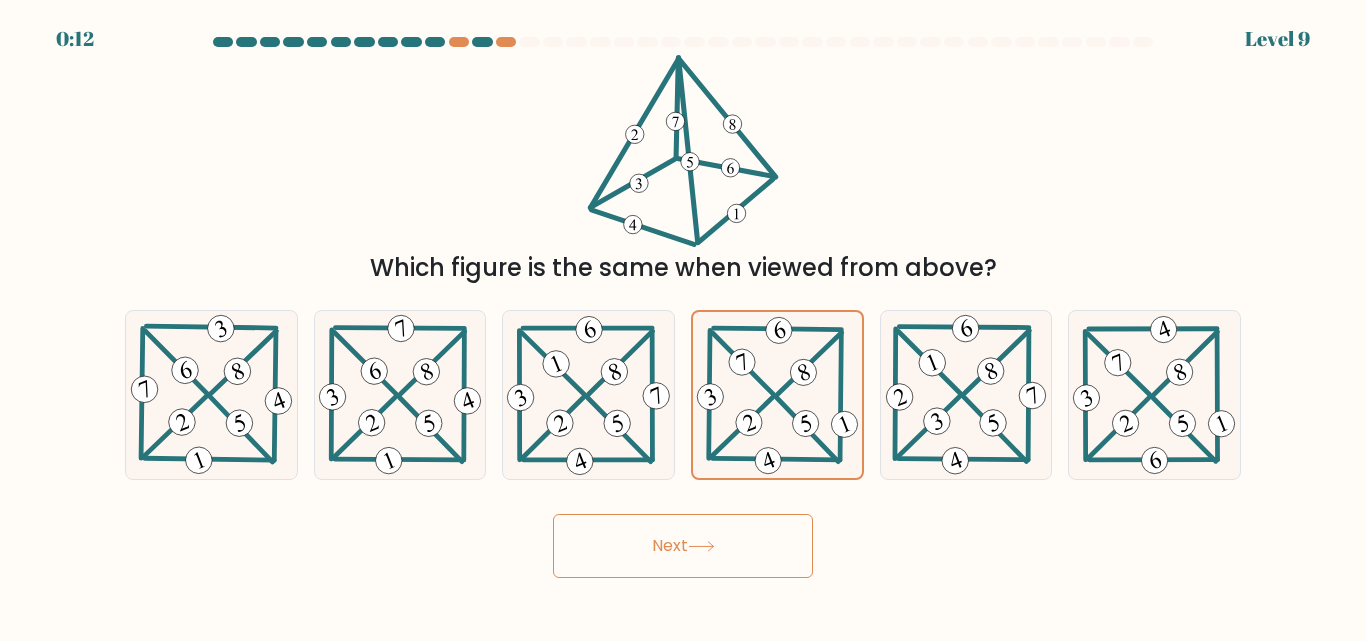 click on "Next" at bounding box center (683, 546) 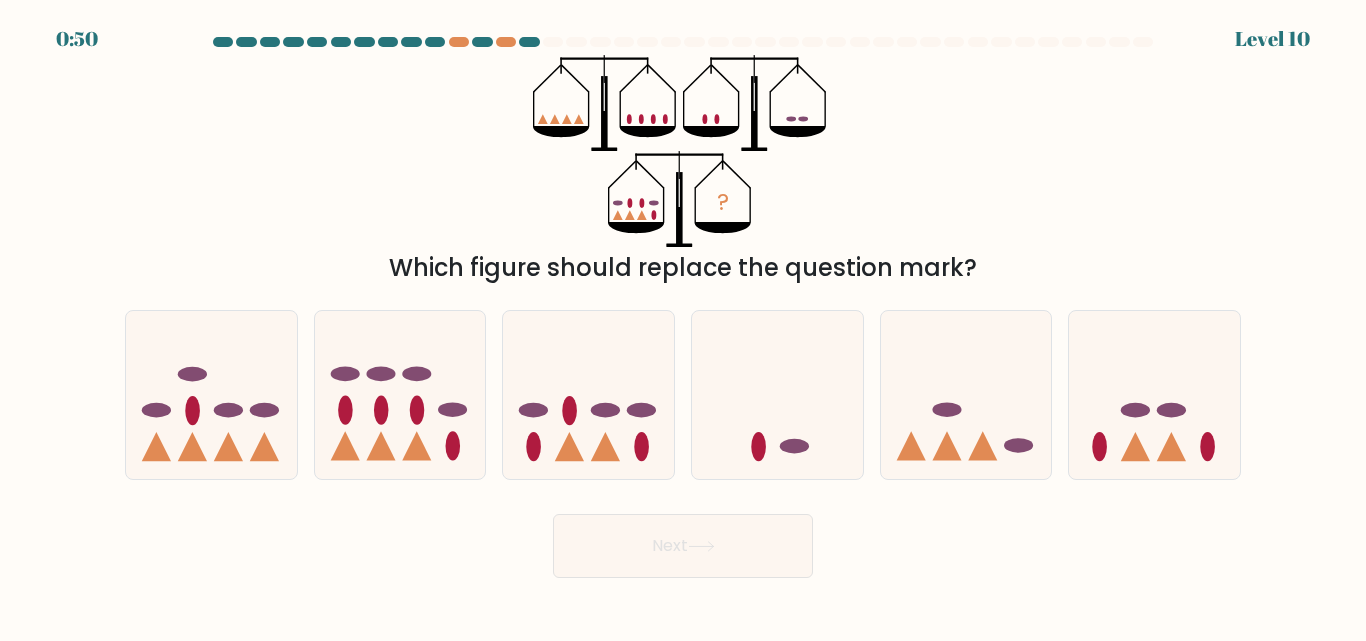 click on "?" at bounding box center [683, 151] 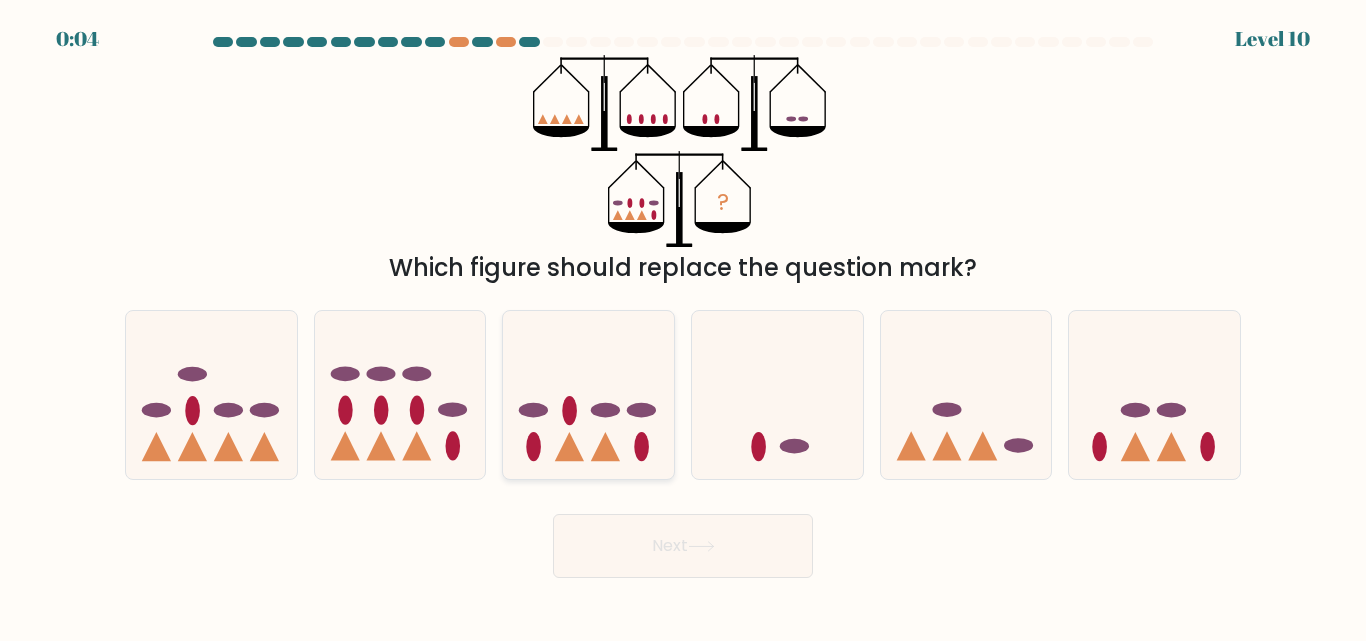 click at bounding box center (588, 394) 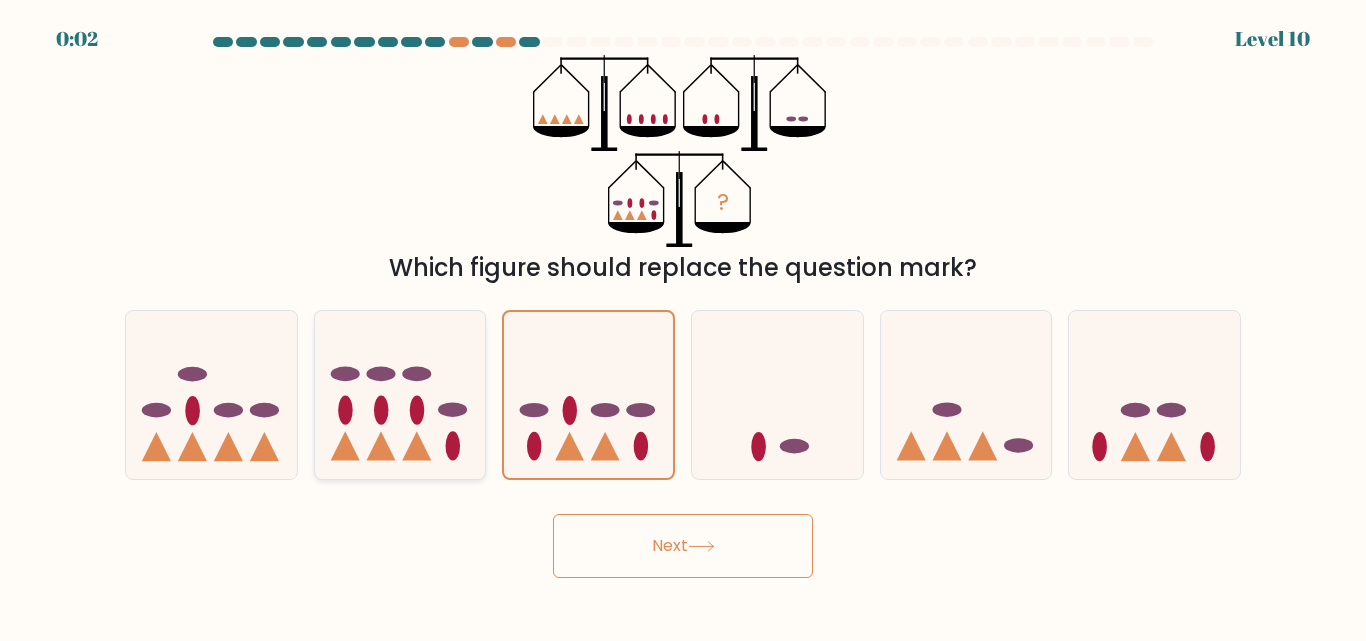 click at bounding box center [380, 446] 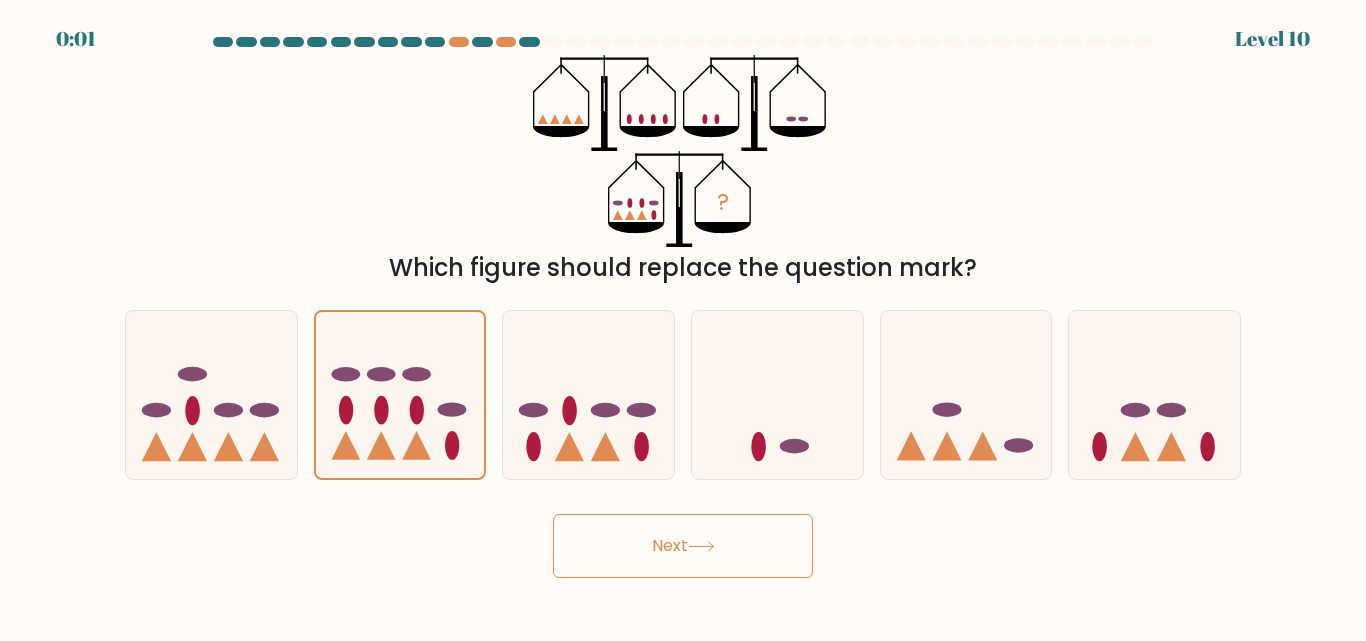 click on "Next" at bounding box center [683, 546] 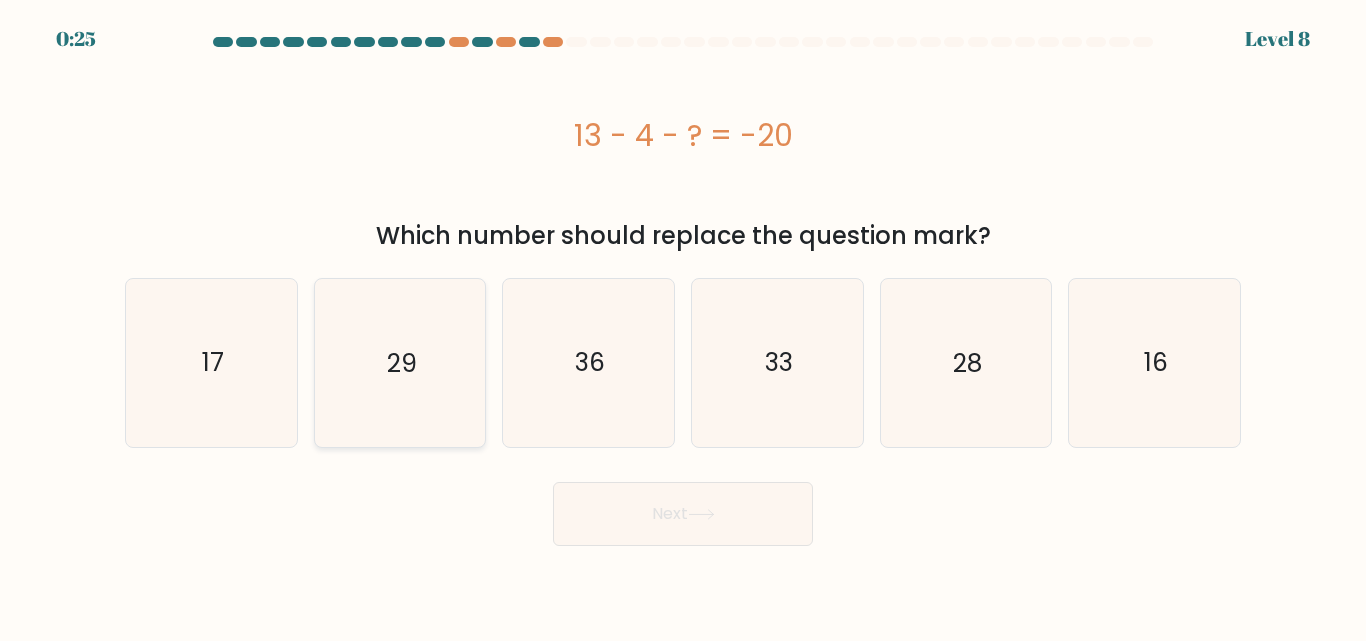 click on "29" at bounding box center (399, 362) 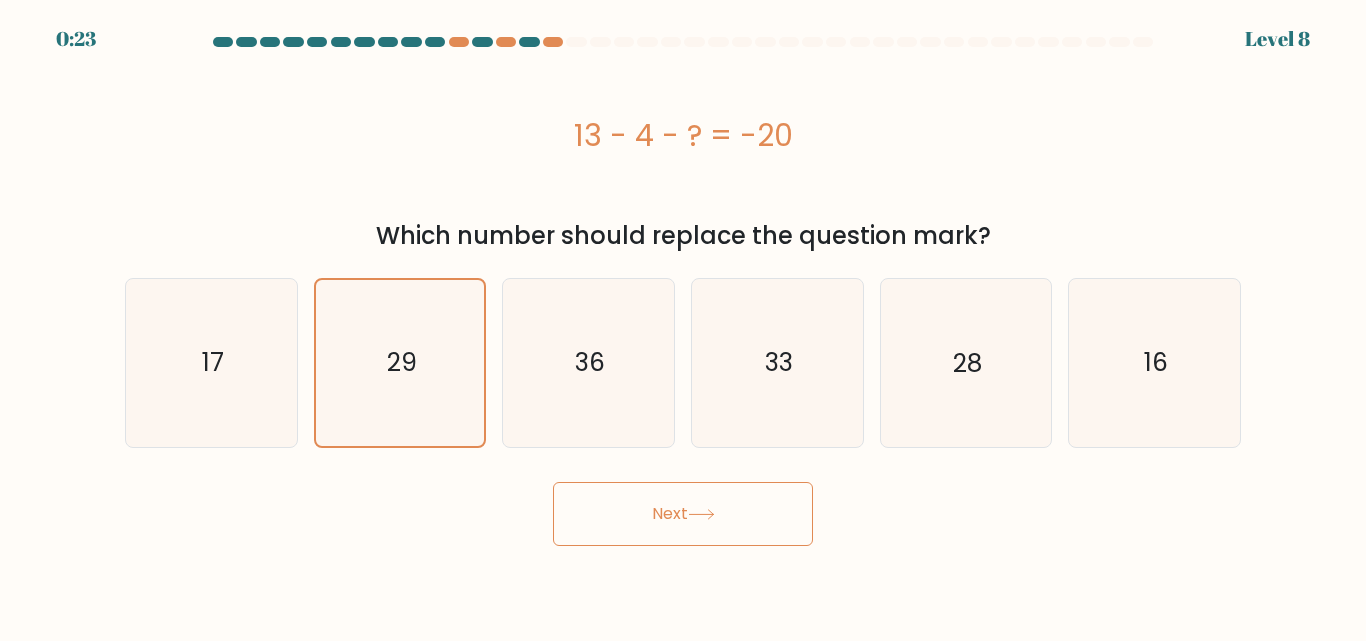 click on "Next" at bounding box center [683, 514] 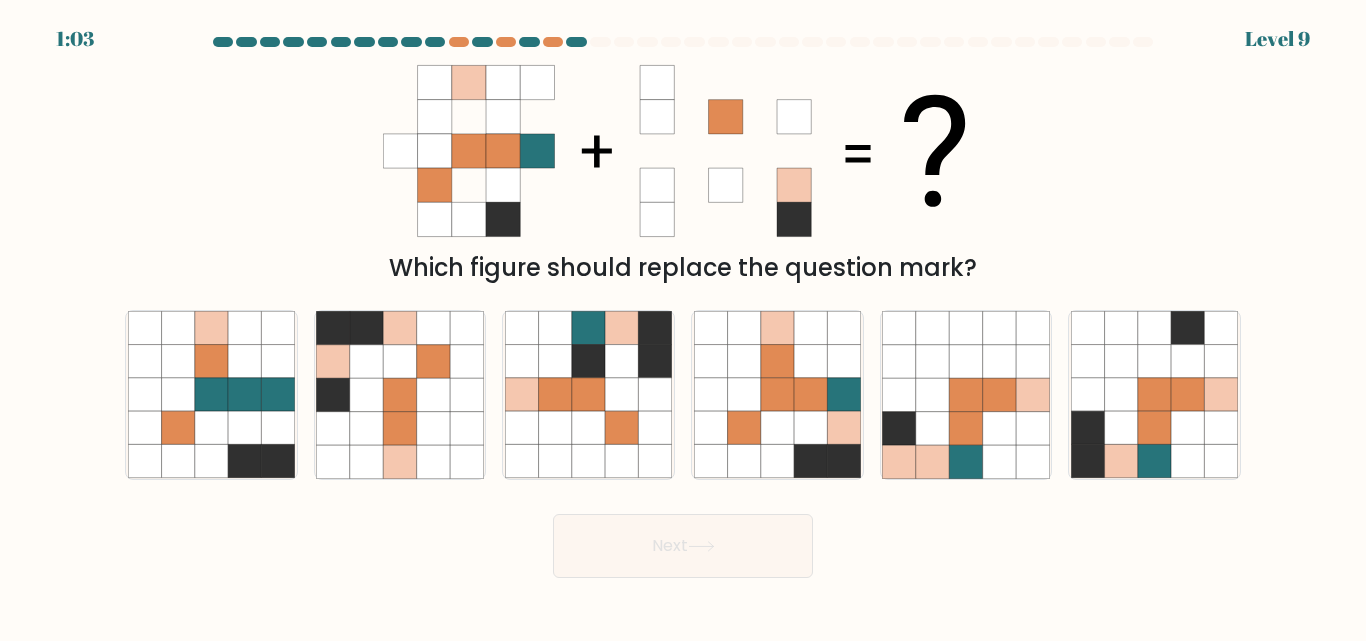 click at bounding box center [537, 185] 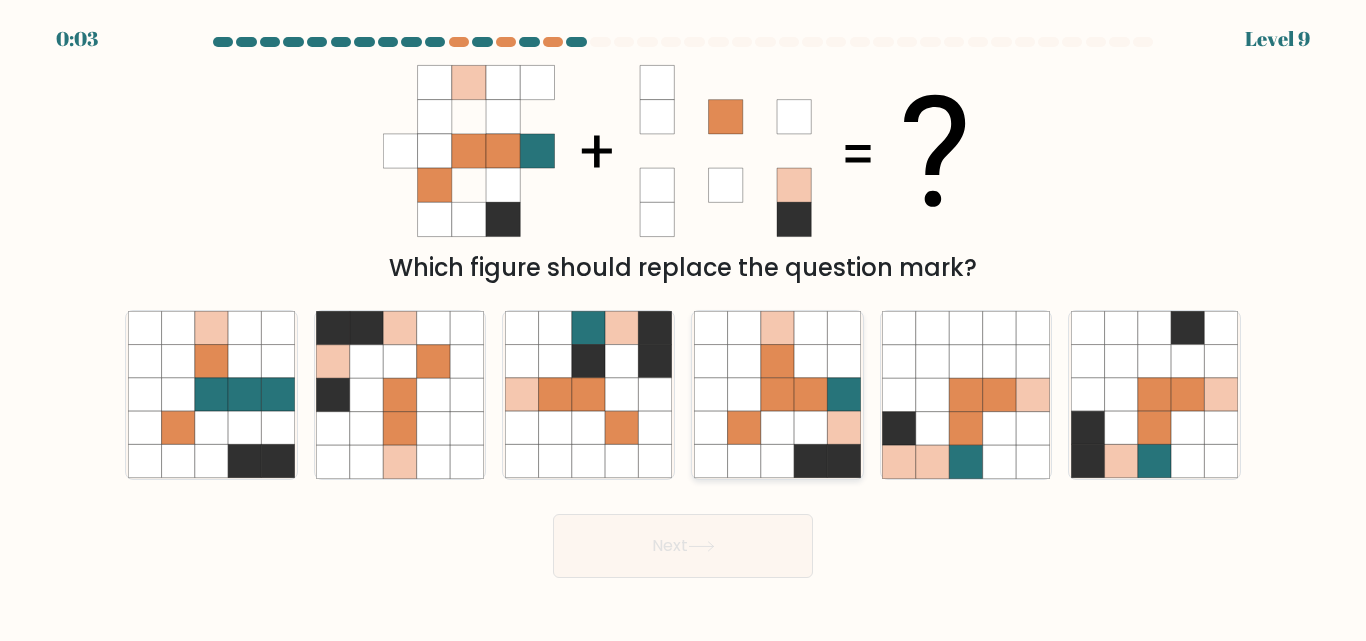 click at bounding box center (843, 328) 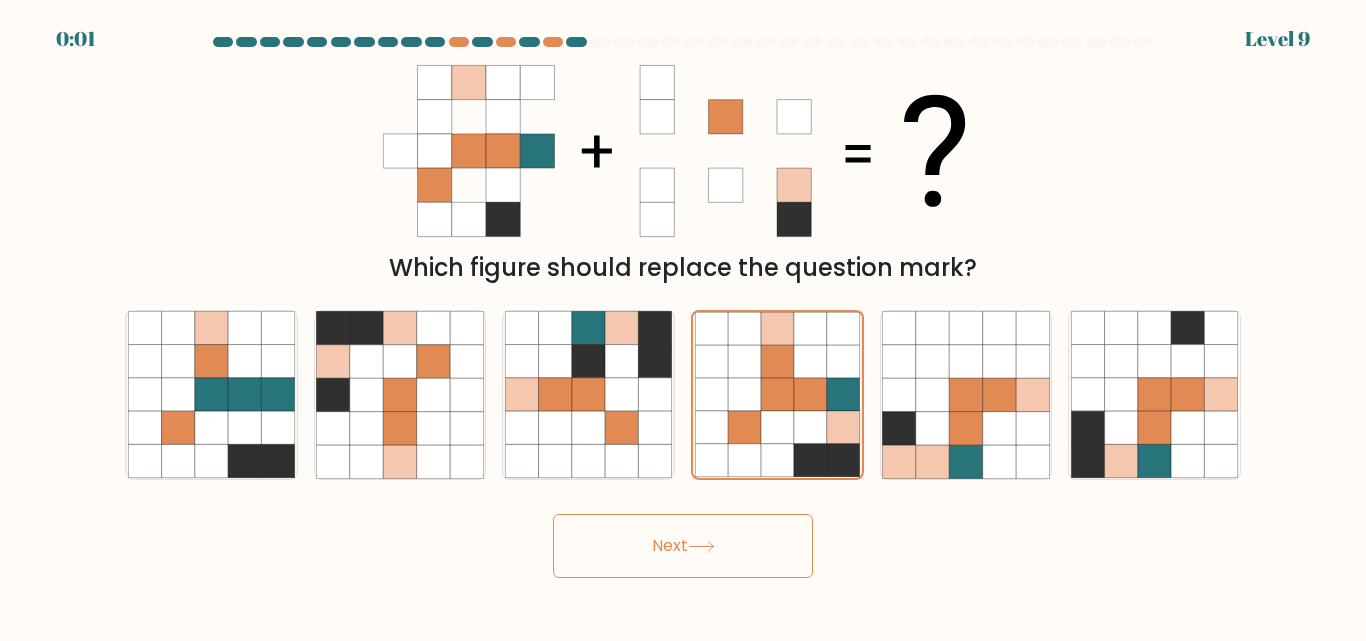 click on "Next" at bounding box center [683, 546] 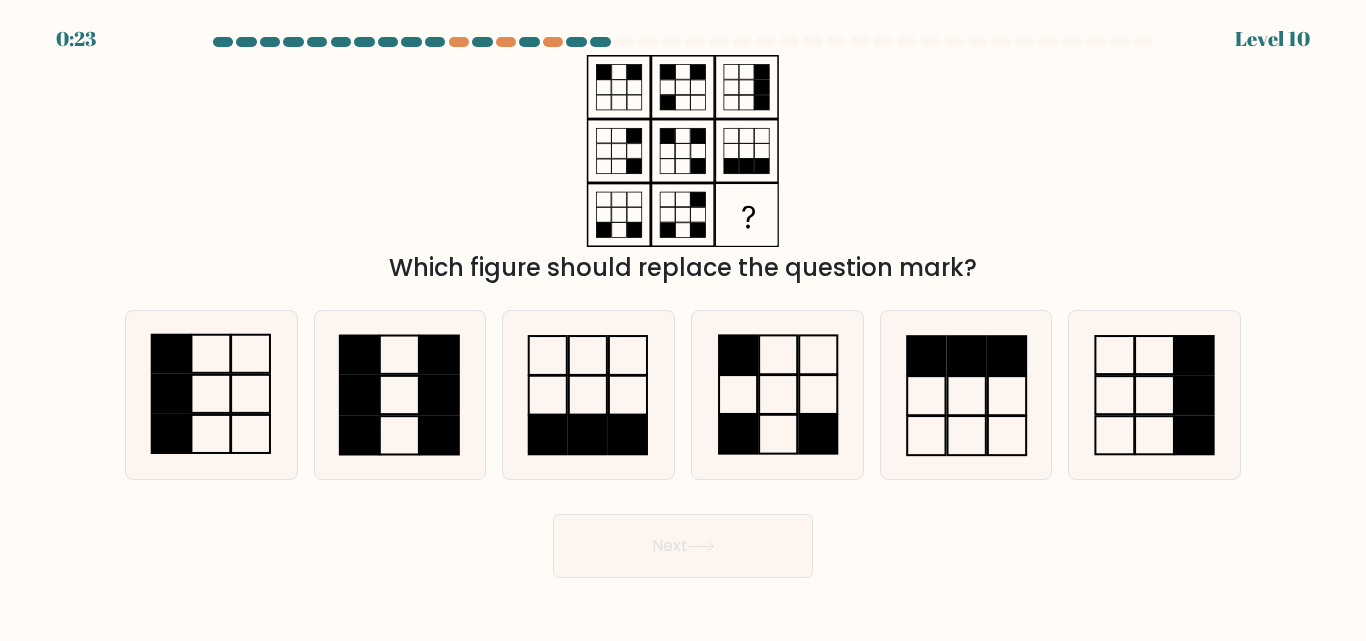 click at bounding box center (683, 307) 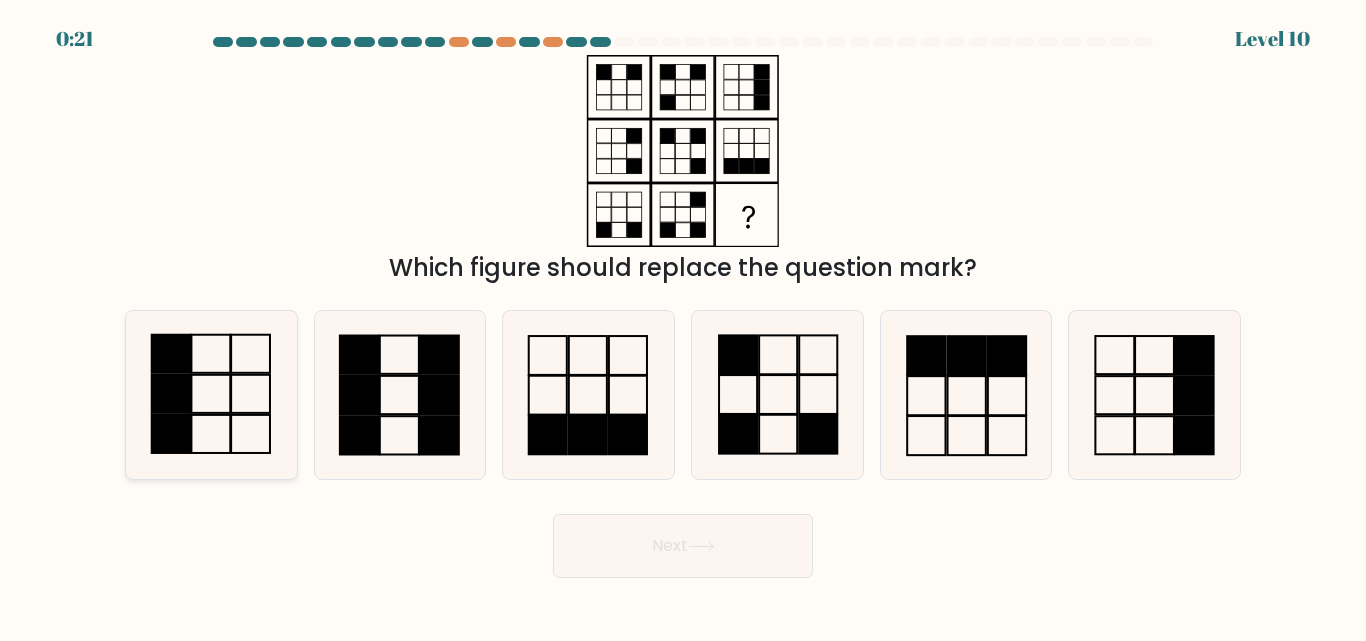 click at bounding box center (170, 394) 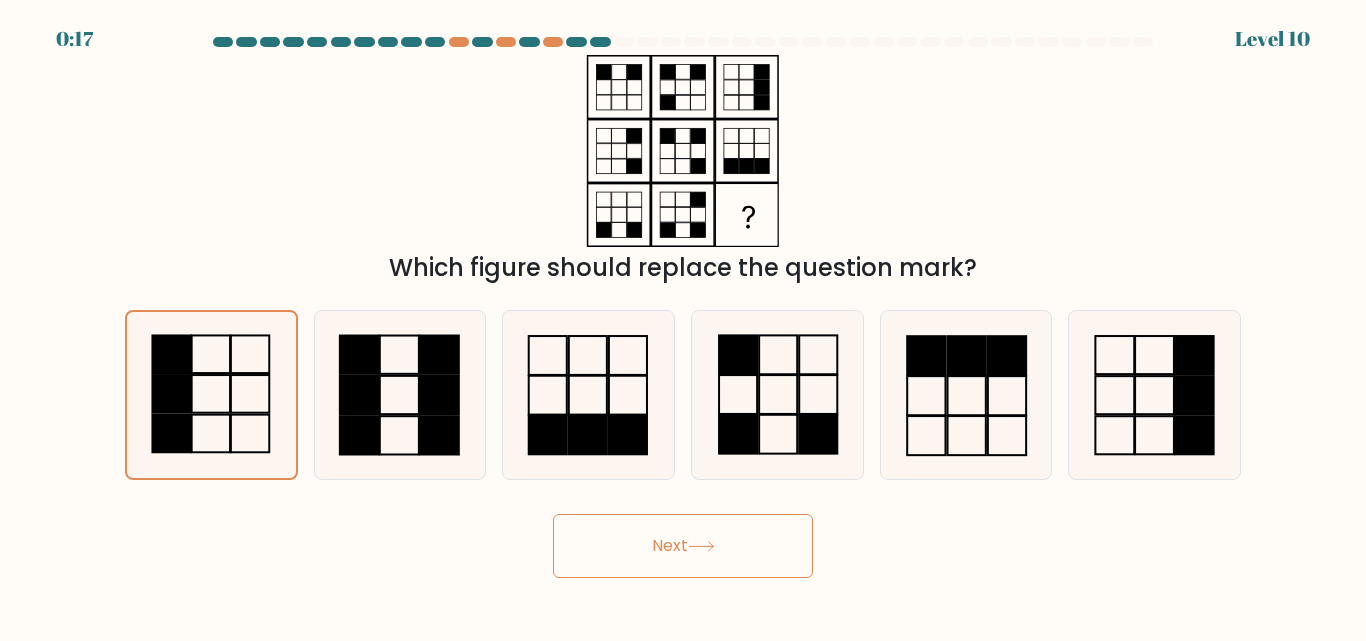 click on "Next" at bounding box center [683, 546] 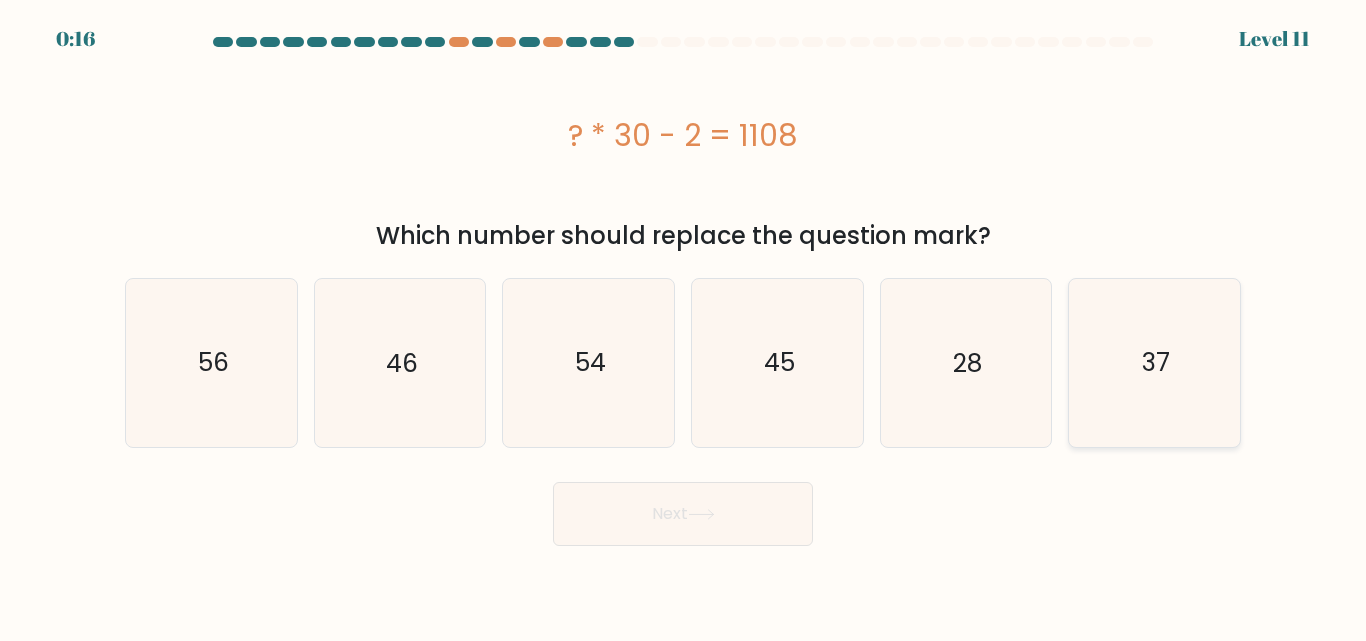 click on "37" at bounding box center [1154, 362] 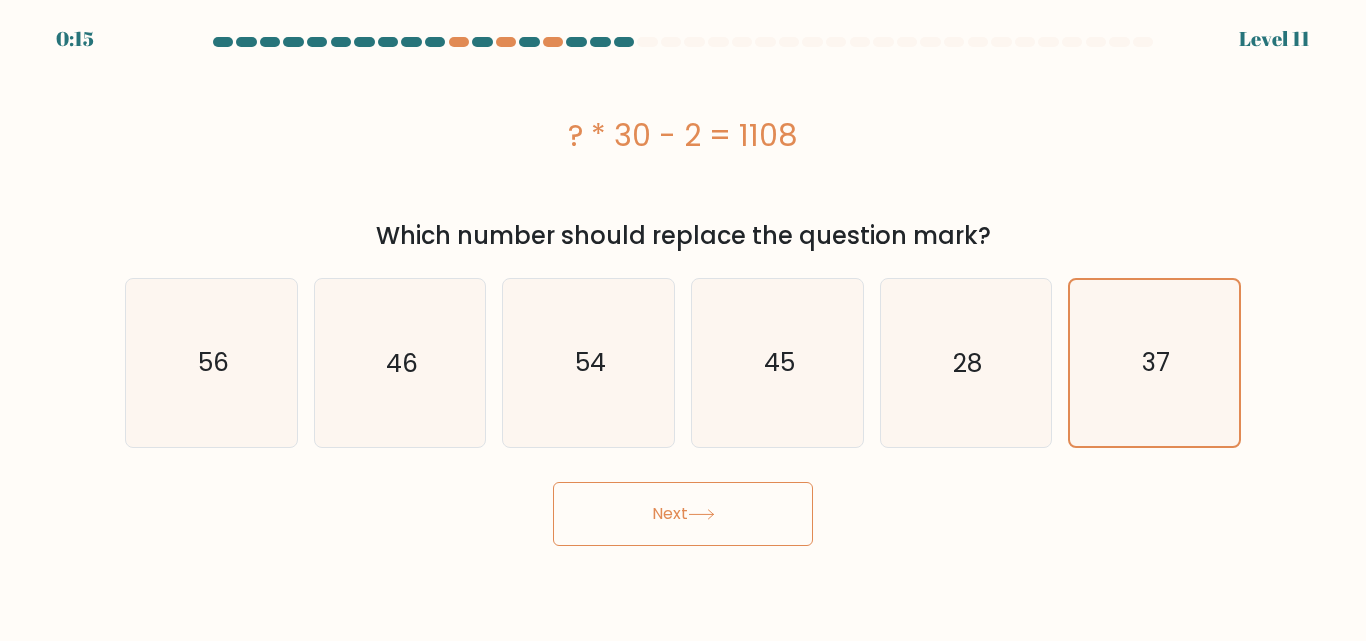 click on "Next" at bounding box center [683, 514] 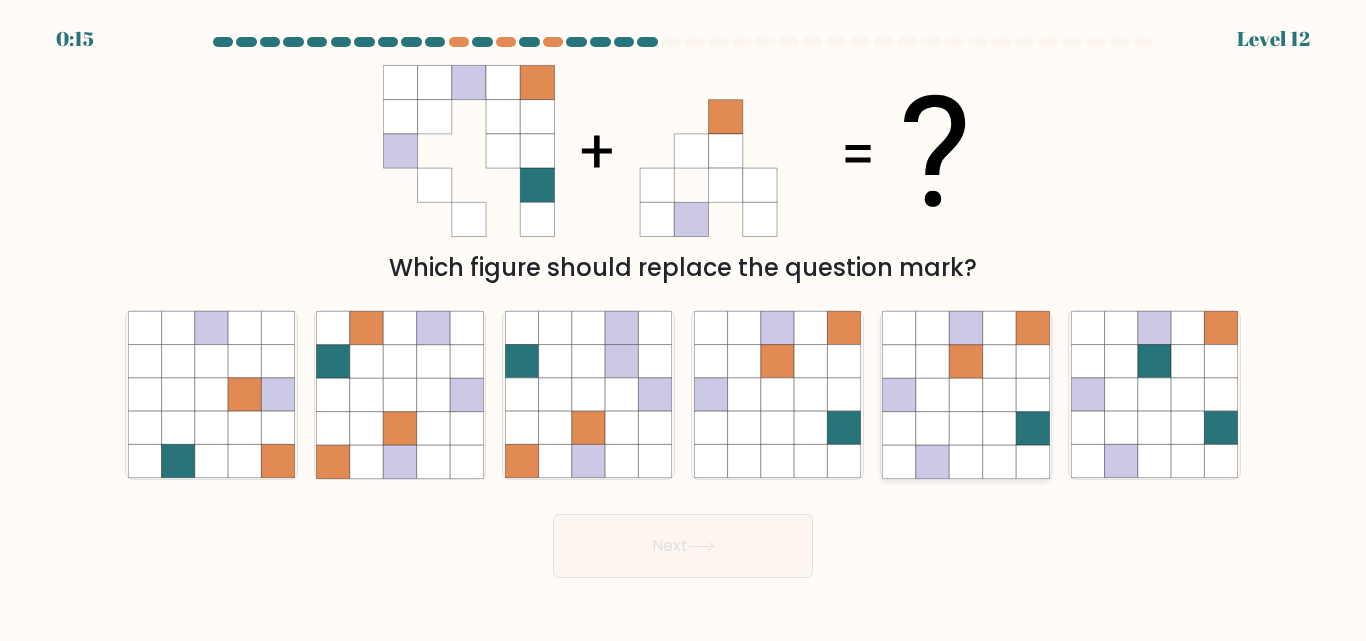 drag, startPoint x: 1047, startPoint y: 406, endPoint x: 986, endPoint y: 402, distance: 61.13101 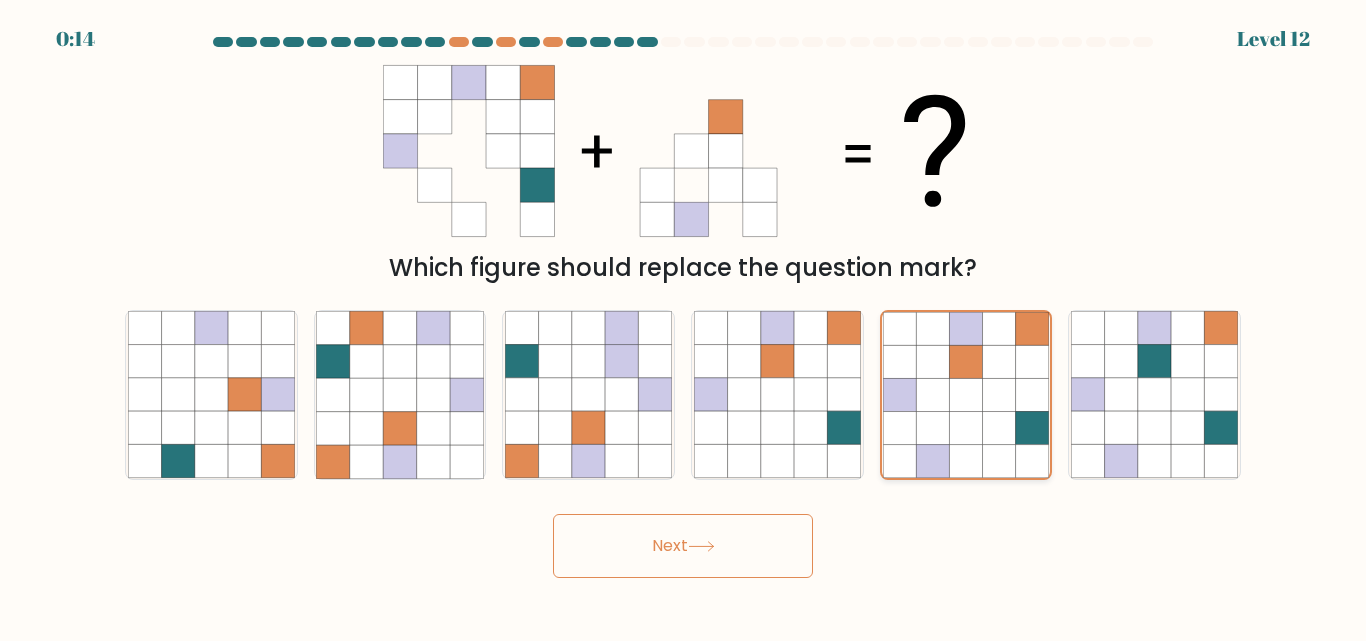 click at bounding box center [998, 395] 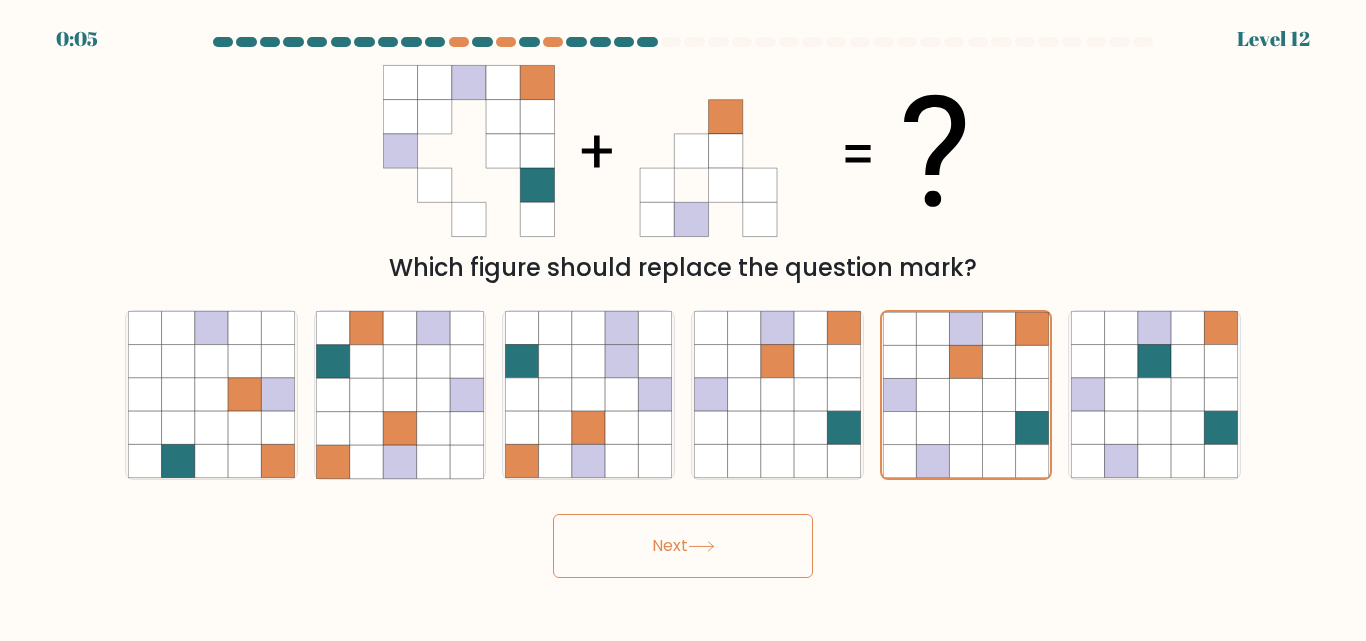click on "Next" at bounding box center (683, 546) 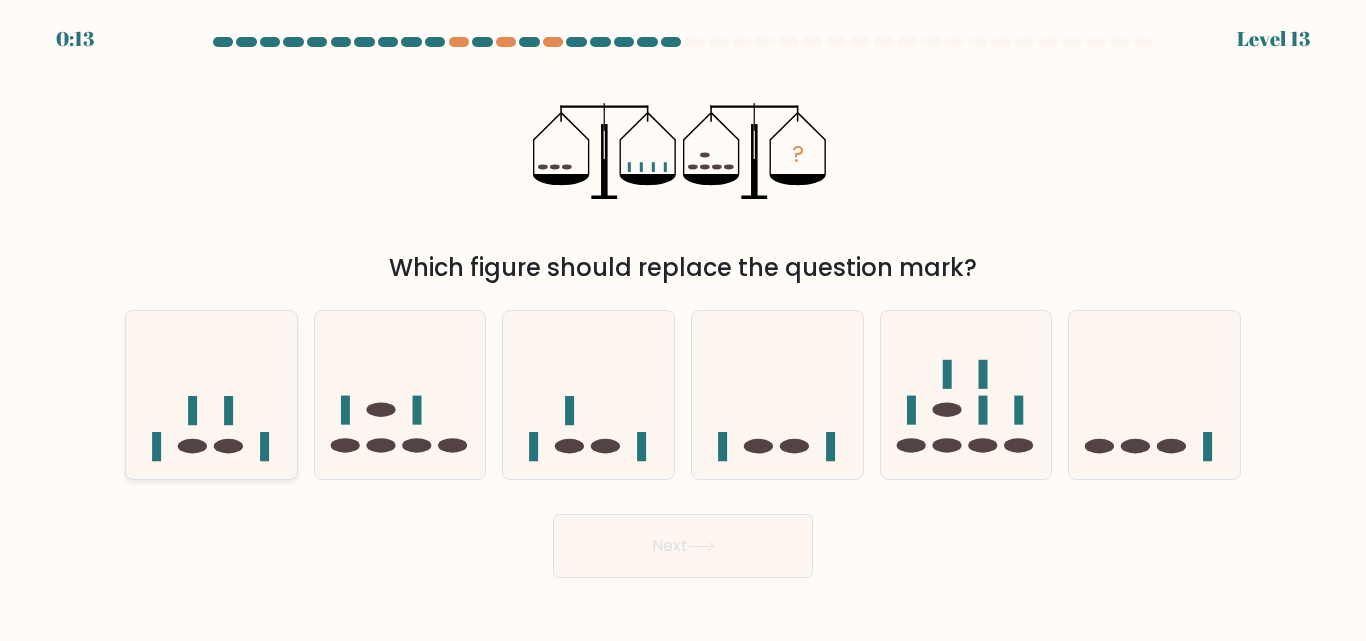 click at bounding box center (211, 394) 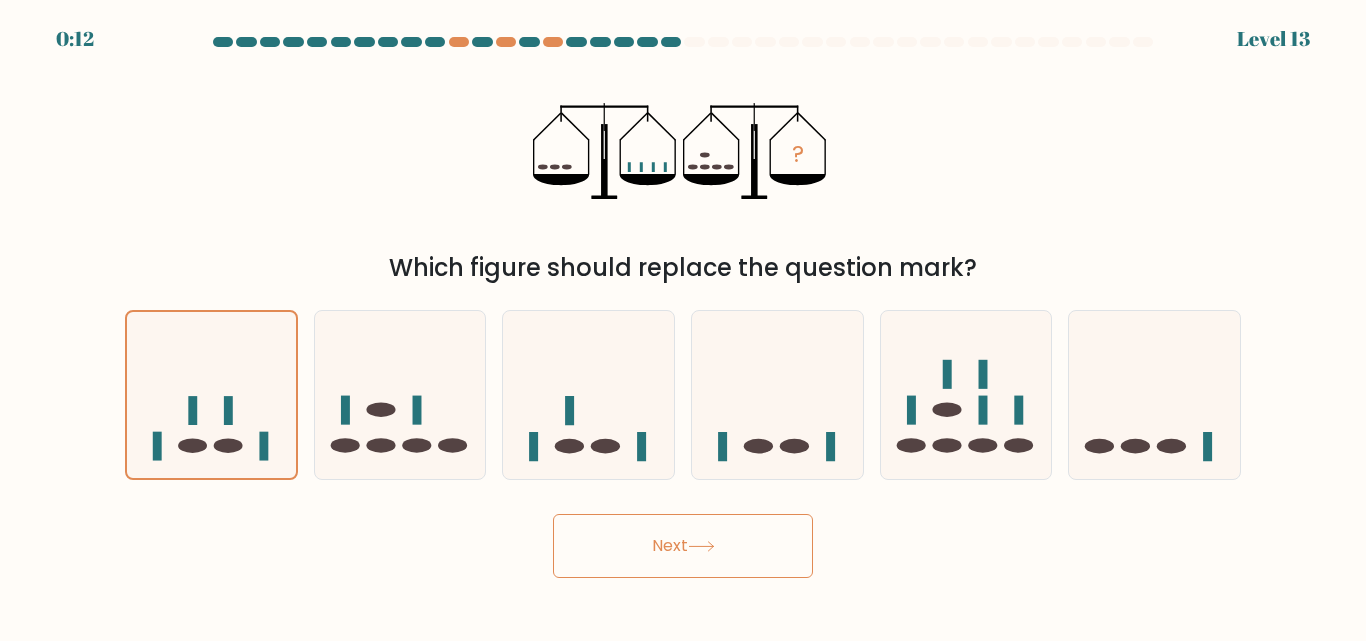 click on "Next" at bounding box center [683, 546] 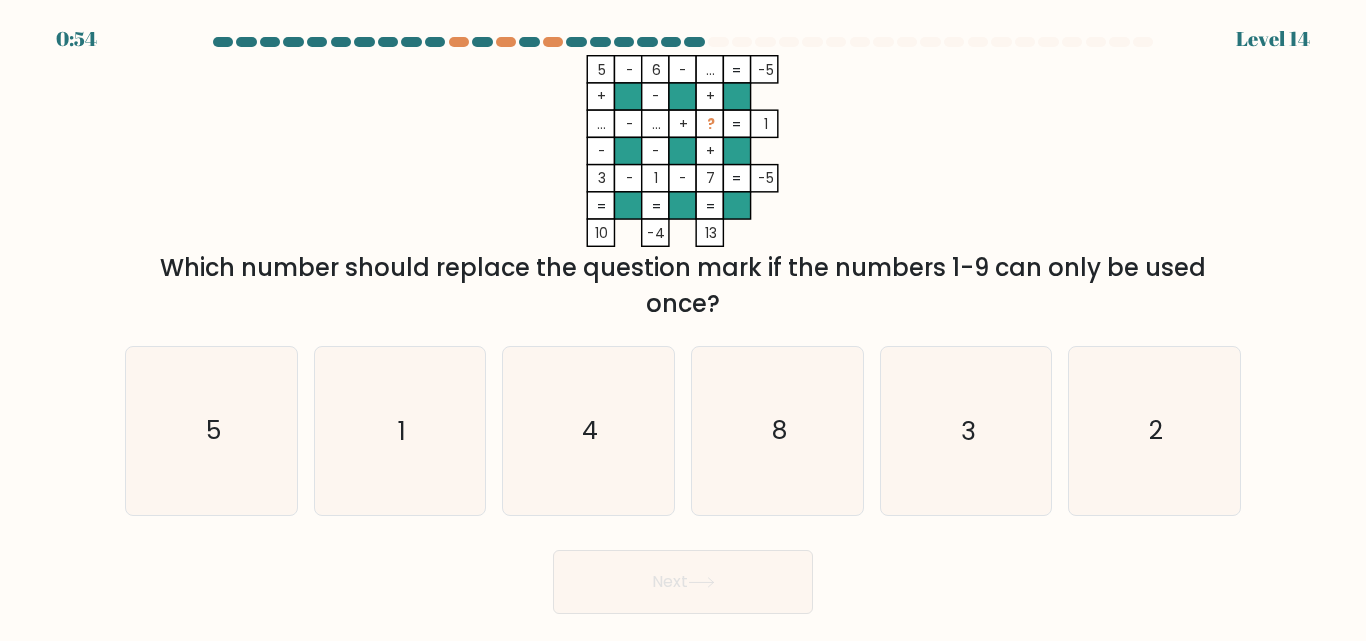 click on "5    -    6    -    ...    -5    +    -    +    ...    -    ...    +    ?    1    -    -    +    3    -    1    -    7    =   -5    =   =   =   =   10    -4    13    =" at bounding box center [683, 151] 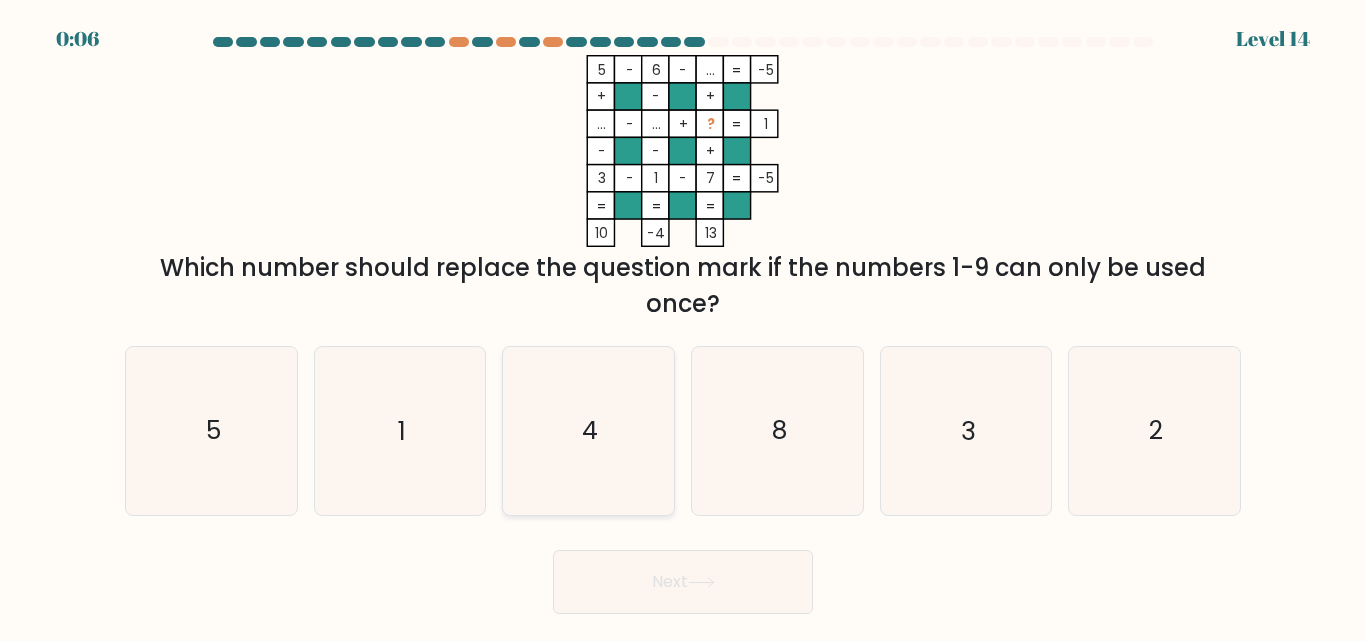 click on "4" at bounding box center (588, 430) 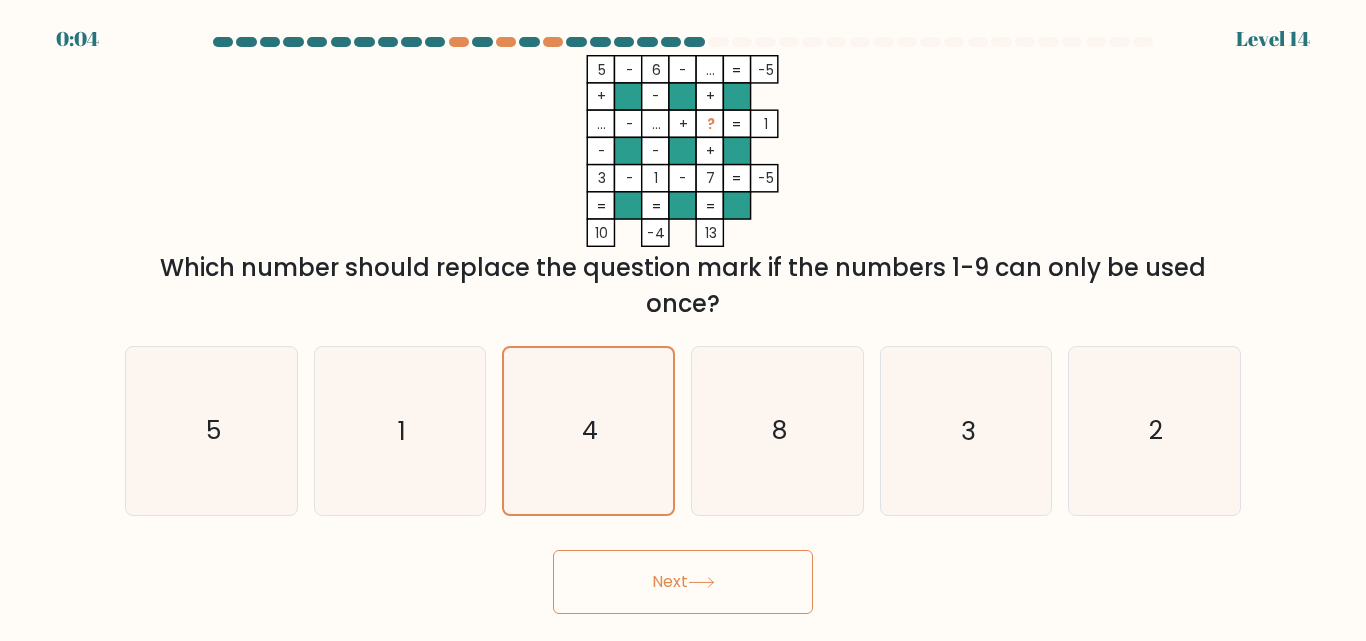 click on "Next" at bounding box center (683, 582) 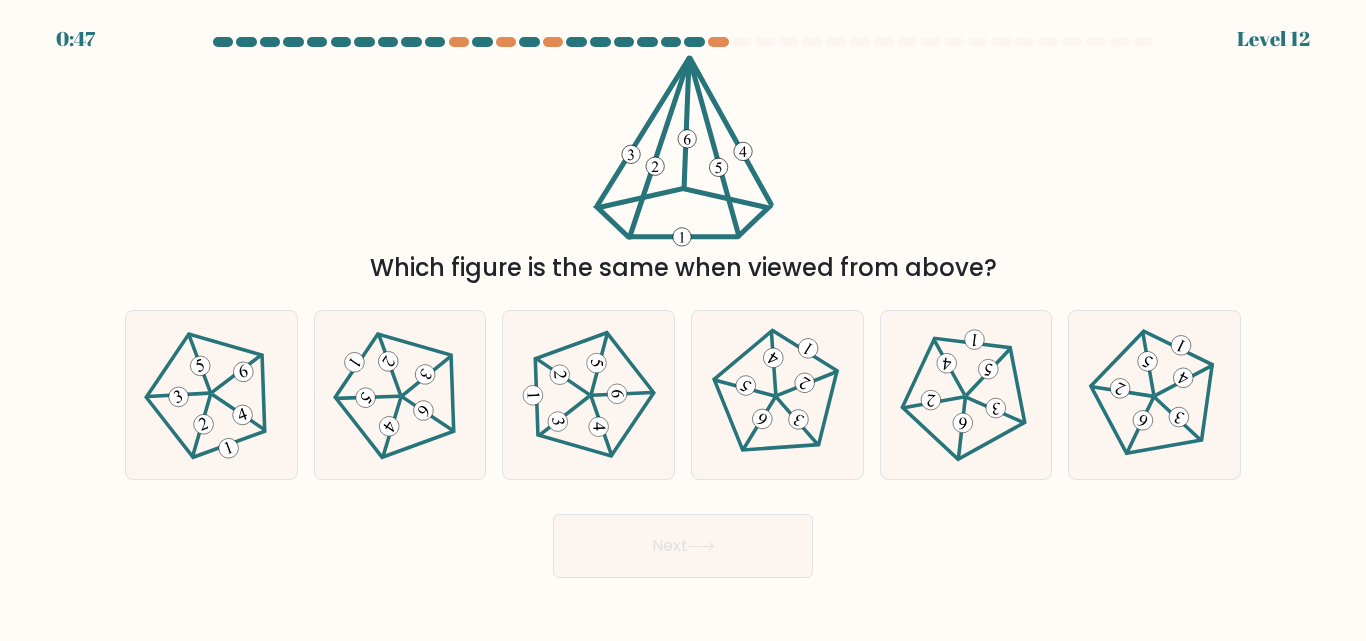 drag, startPoint x: 750, startPoint y: 208, endPoint x: 733, endPoint y: 246, distance: 41.62932 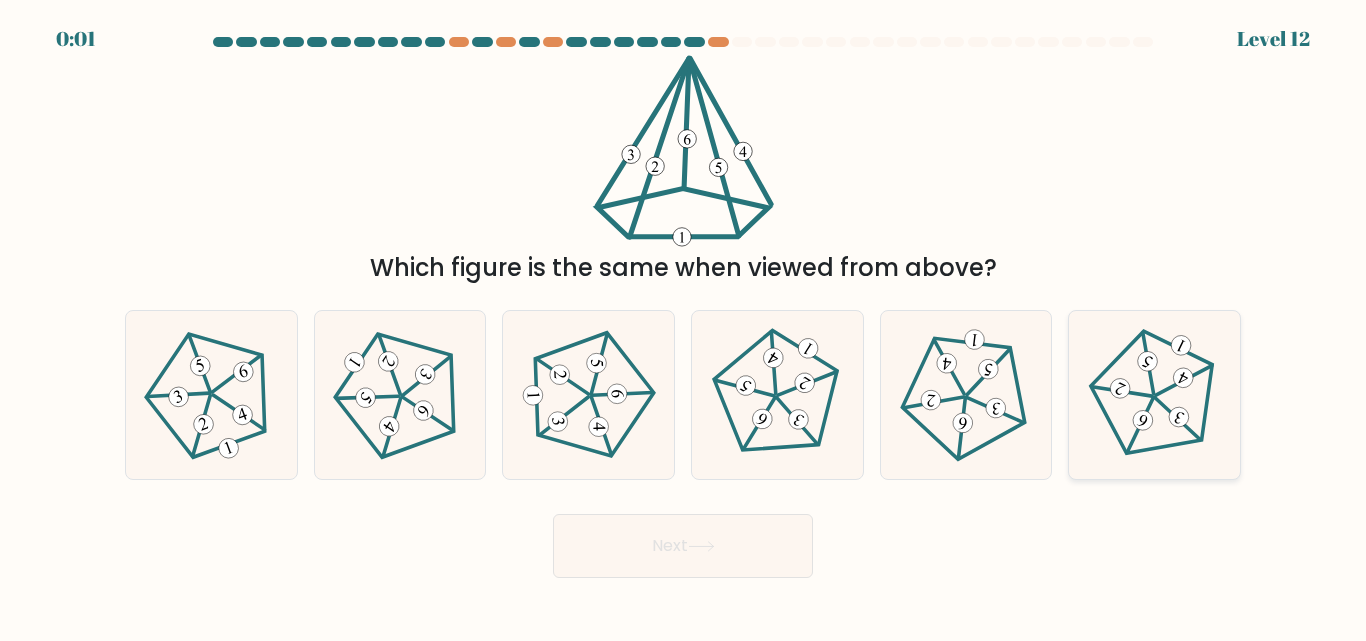 click at bounding box center [1178, 417] 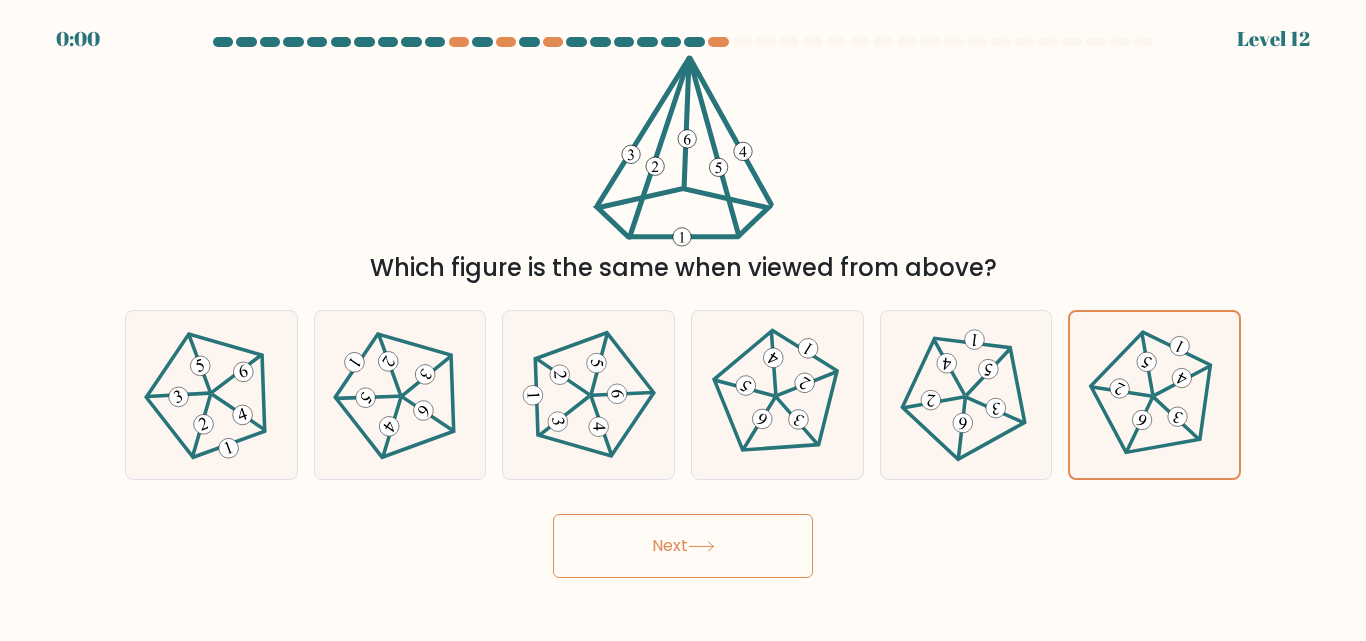 click on "Next" at bounding box center (683, 541) 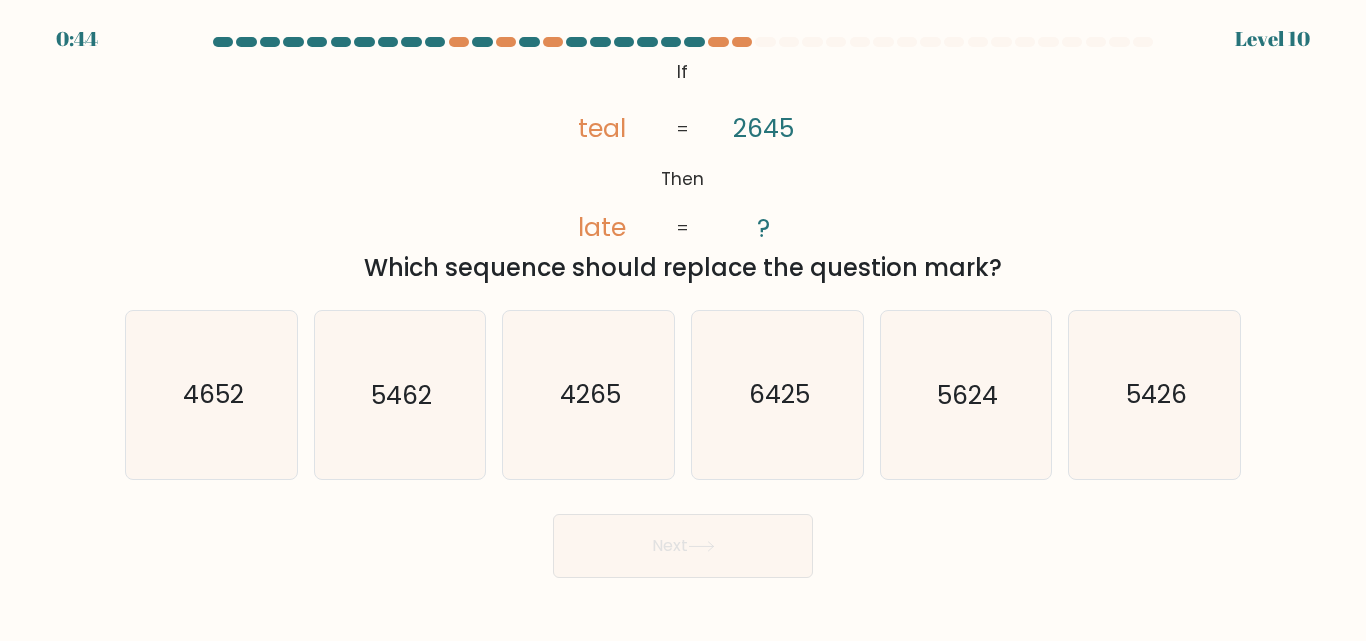 scroll, scrollTop: 0, scrollLeft: 0, axis: both 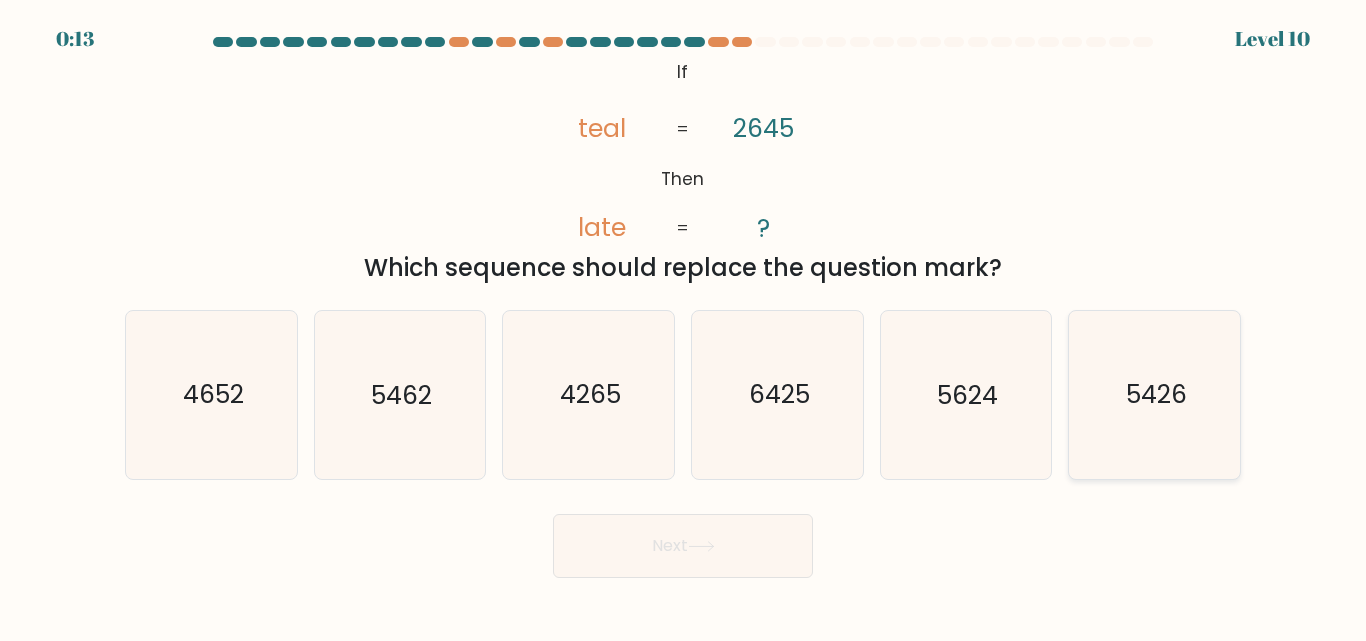 click on "5426" at bounding box center (1156, 395) 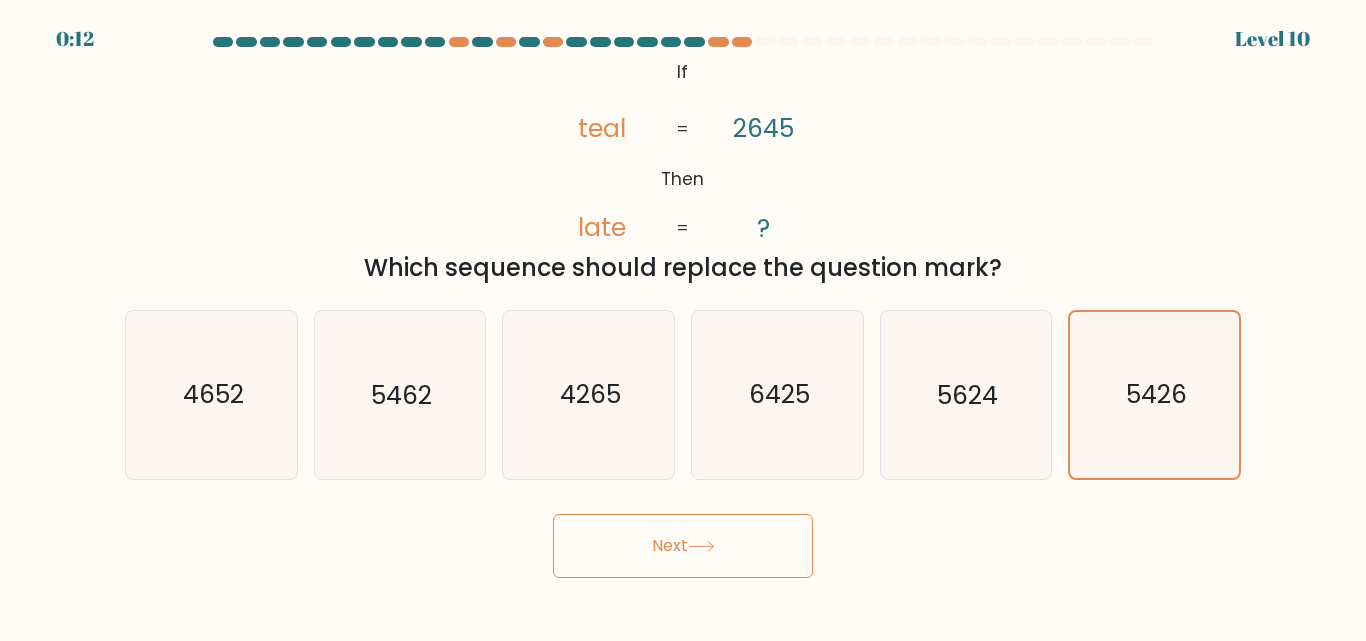 click on "Next" at bounding box center [683, 546] 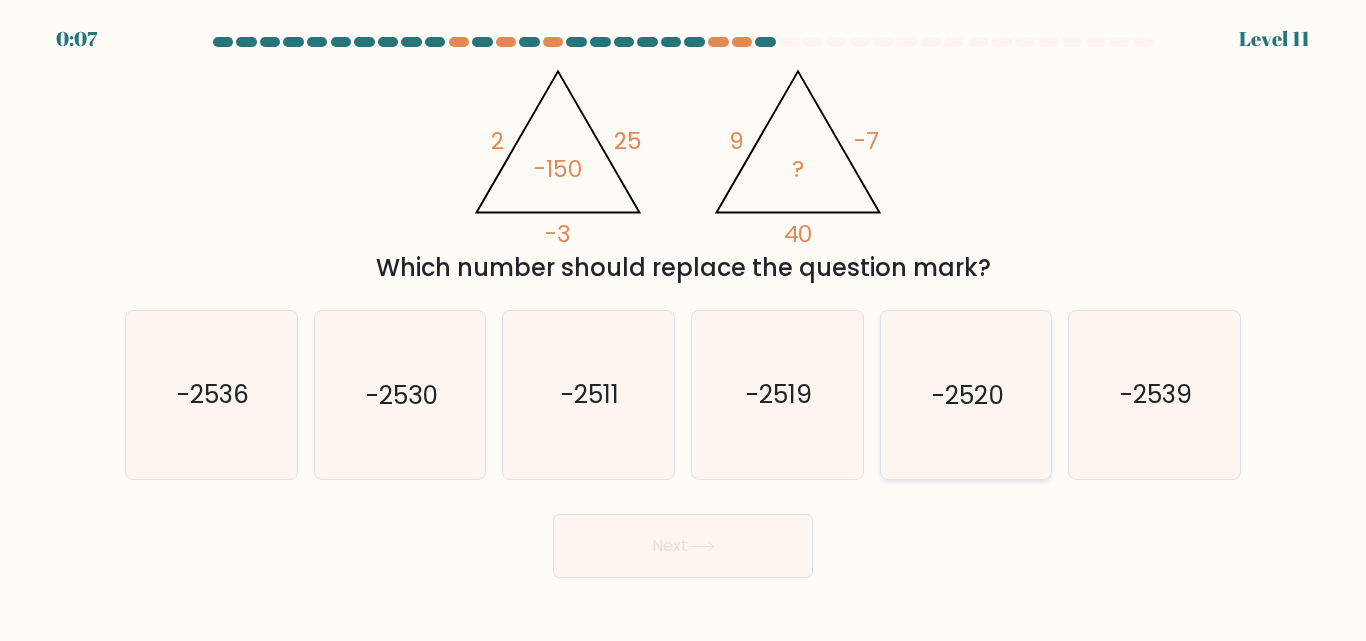 click on "-2520" at bounding box center (965, 394) 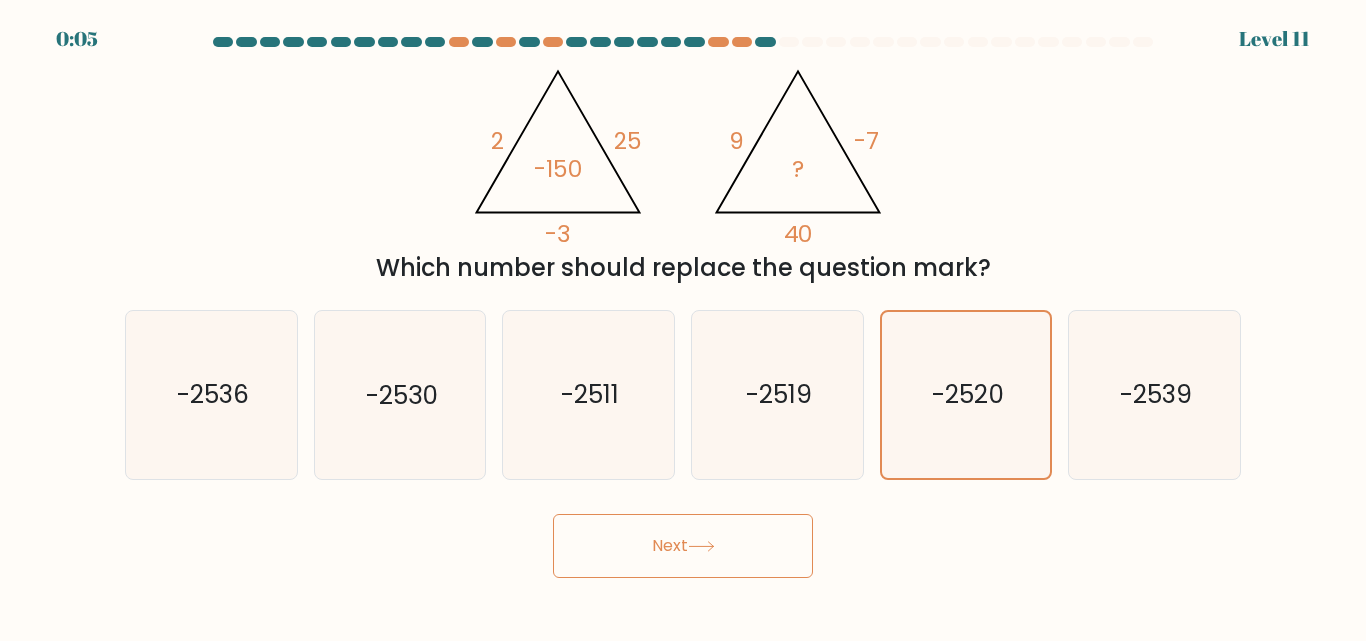 click on "Next" at bounding box center (683, 546) 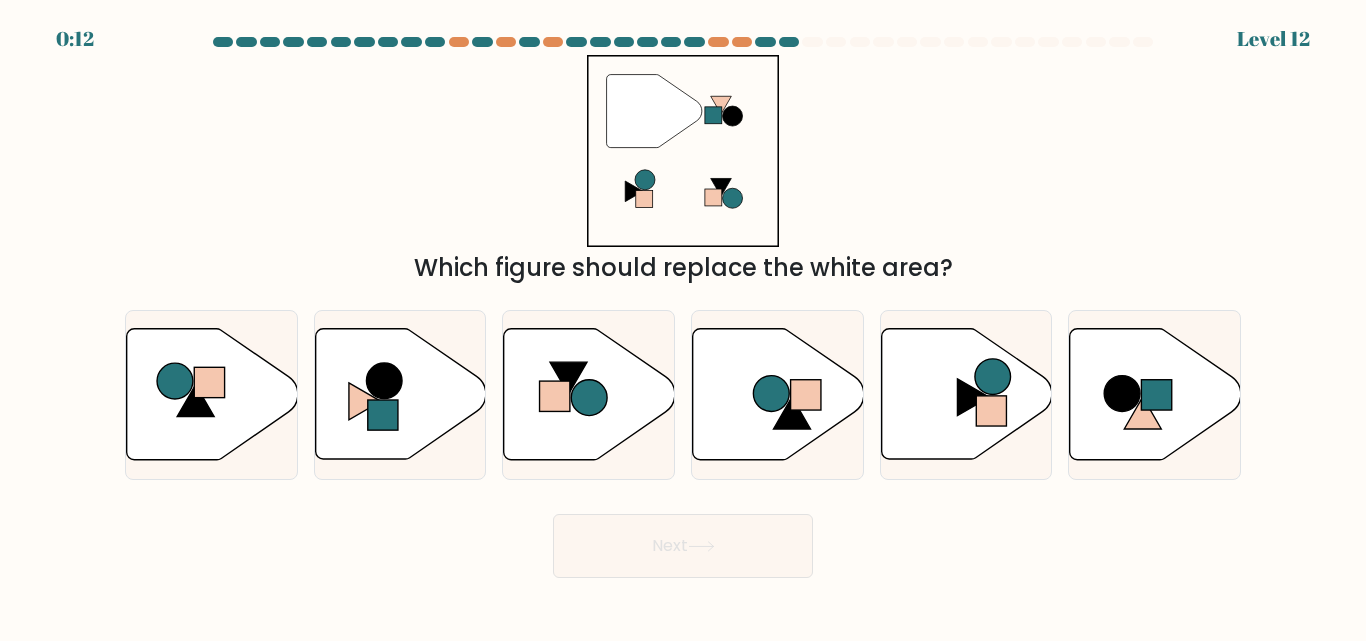 click on "e." at bounding box center [966, 394] 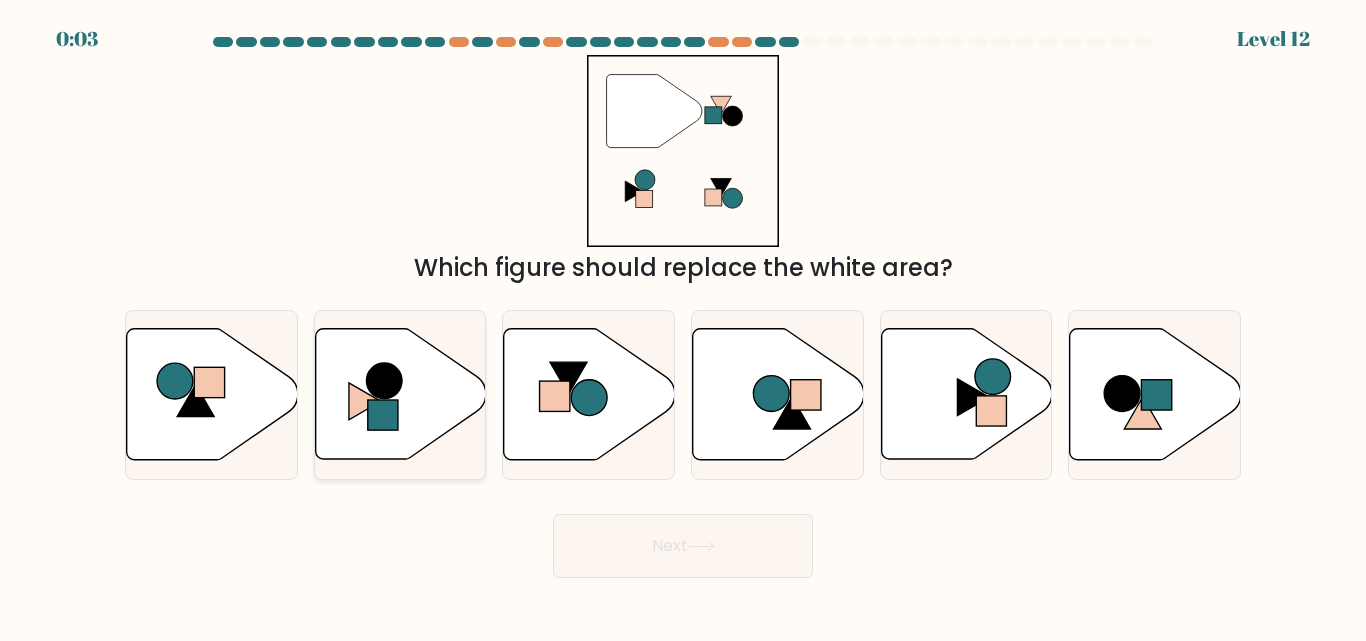 click at bounding box center (384, 382) 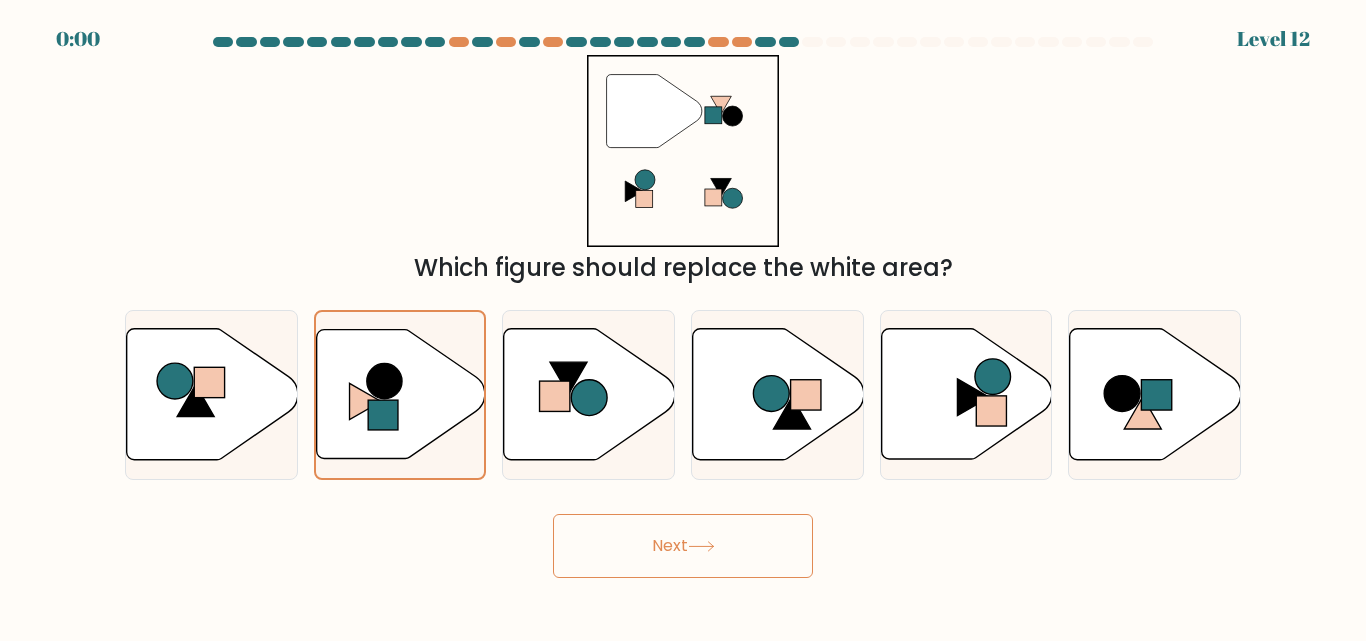 click on "Next" at bounding box center (683, 546) 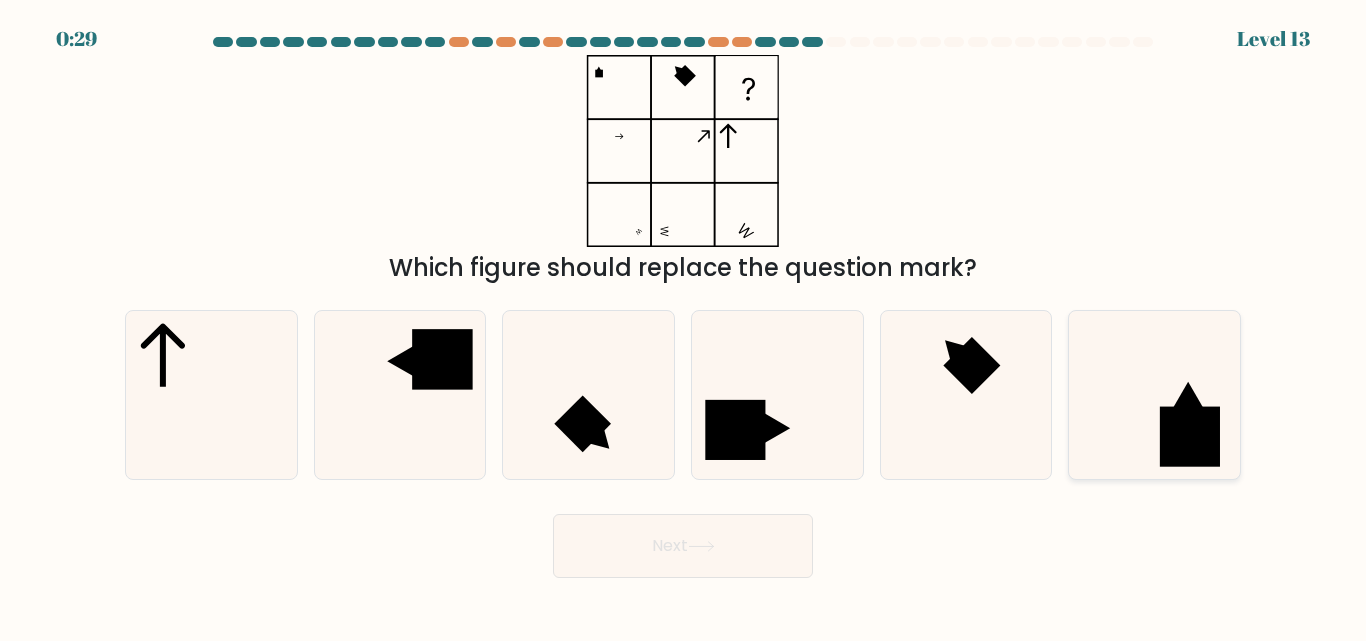 click at bounding box center [1154, 394] 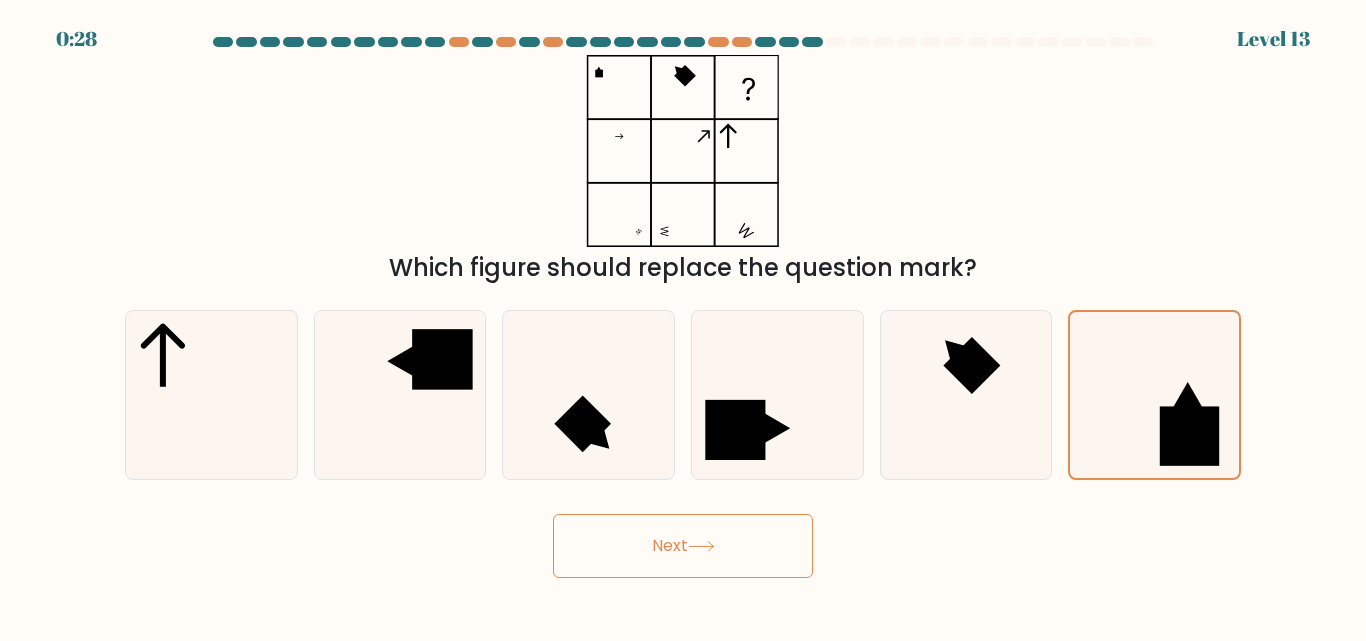 click on "Next" at bounding box center (683, 546) 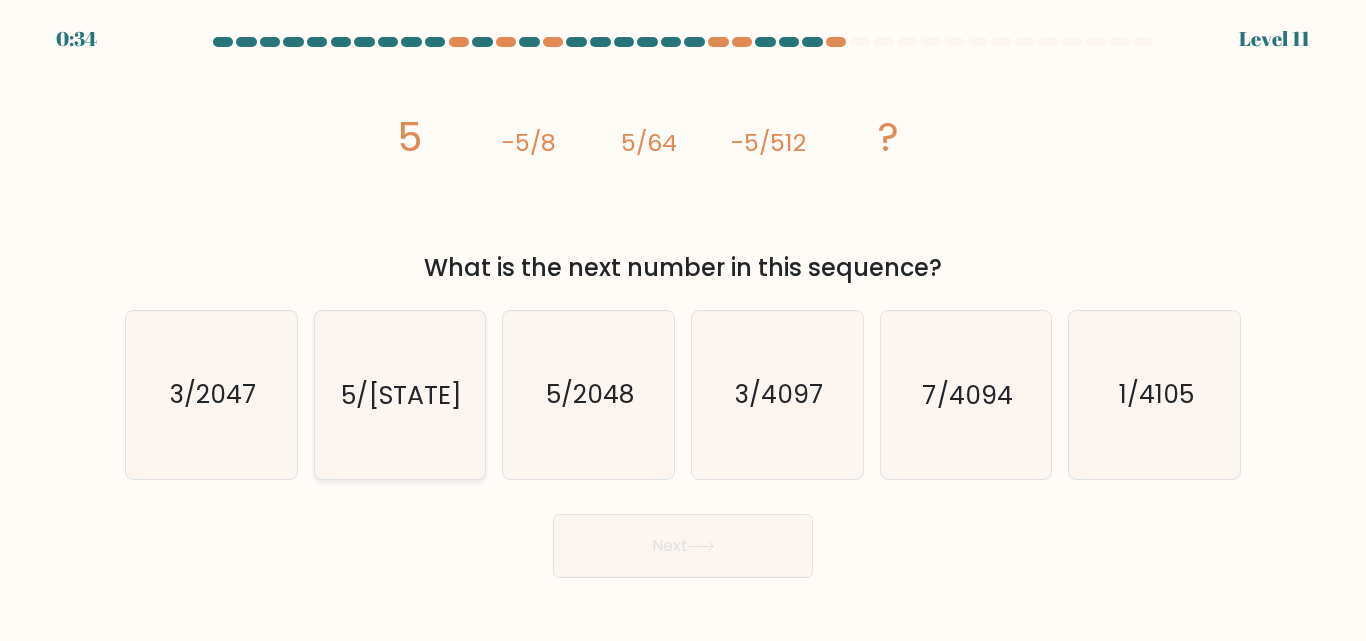 click on "5/4096" at bounding box center [399, 394] 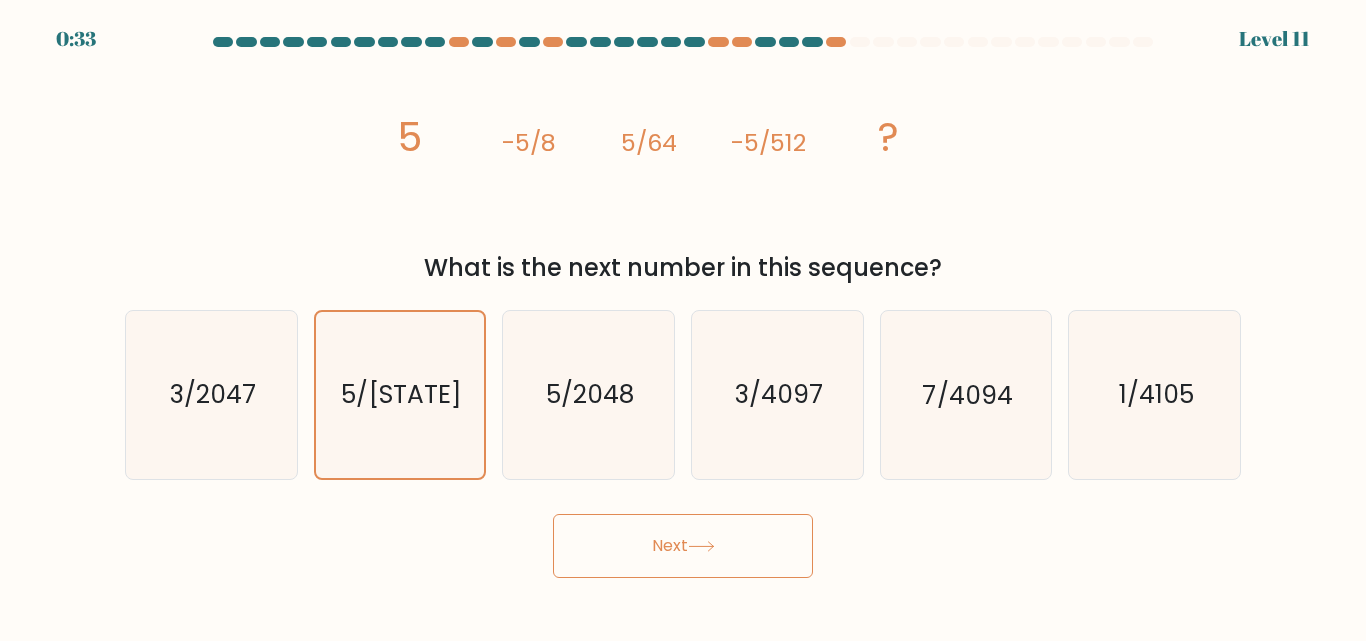 click on "Next" at bounding box center [683, 546] 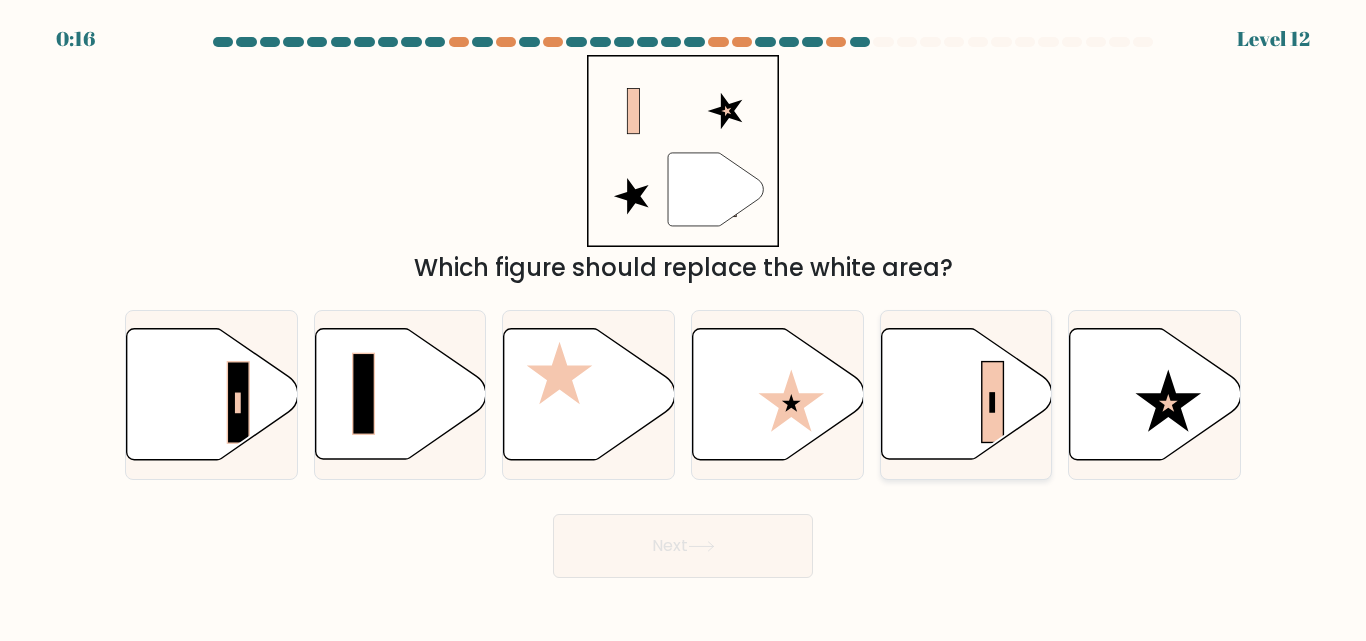 click at bounding box center (966, 394) 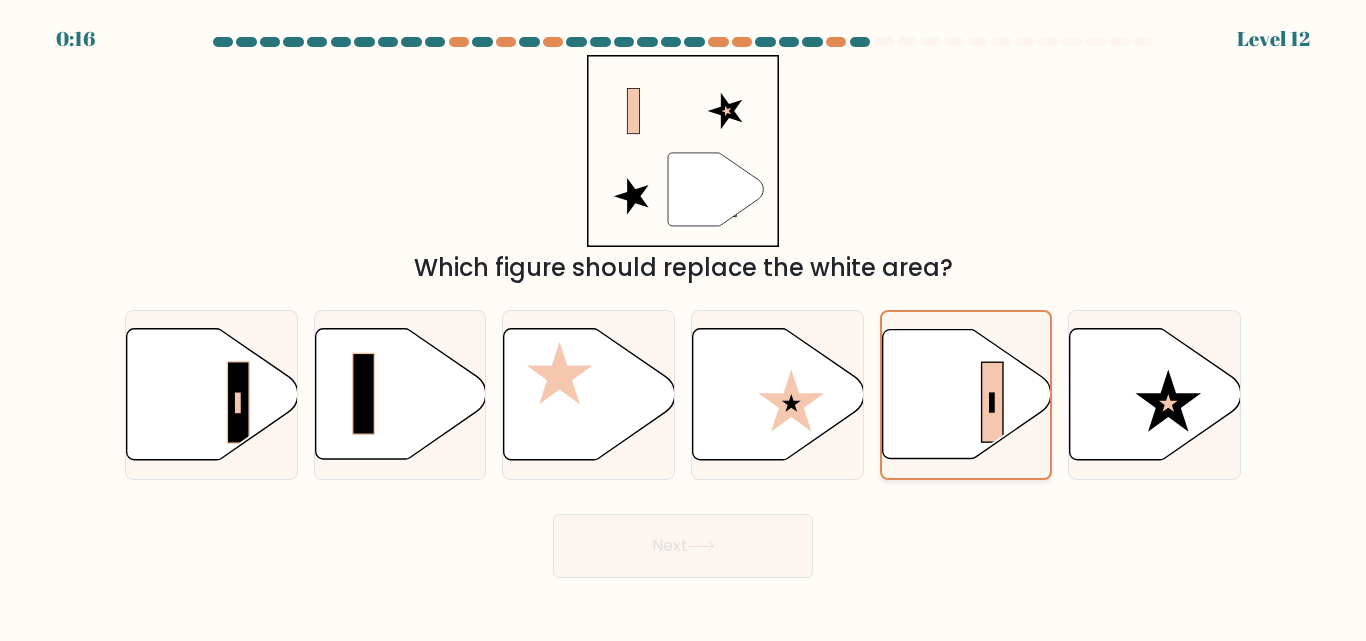 click at bounding box center (966, 394) 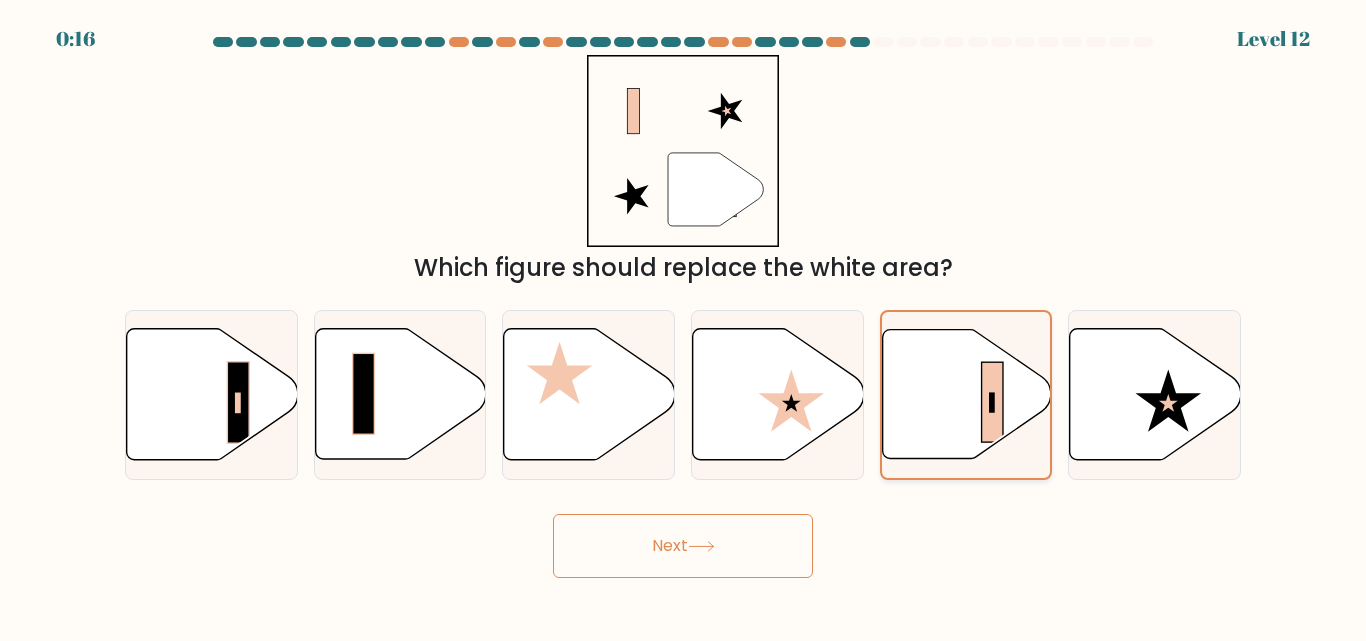 click at bounding box center [966, 394] 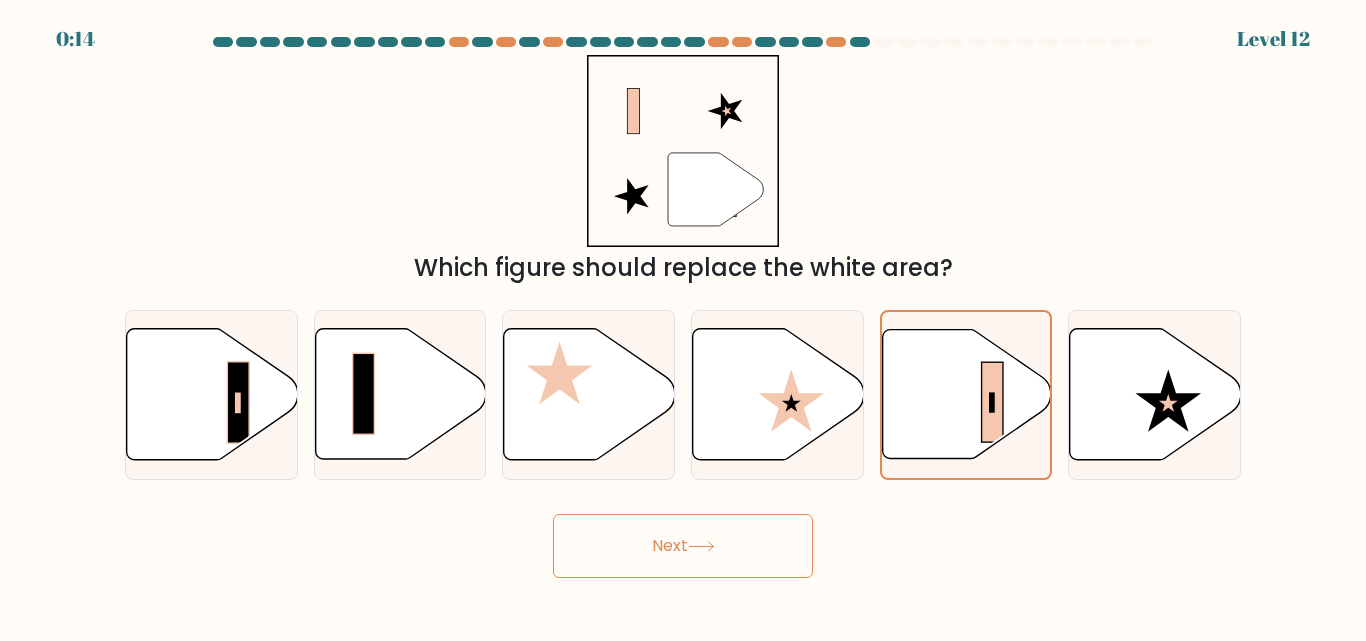 click at bounding box center (701, 546) 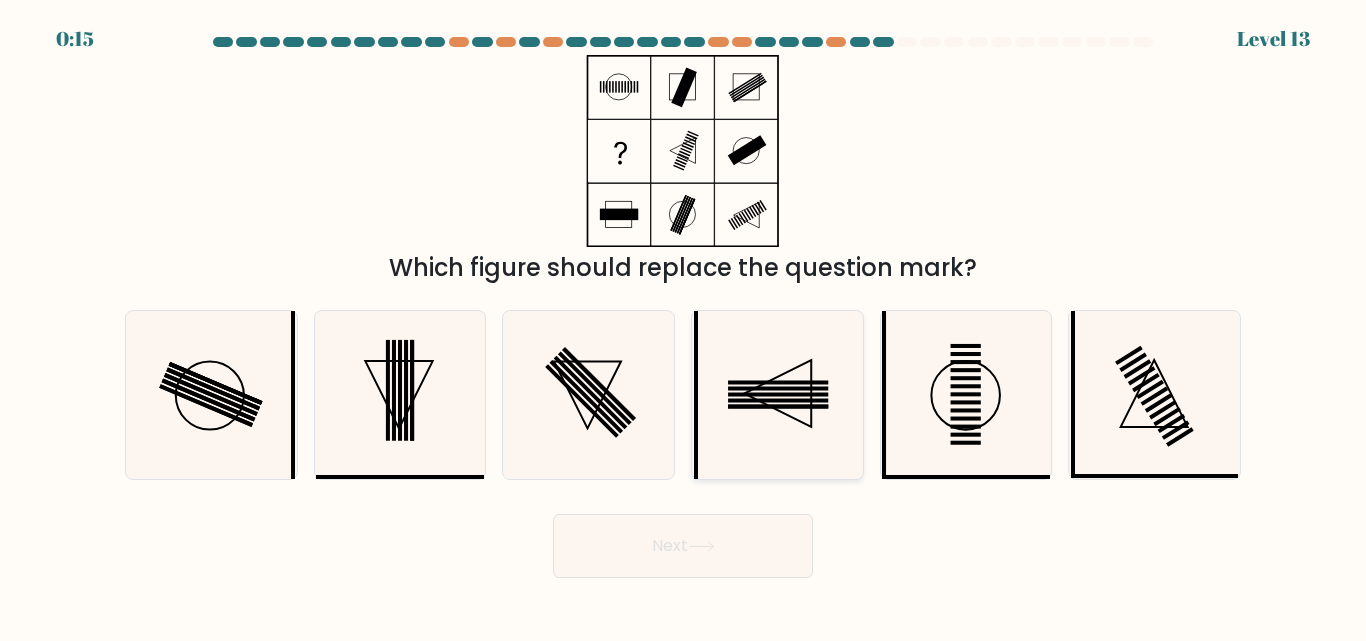 click at bounding box center [778, 383] 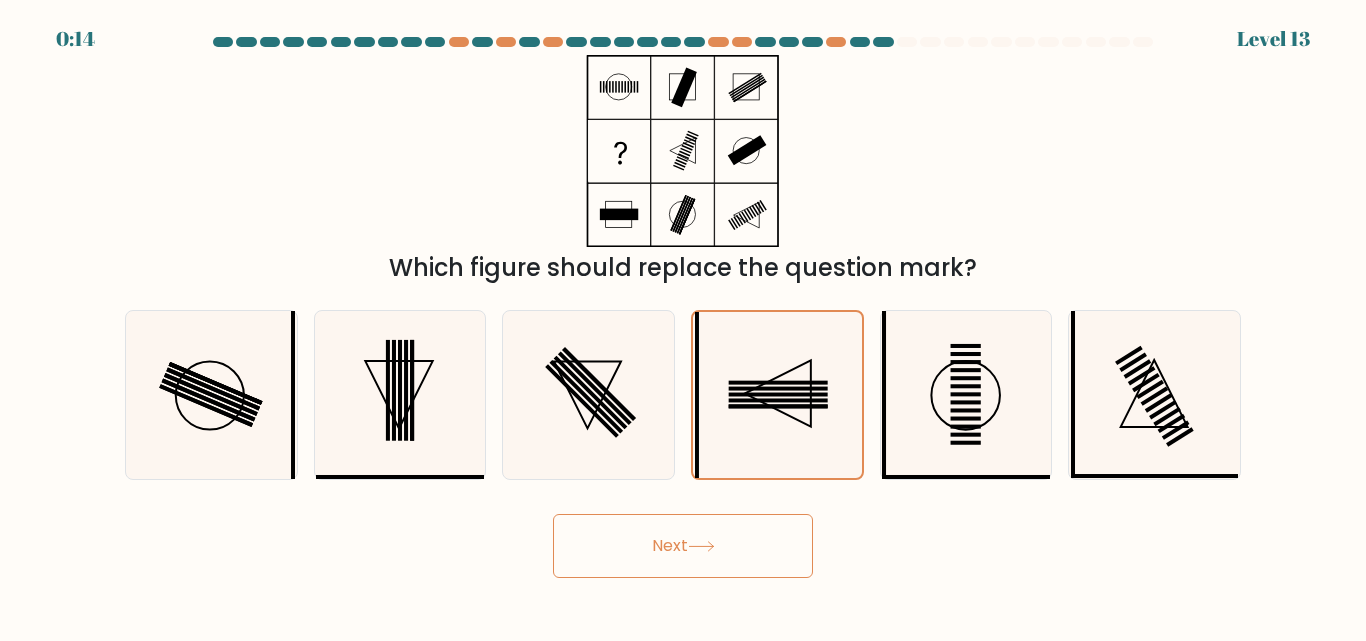 click at bounding box center [701, 546] 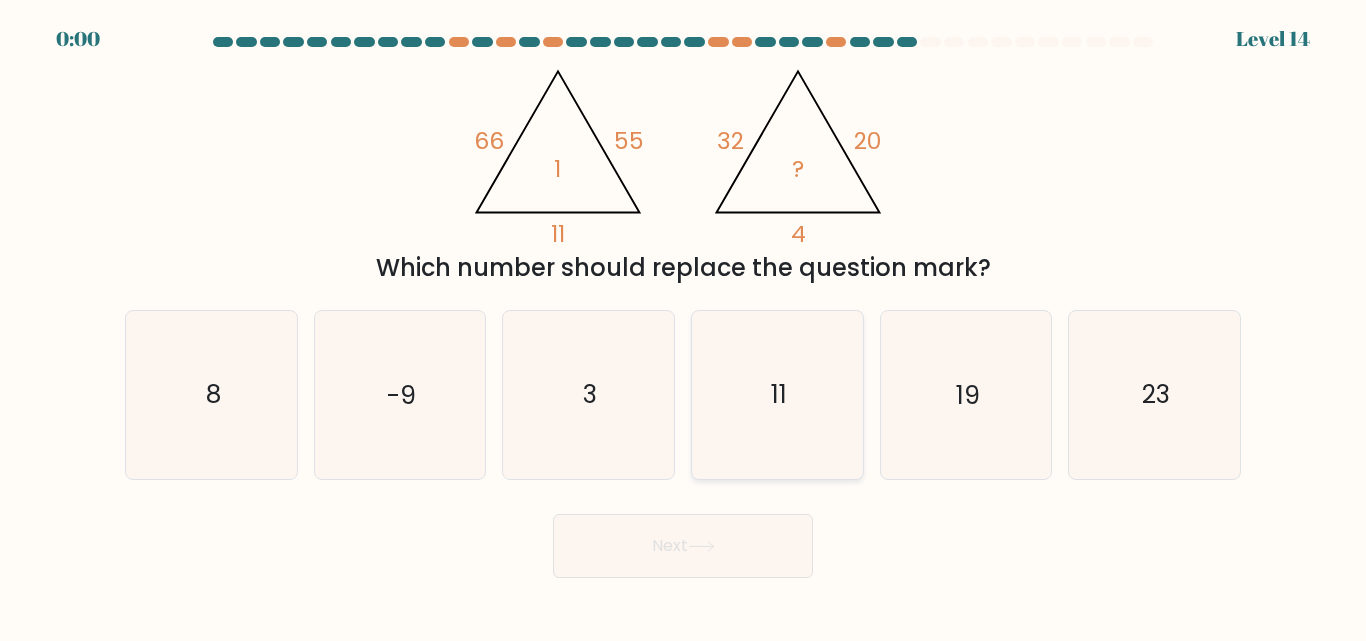 click on "11" at bounding box center (777, 394) 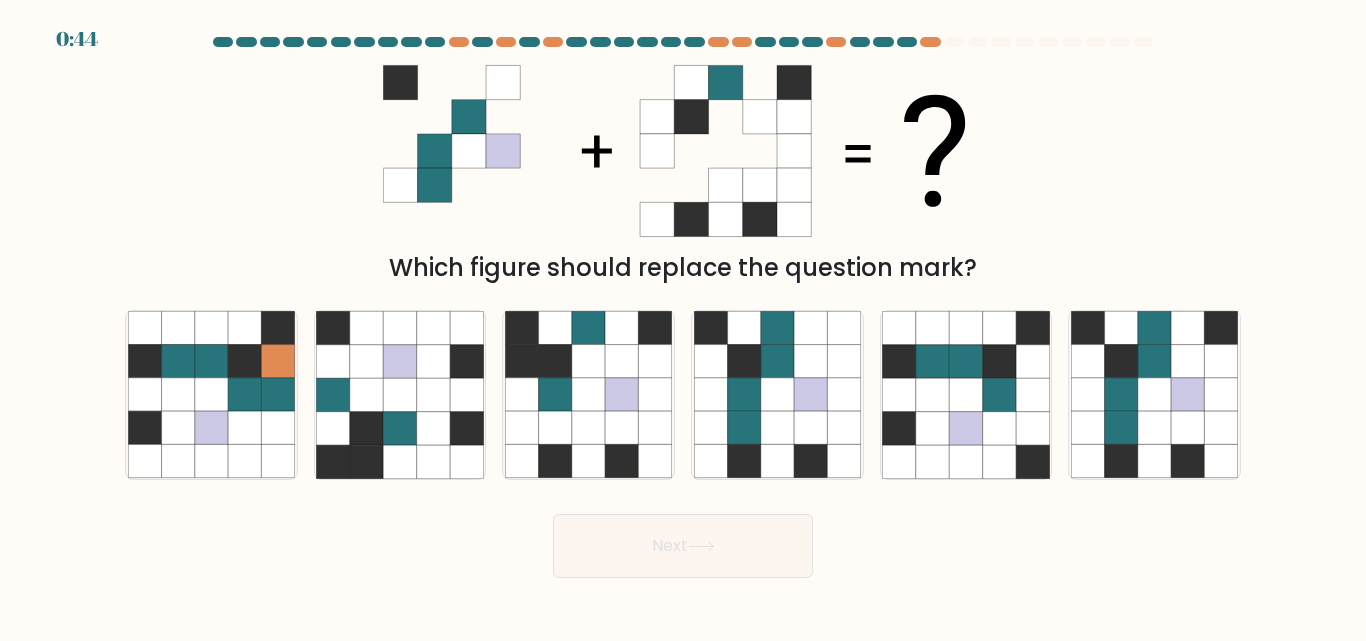 scroll, scrollTop: 0, scrollLeft: 0, axis: both 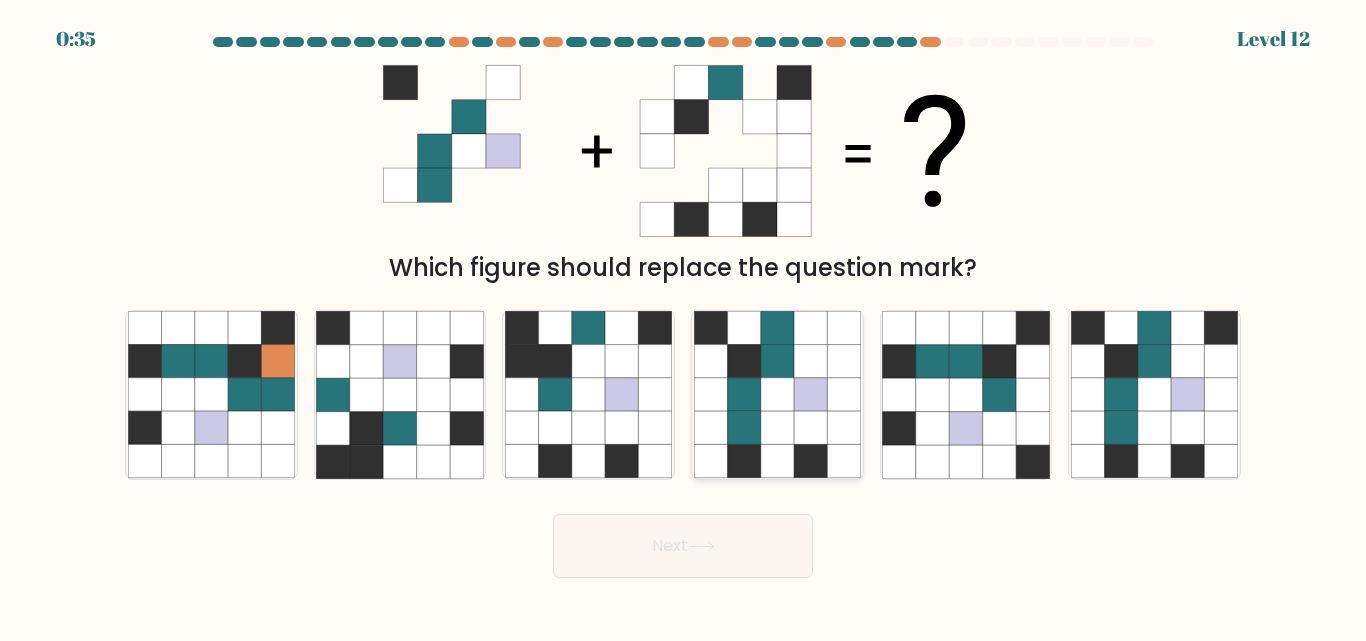 click at bounding box center (777, 394) 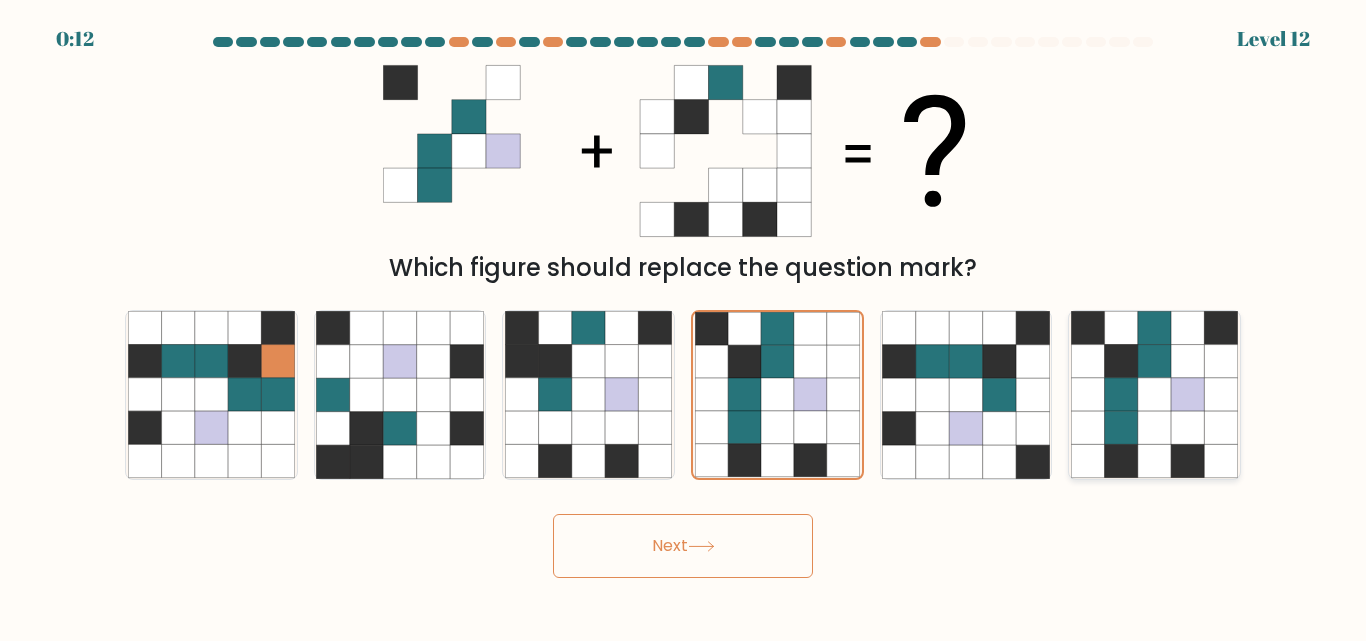 click at bounding box center (1121, 428) 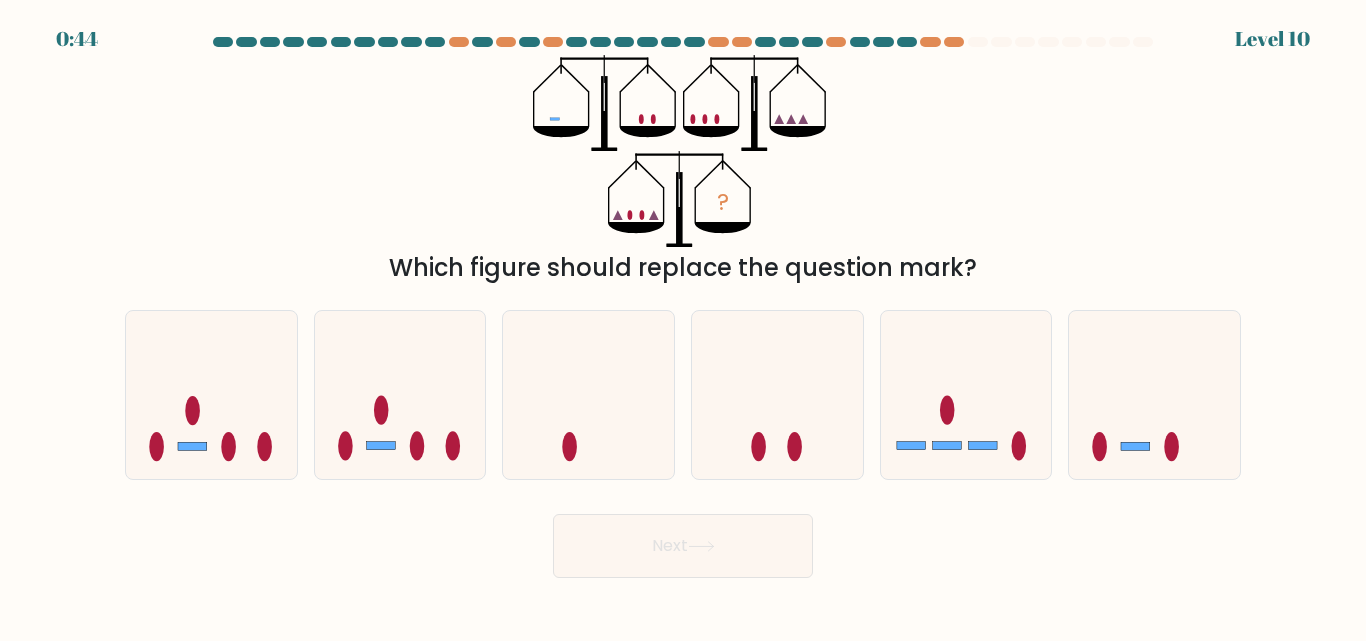 scroll, scrollTop: 0, scrollLeft: 0, axis: both 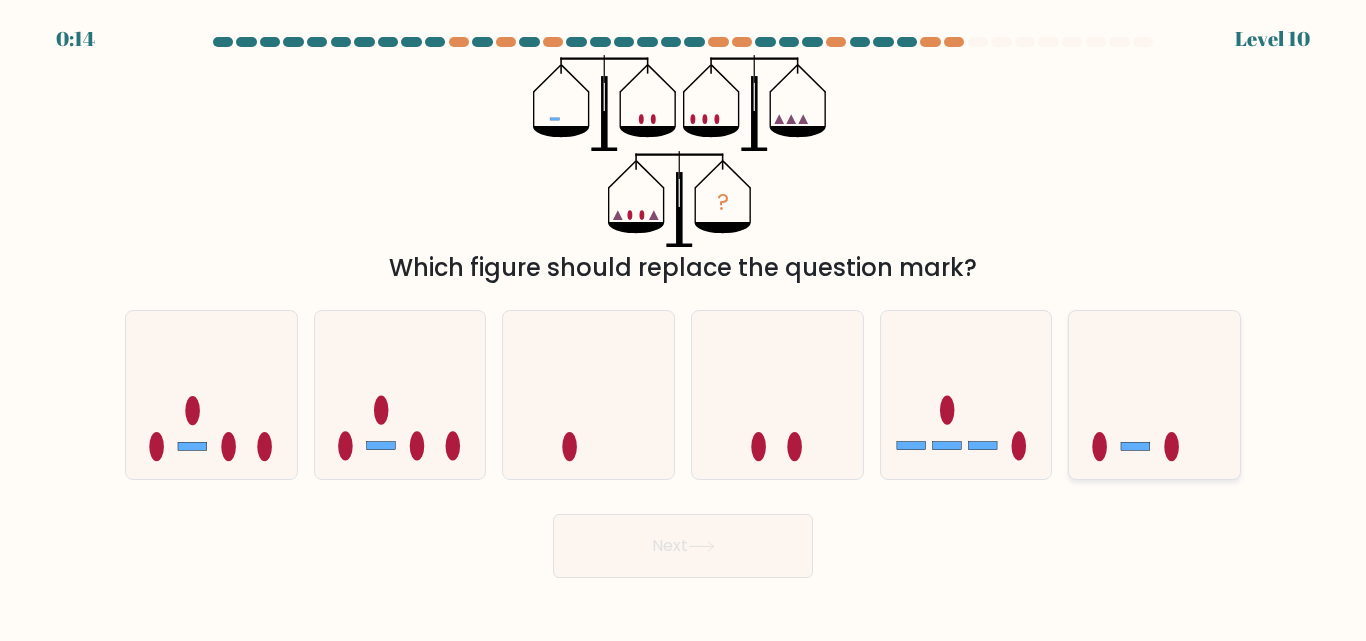 click at bounding box center (1154, 394) 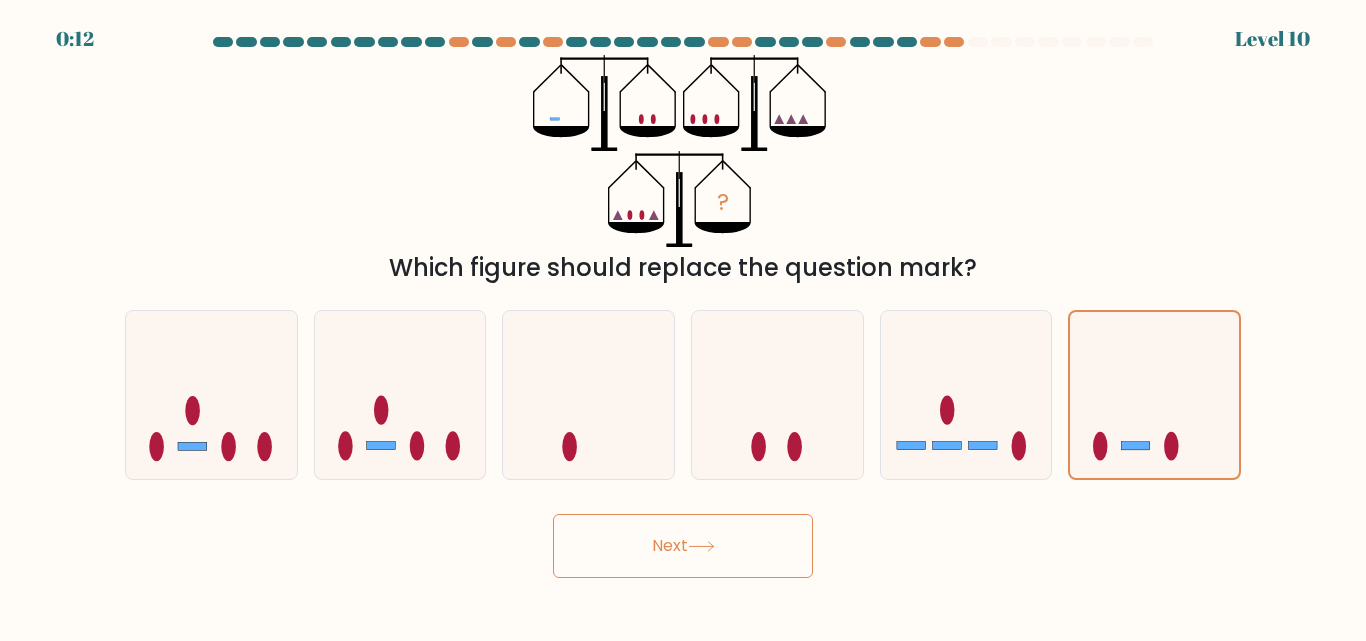 click on "Next" at bounding box center (683, 546) 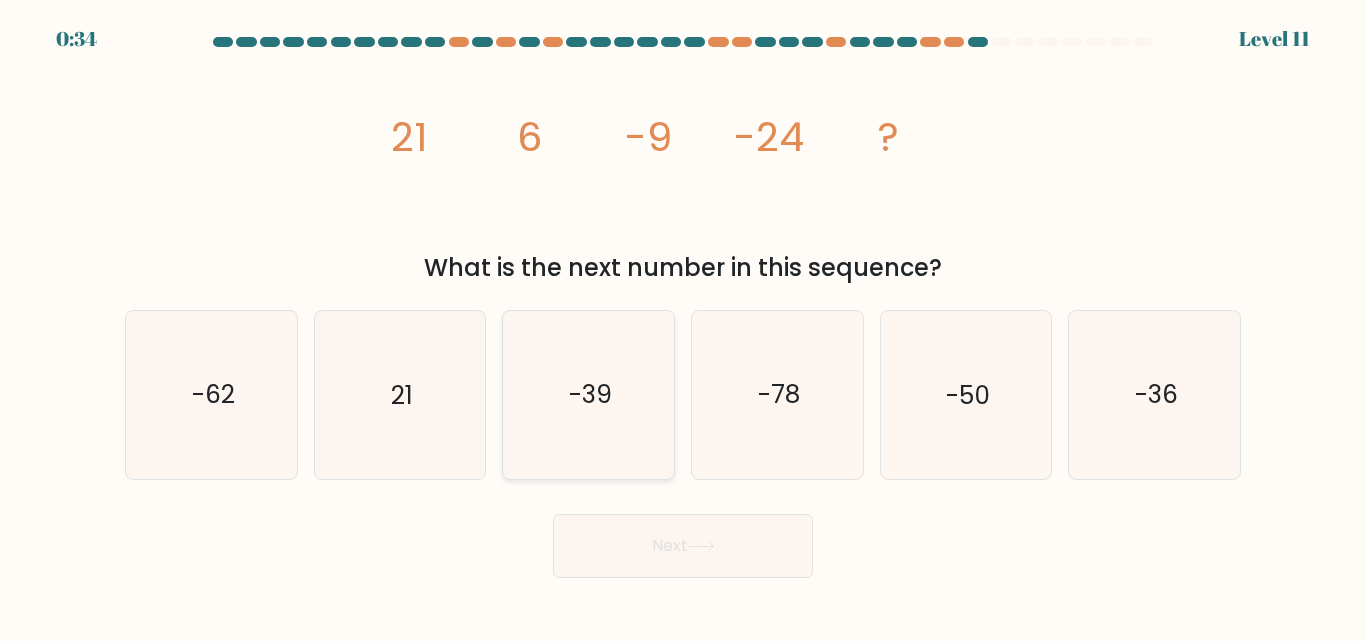 click on "-39" at bounding box center (588, 394) 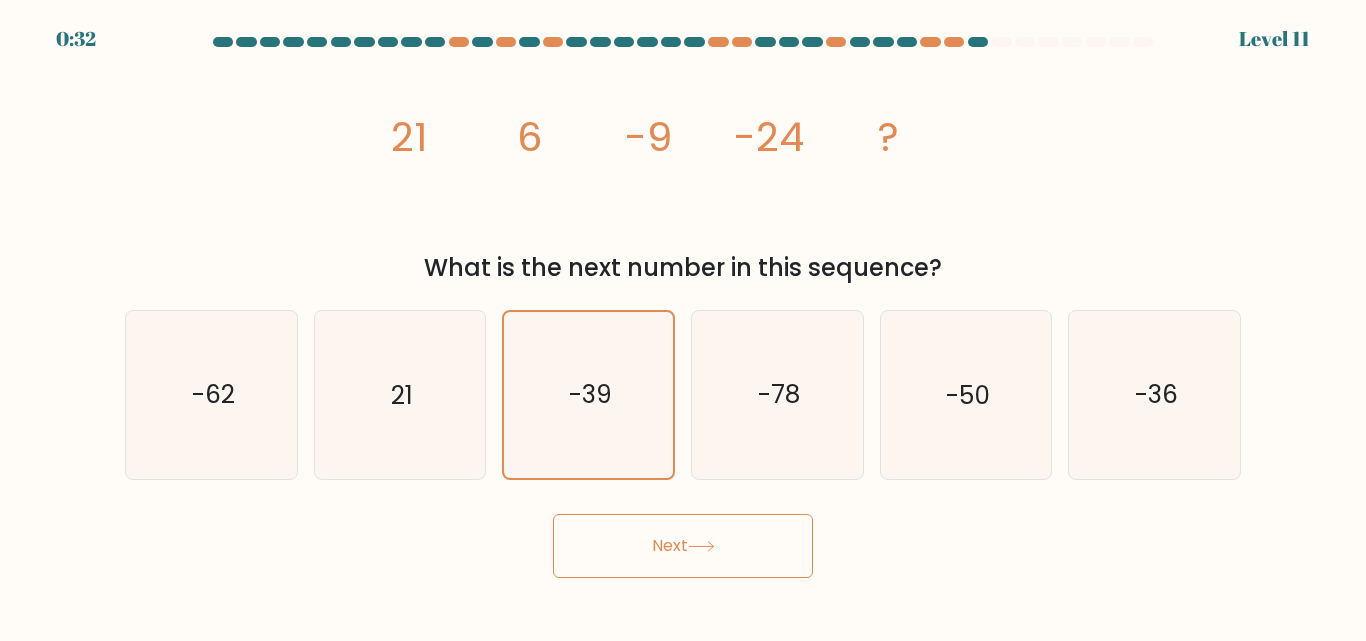 click on "Next" at bounding box center (683, 546) 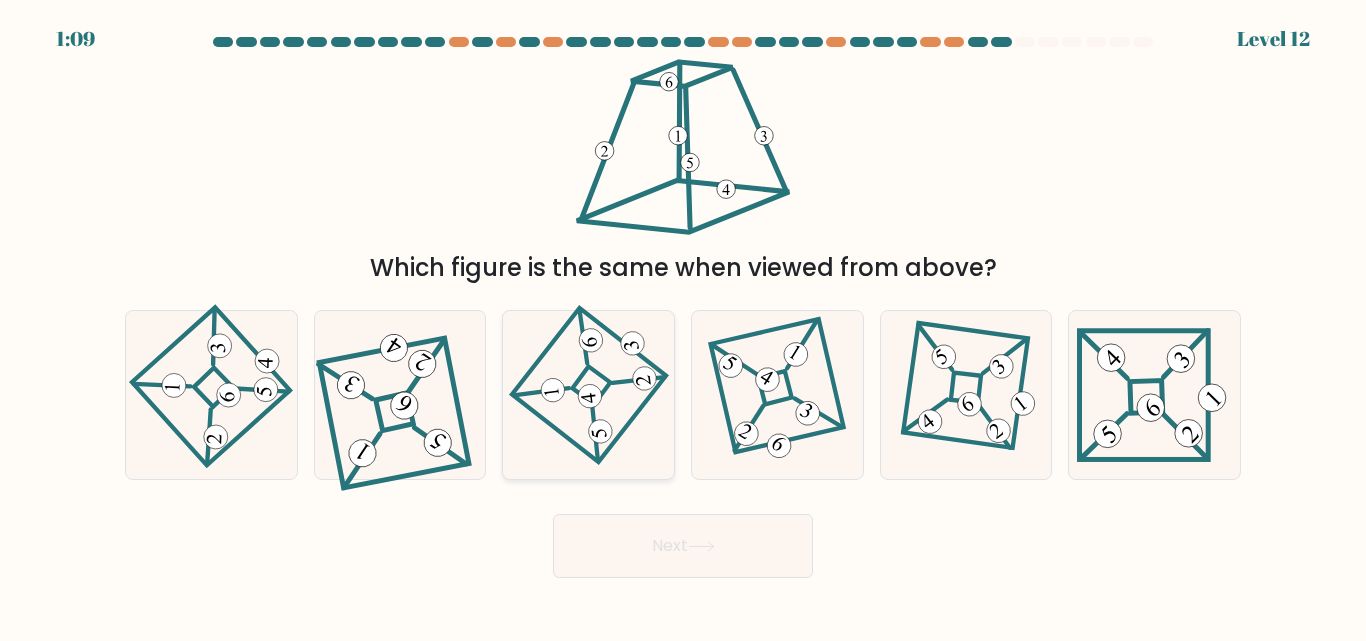 click at bounding box center [589, 395] 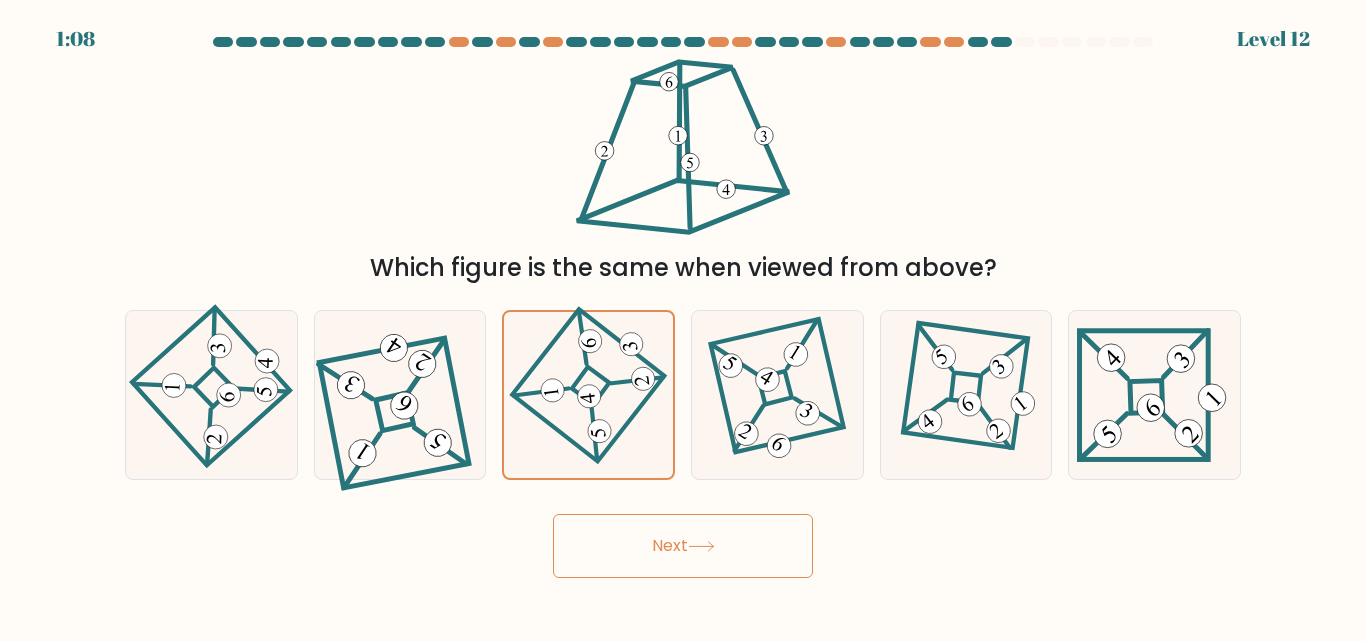click on "Next" at bounding box center (683, 546) 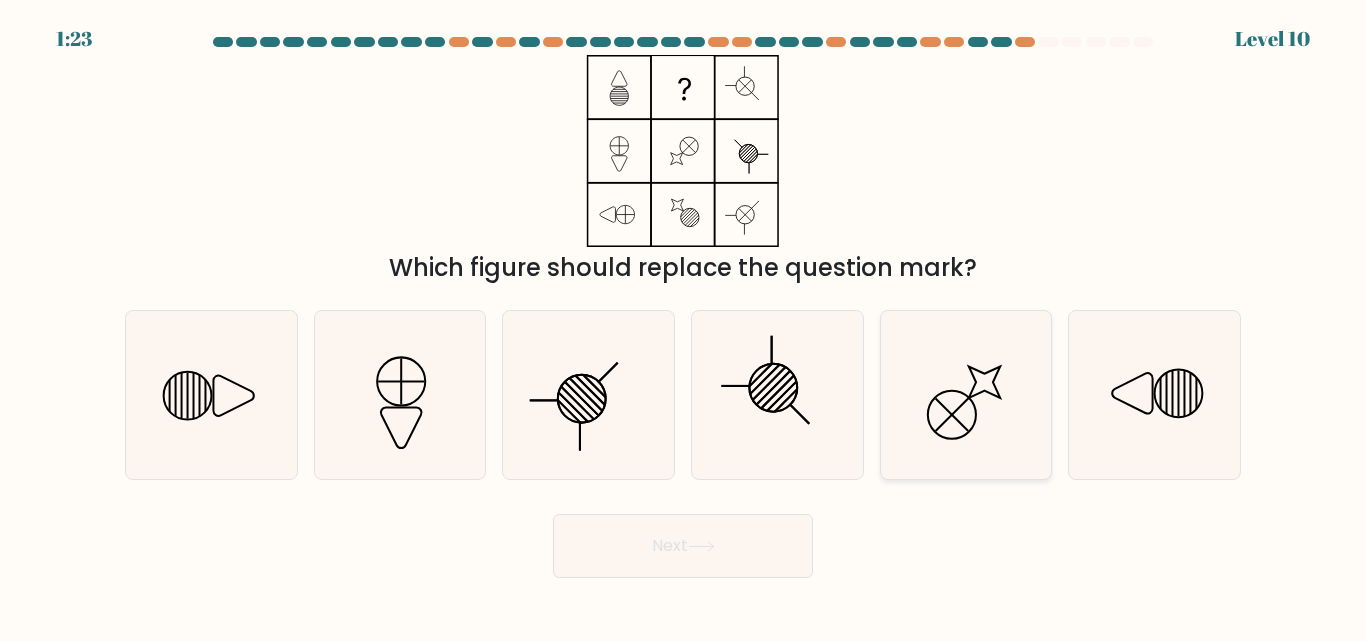 click at bounding box center [965, 394] 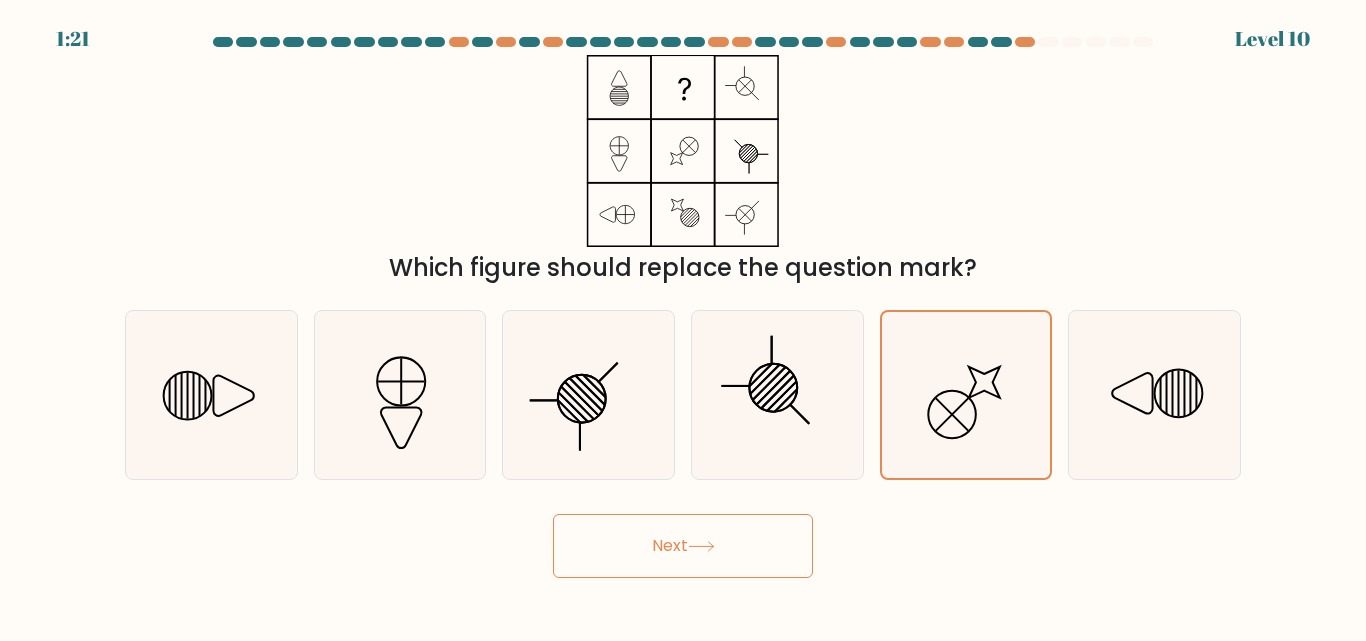 click on "Next" at bounding box center [683, 546] 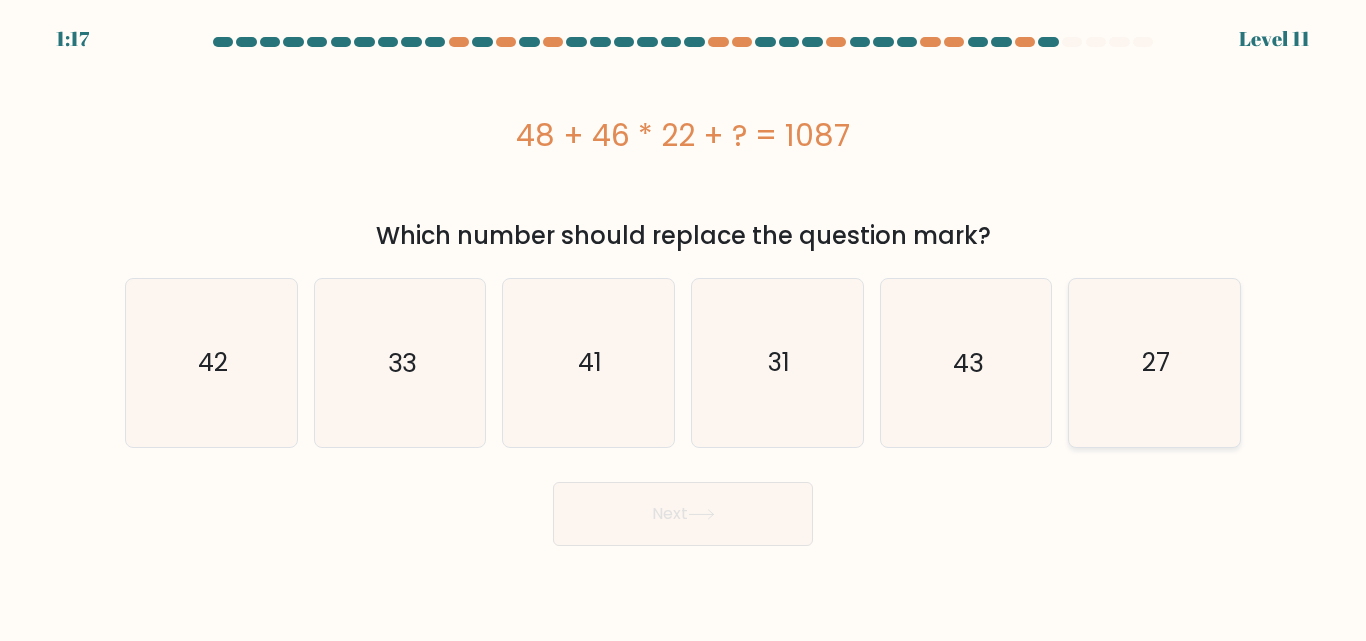 click on "27" at bounding box center [1154, 362] 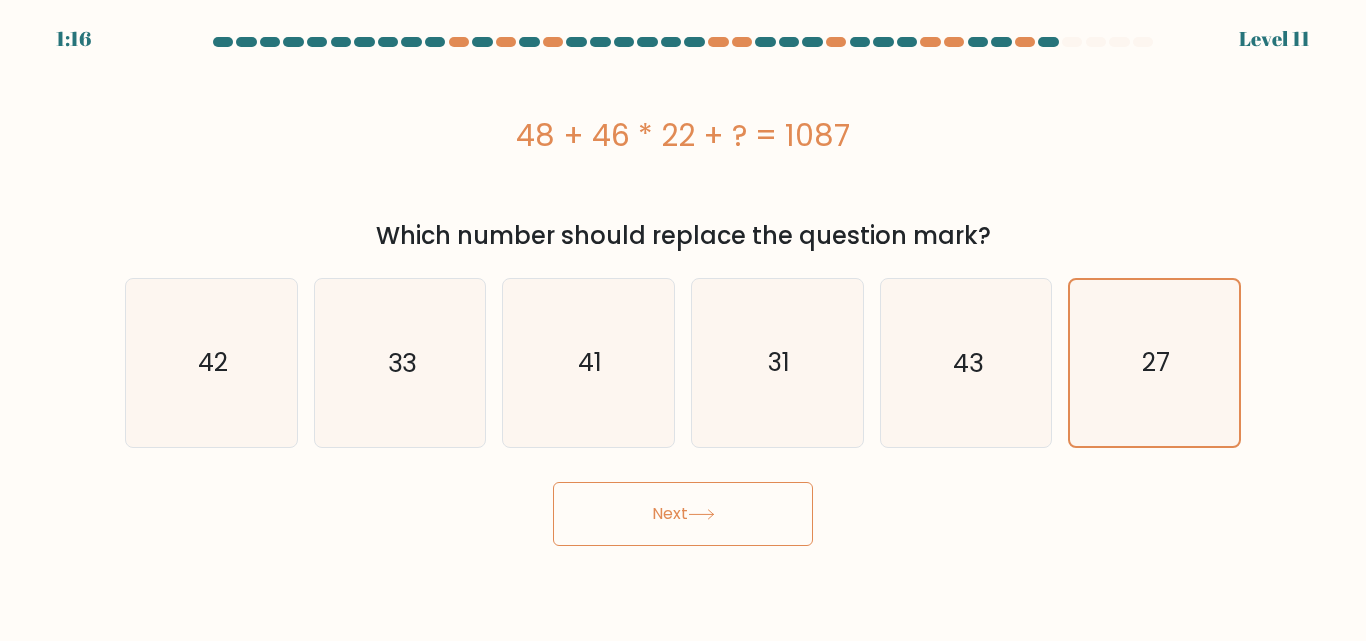 click on "Next" at bounding box center [683, 514] 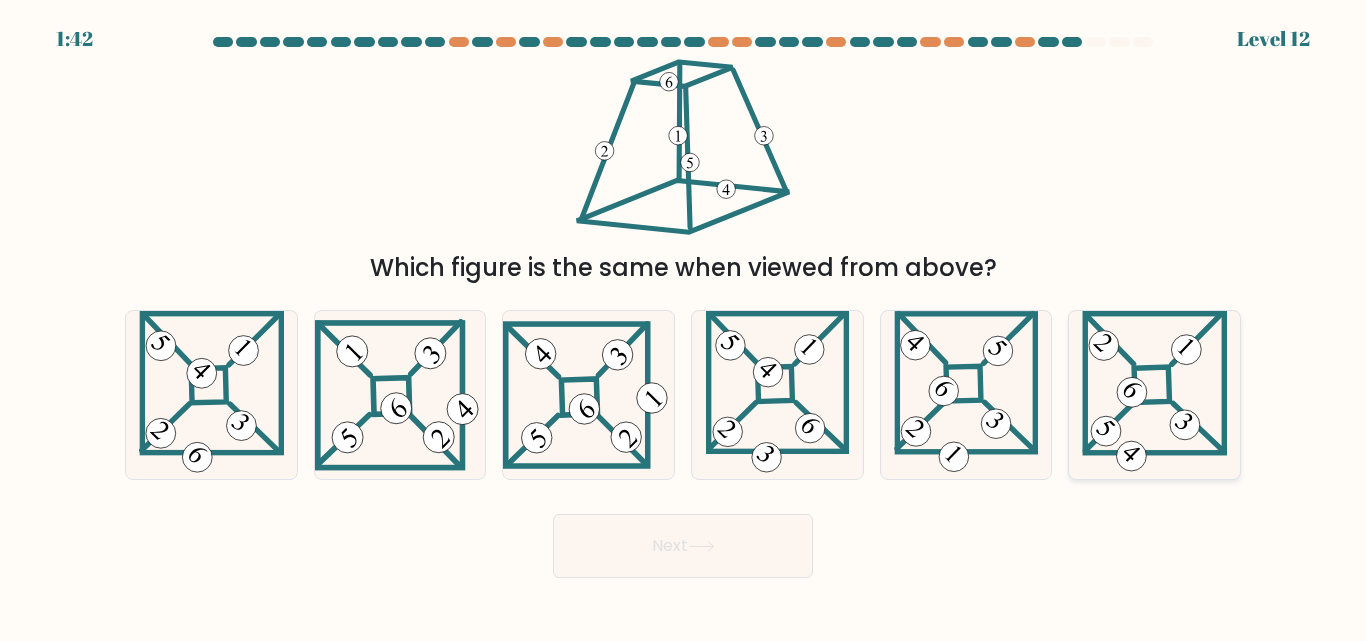 click at bounding box center (1155, 394) 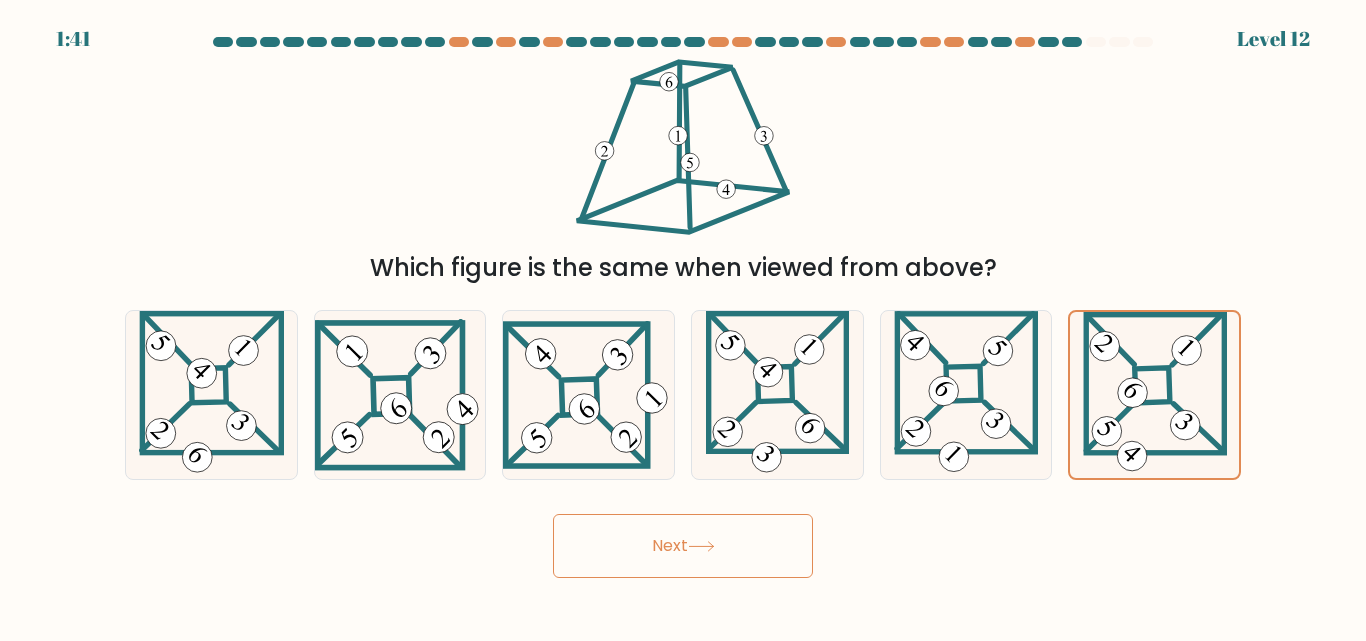 click on "Next" at bounding box center (683, 546) 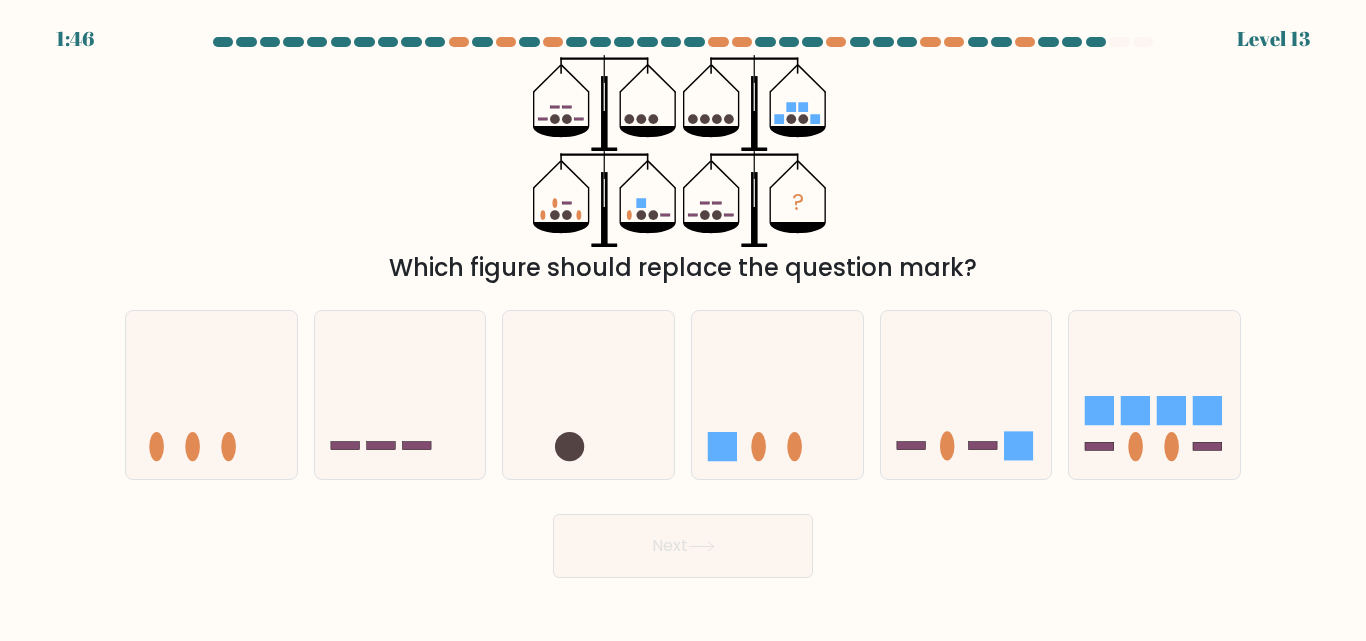 click at bounding box center [561, 131] 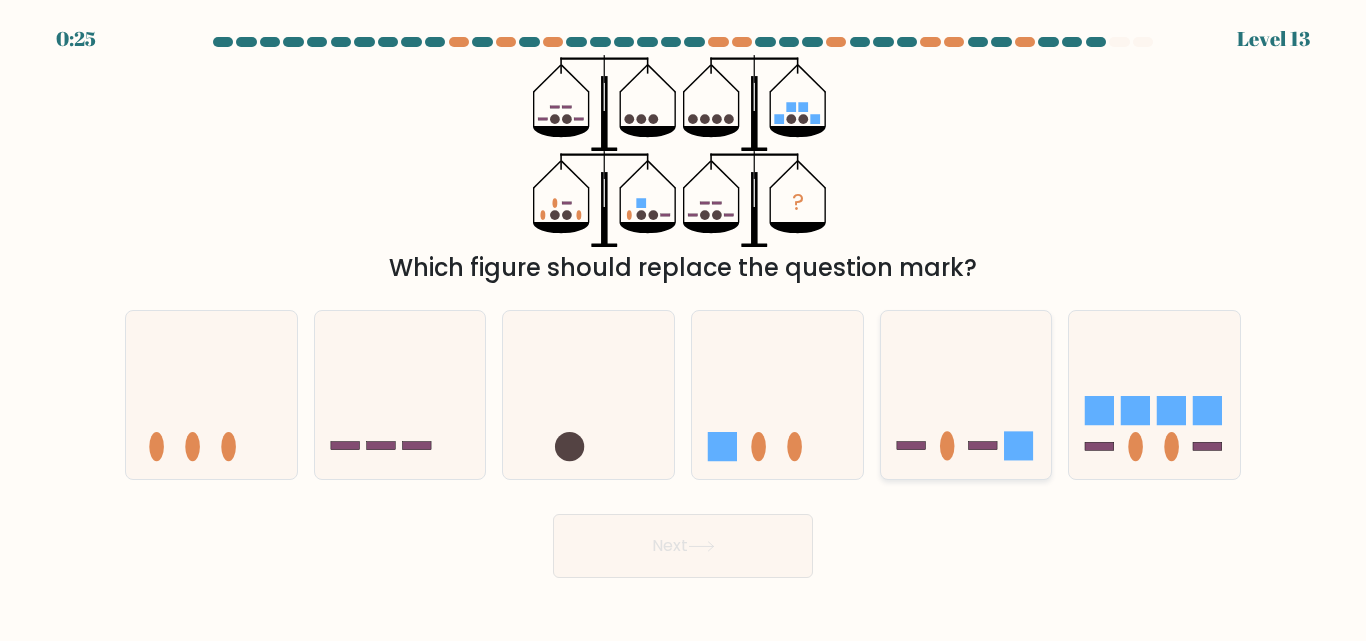 click at bounding box center [966, 394] 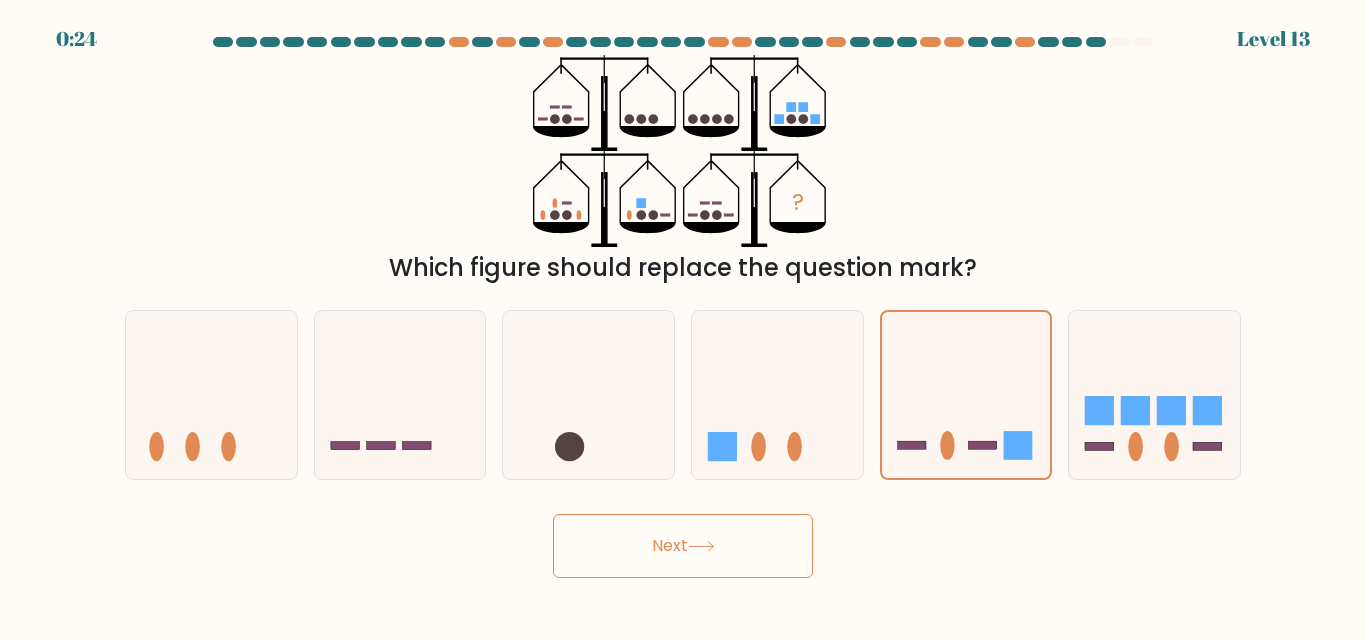 click on "Next" at bounding box center [683, 546] 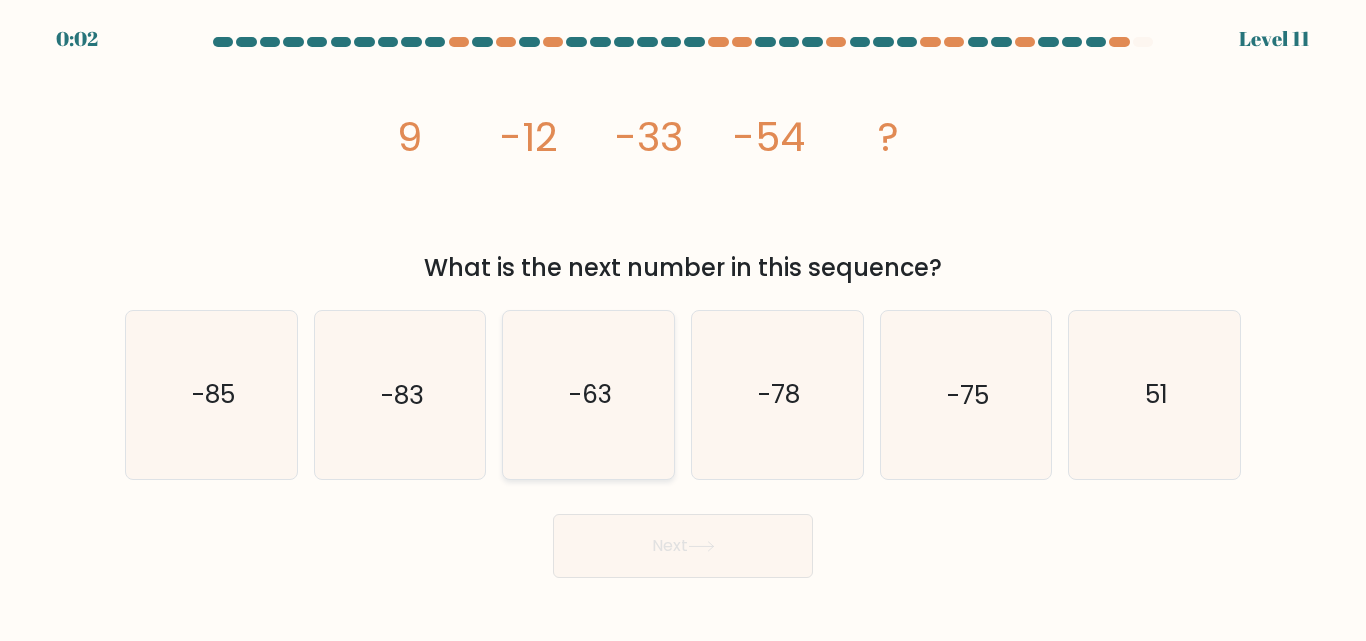click on "-63" at bounding box center (588, 394) 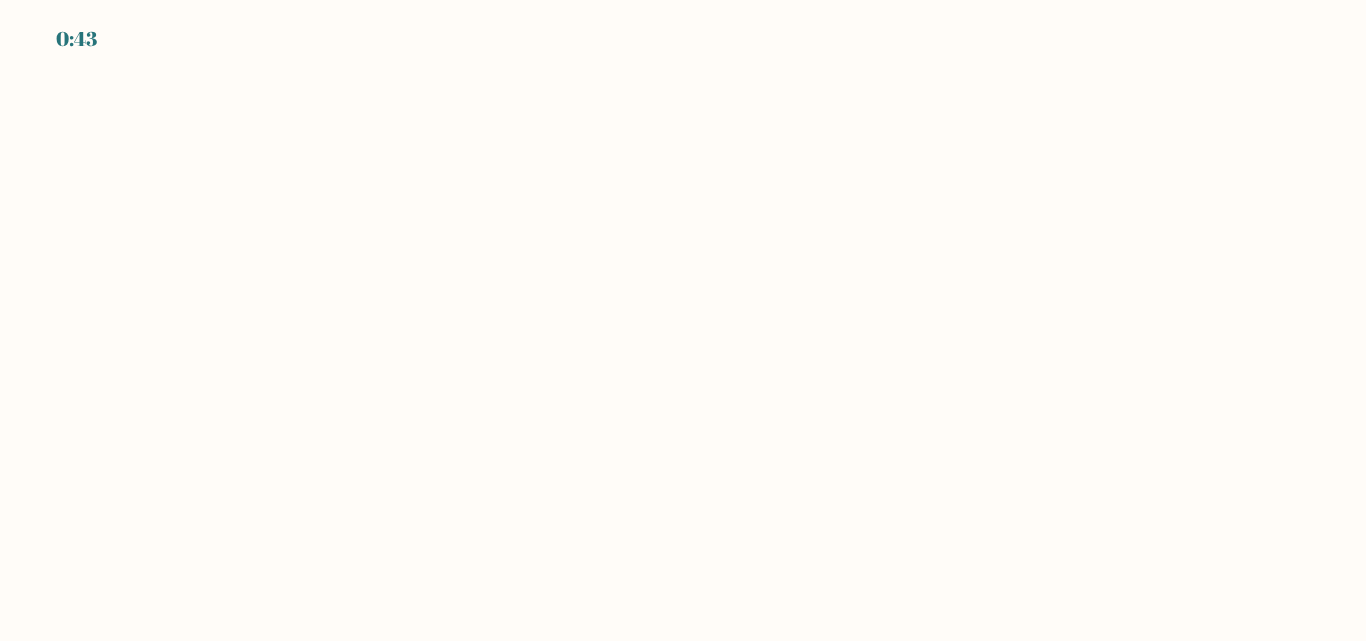 scroll, scrollTop: 0, scrollLeft: 0, axis: both 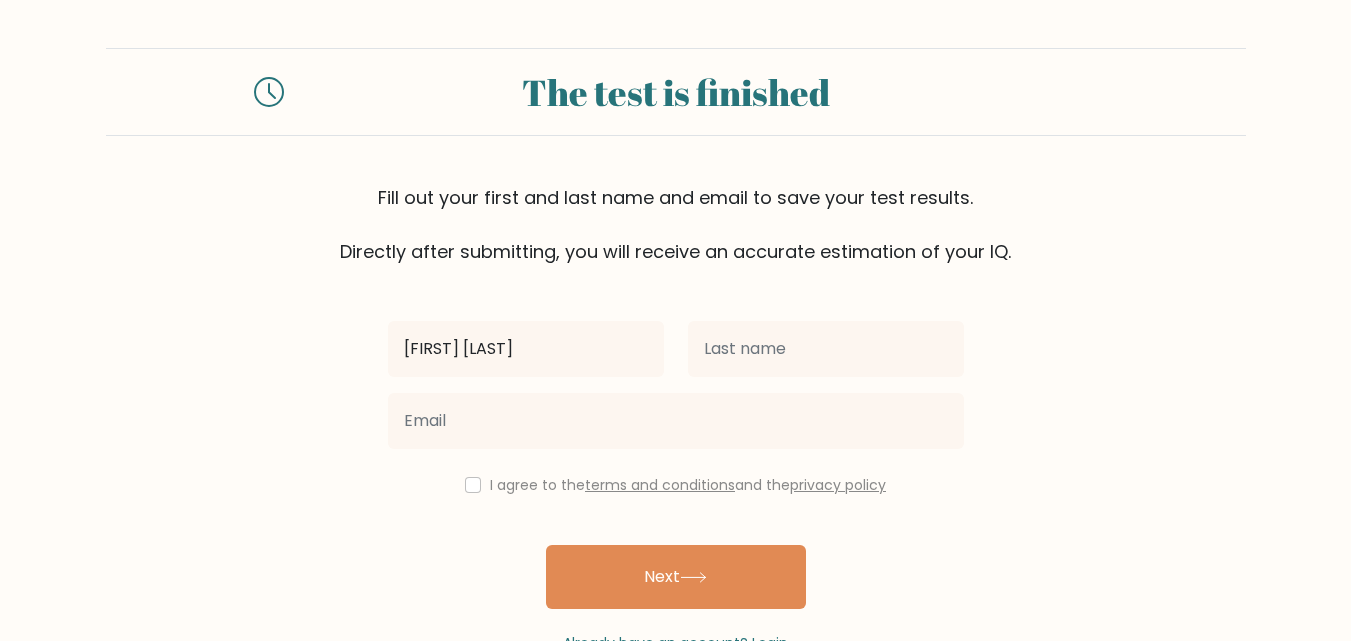 type on "[FIRST] [LAST]" 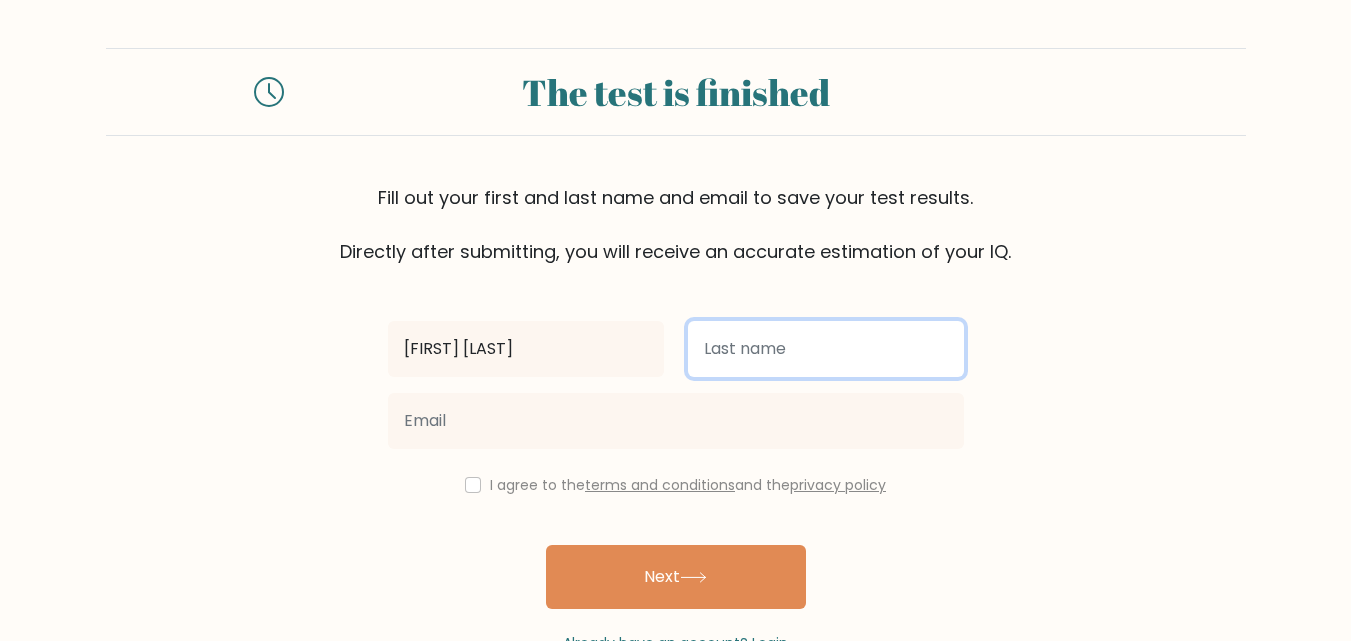 click at bounding box center (826, 349) 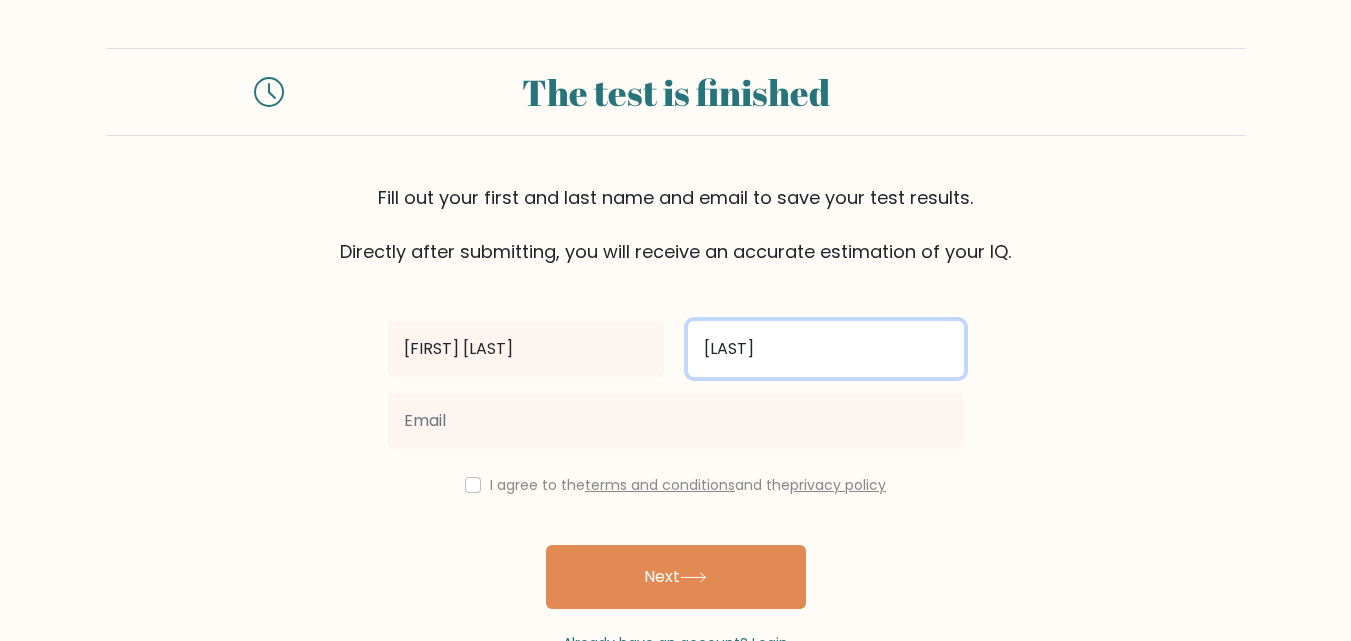 type on "[LAST]" 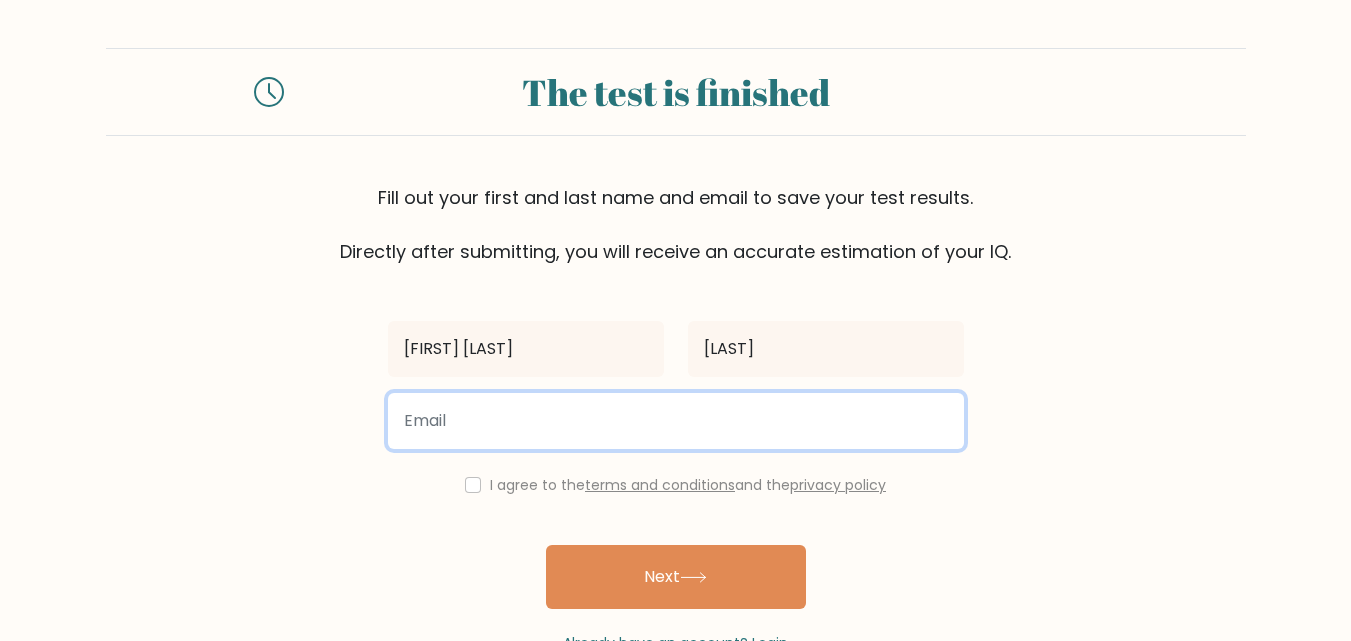 click at bounding box center [676, 421] 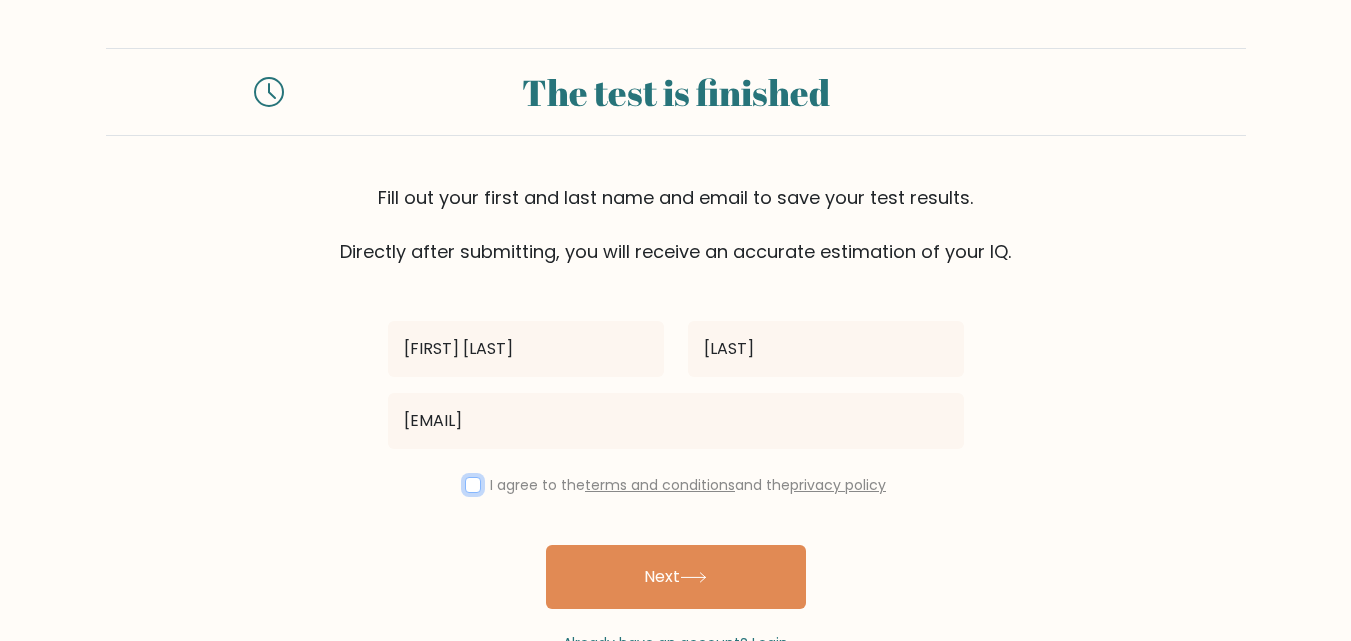 click at bounding box center [473, 485] 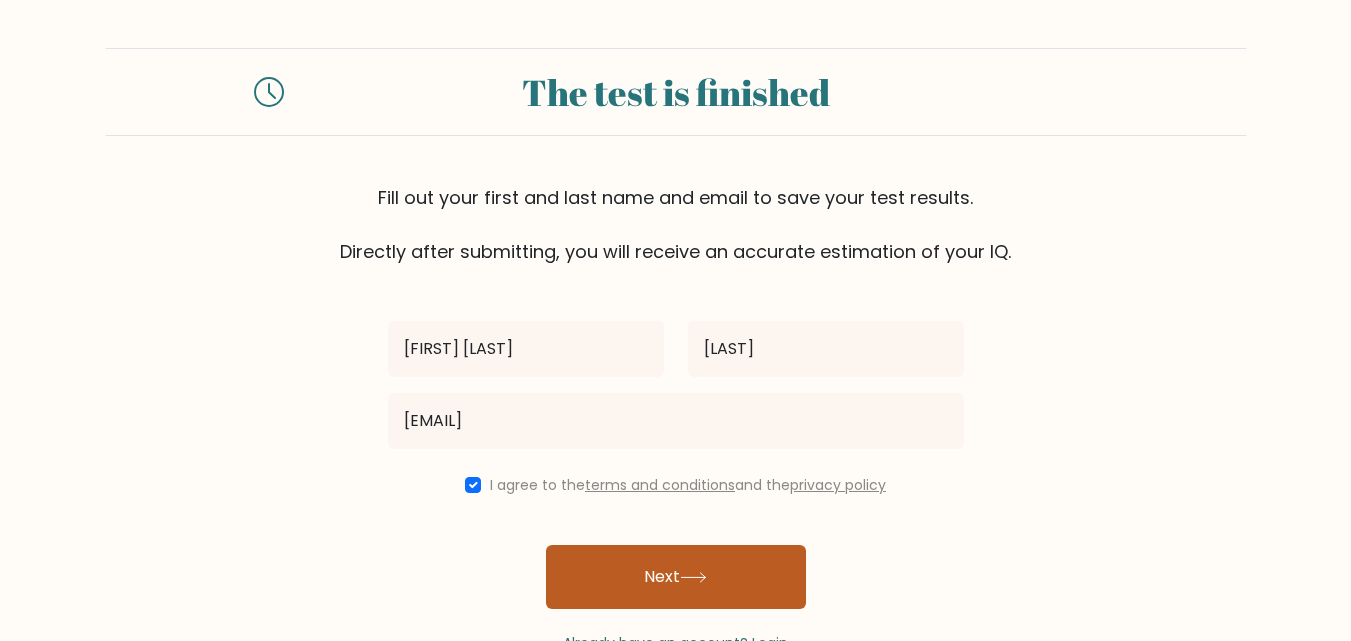 click on "Next" at bounding box center [676, 577] 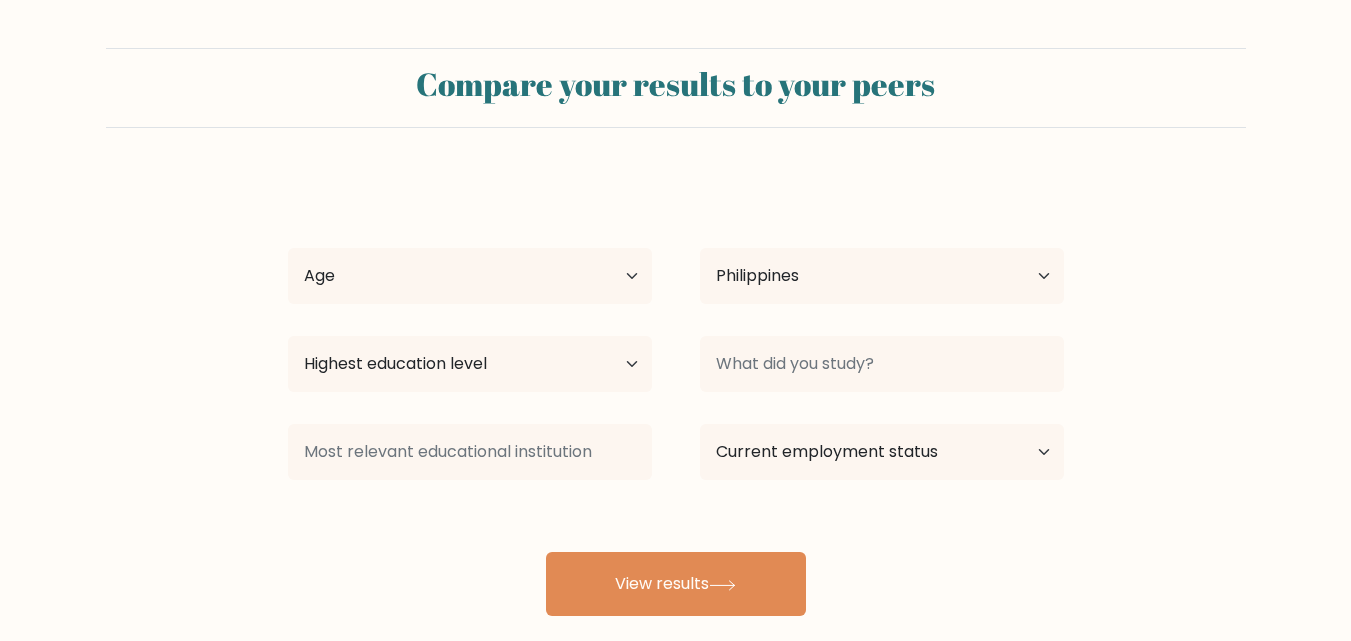 scroll, scrollTop: 0, scrollLeft: 0, axis: both 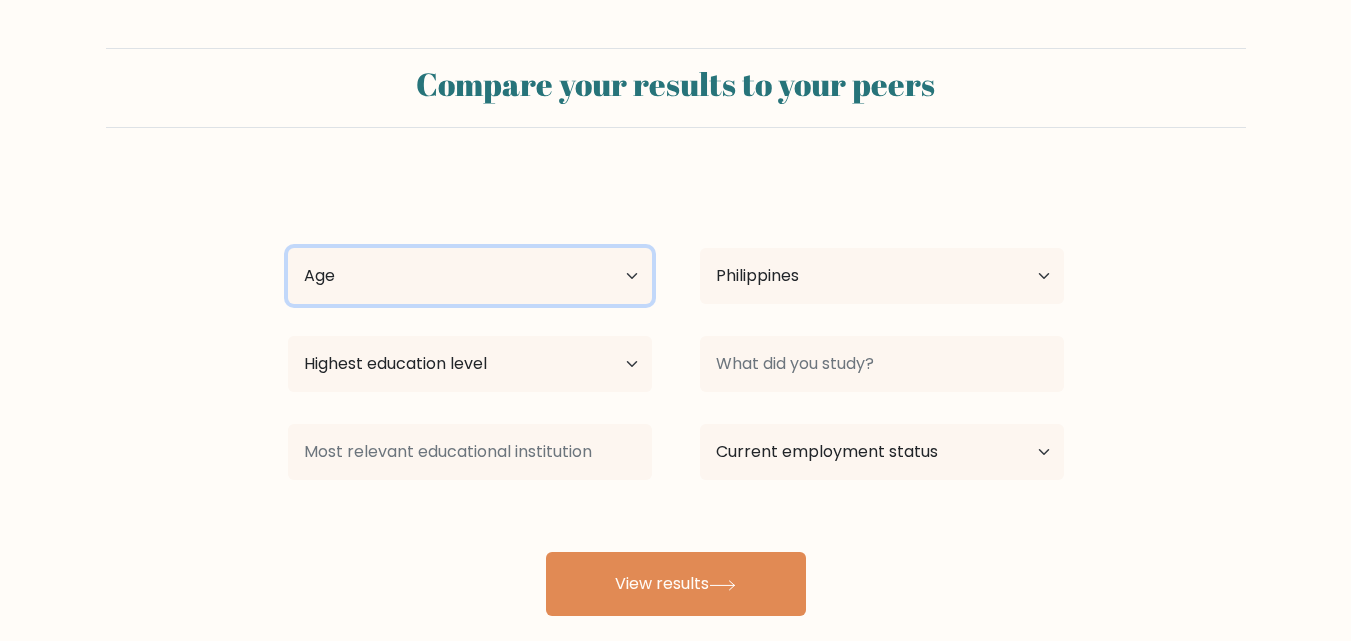click on "Age
Under 18 years old
18-24 years old
25-34 years old
35-44 years old
45-54 years old
55-64 years old
65 years old and above" at bounding box center [470, 276] 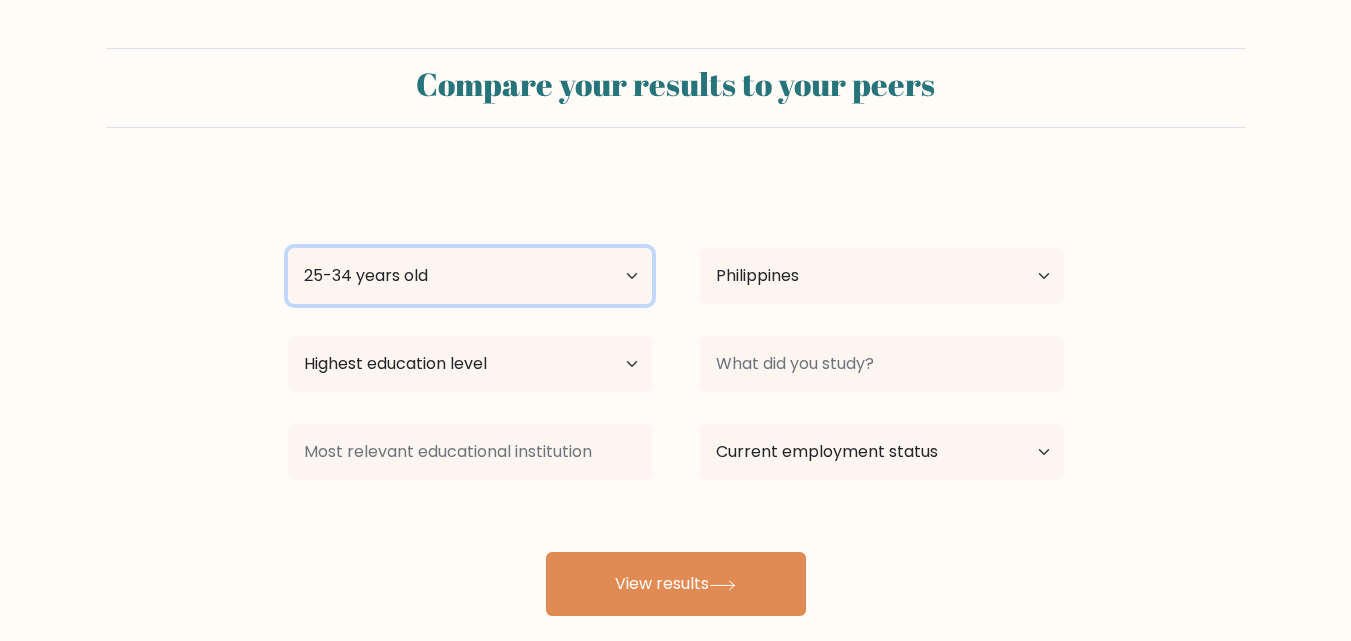 click on "Age
Under 18 years old
18-24 years old
25-34 years old
35-44 years old
45-54 years old
55-64 years old
65 years old and above" at bounding box center [470, 276] 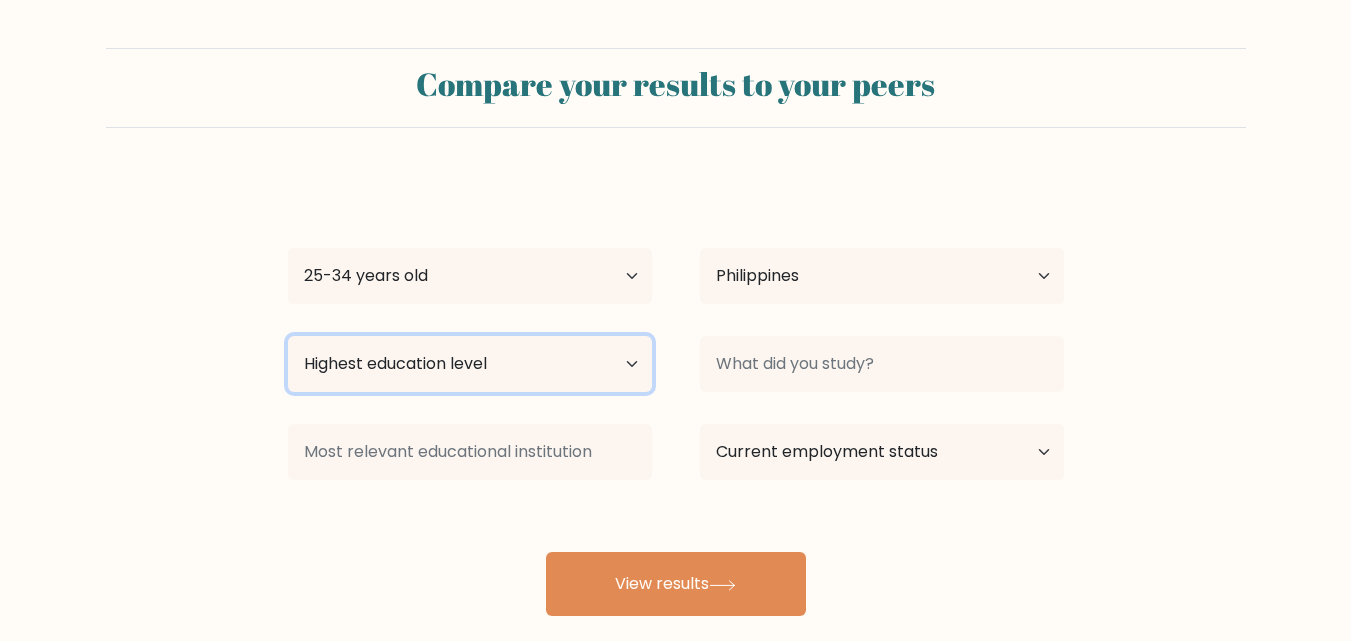 click on "Highest education level
No schooling
Primary
Lower Secondary
Upper Secondary
Occupation Specific
Bachelor's degree
Master's degree
Doctoral degree" at bounding box center [470, 364] 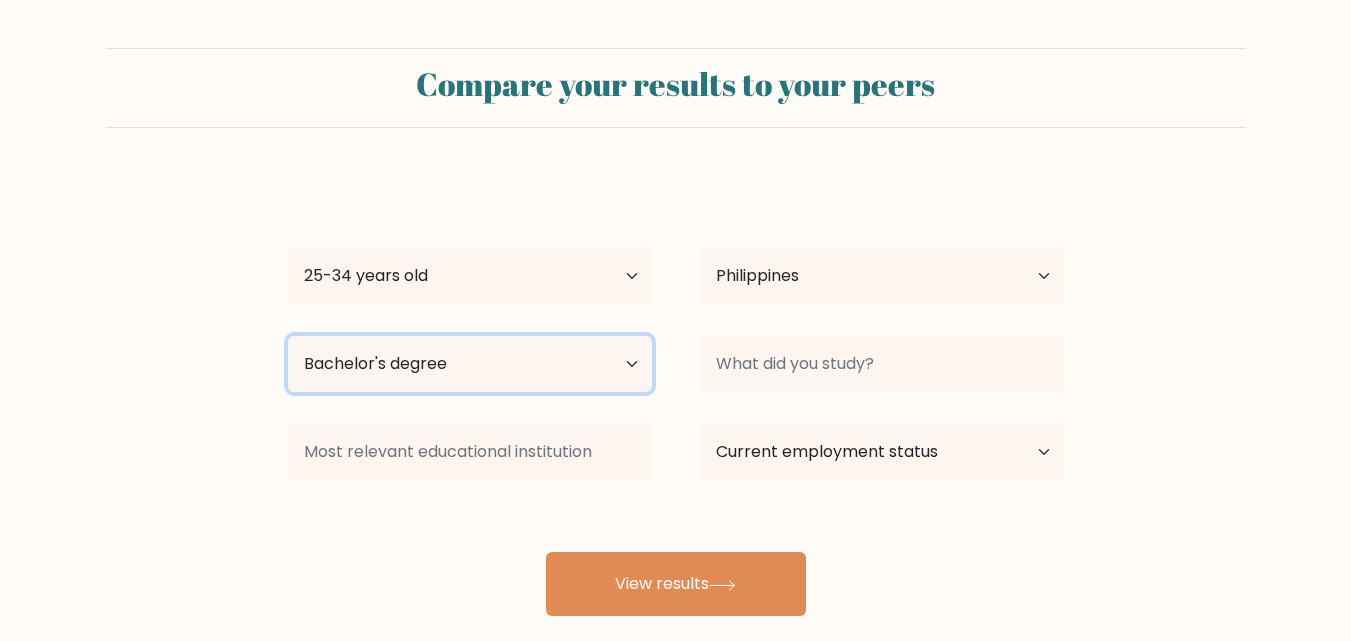 click on "Highest education level
No schooling
Primary
Lower Secondary
Upper Secondary
Occupation Specific
Bachelor's degree
Master's degree
Doctoral degree" at bounding box center (470, 364) 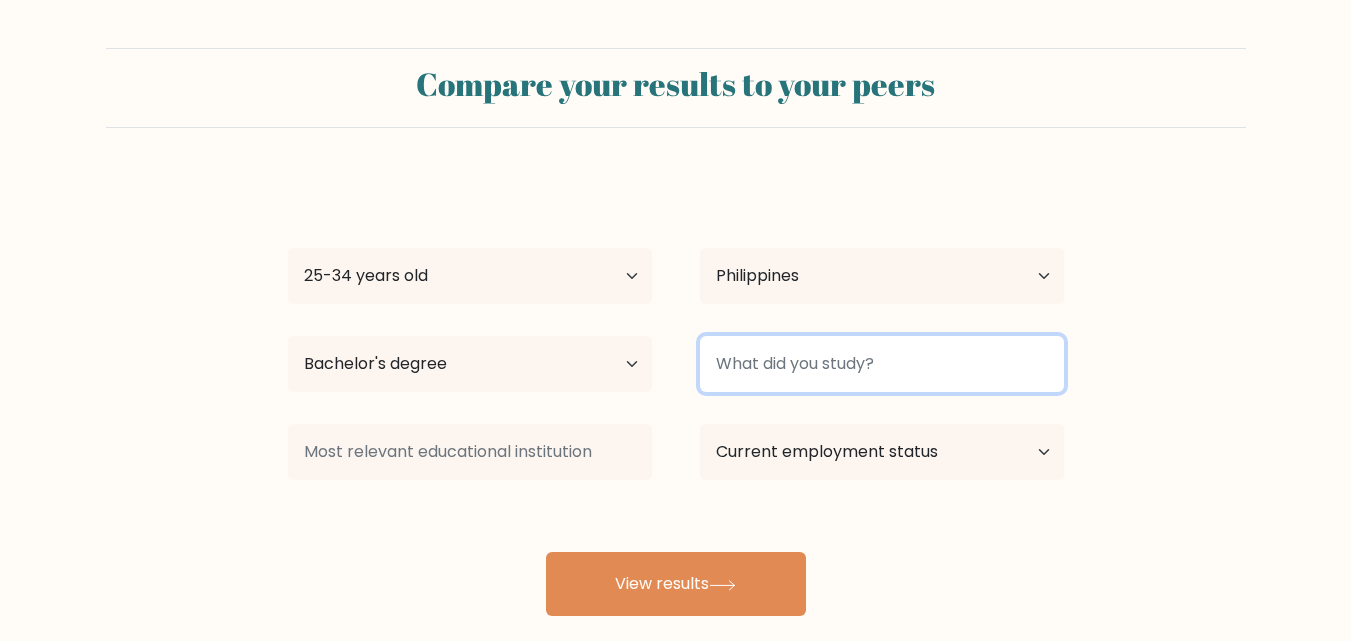 click at bounding box center (882, 364) 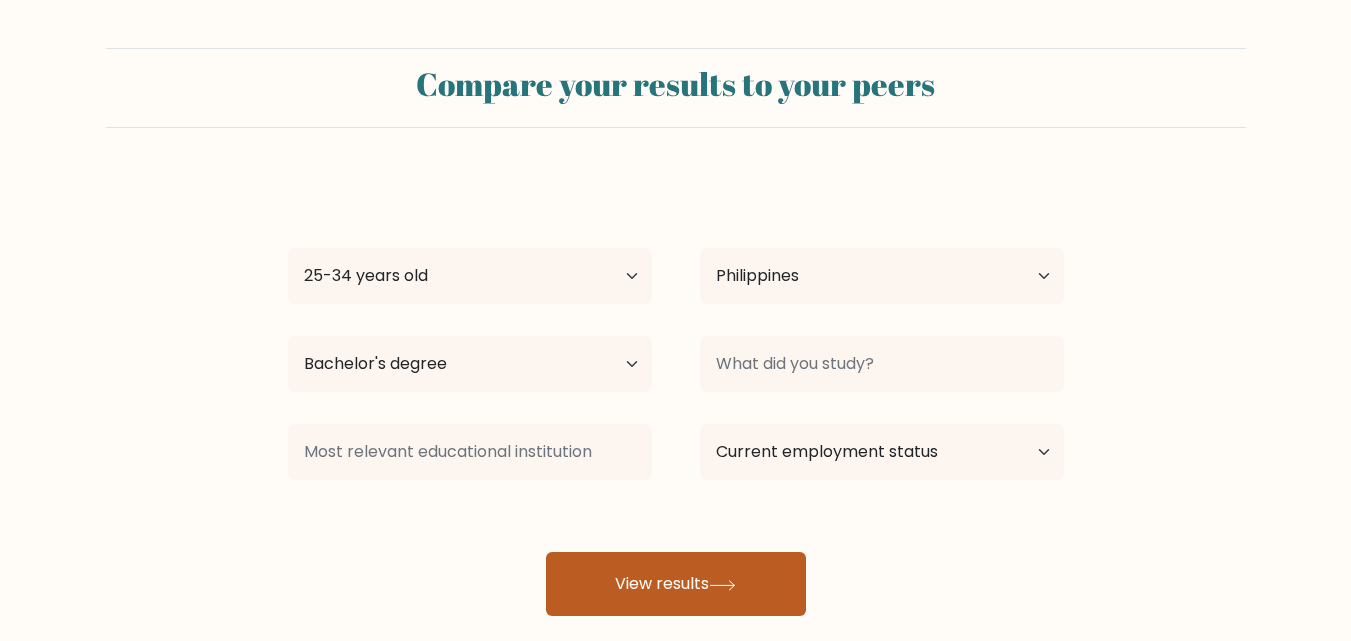 click on "View results" at bounding box center (676, 584) 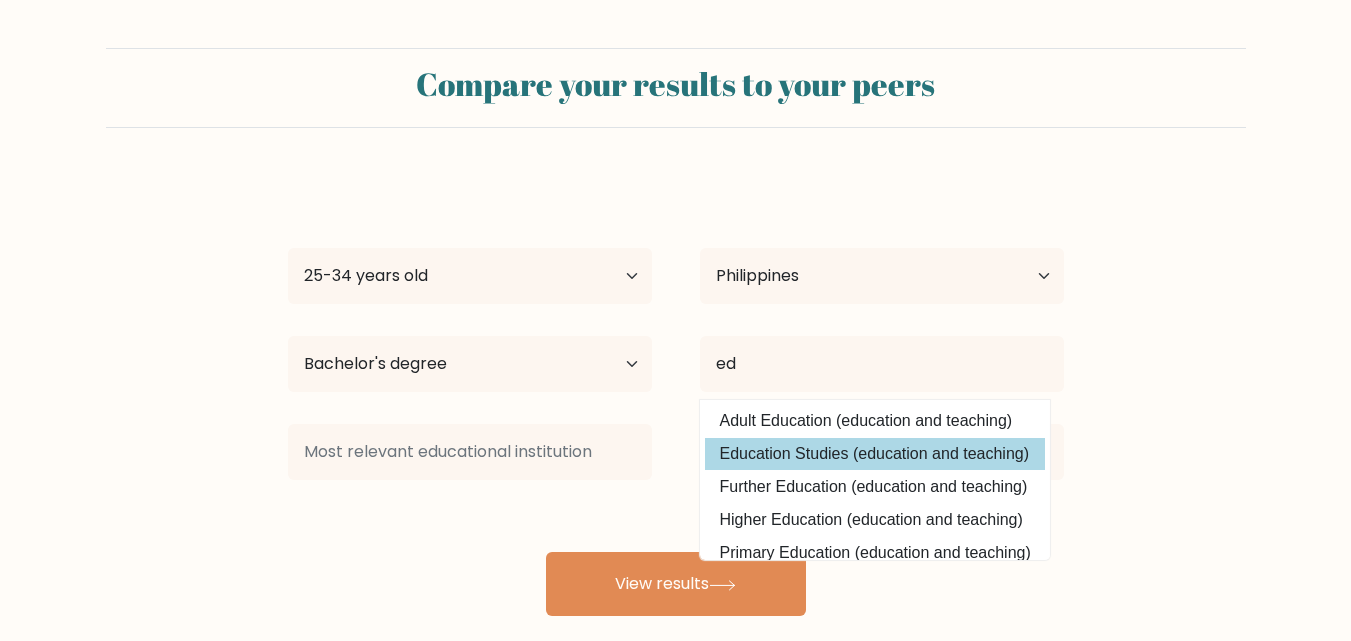 click on "April Joy
[LAST]
Age
Under 18 years old
18-24 years old
25-34 years old
35-44 years old
45-54 years old
55-64 years old
65 years old and above
Country
Afghanistan
Albania
Algeria
American Samoa
Andorra
Angola
Anguilla
Antarctica
Antigua and Barbuda
Argentina
Armenia
Aruba
Australia
Austria
Azerbaijan
Bahamas
Bahrain
Bangladesh
Barbados
Belarus
Belgium
Belize
Benin
Bermuda
Bhutan
Bolivia
Bonaire, Sint Eustatius and Saba
Bosnia and Herzegovina
Botswana
Bouvet Island
Brazil
Brunei" at bounding box center (676, 396) 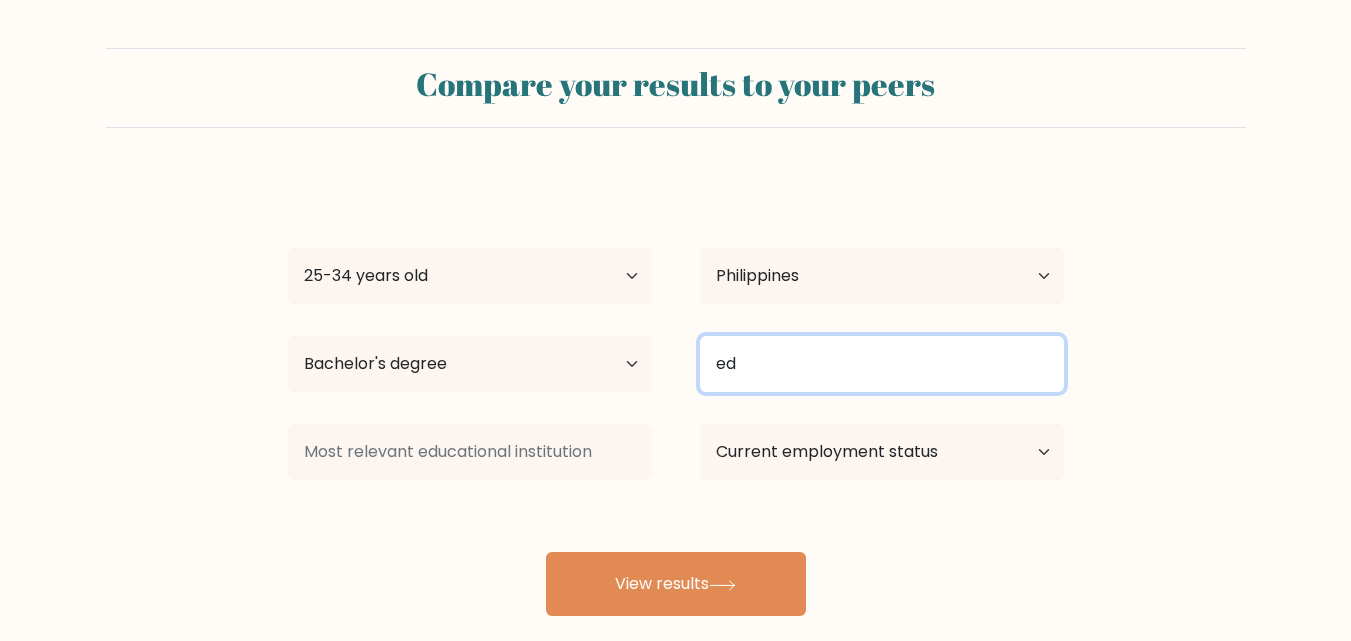 click on "ed" at bounding box center (882, 364) 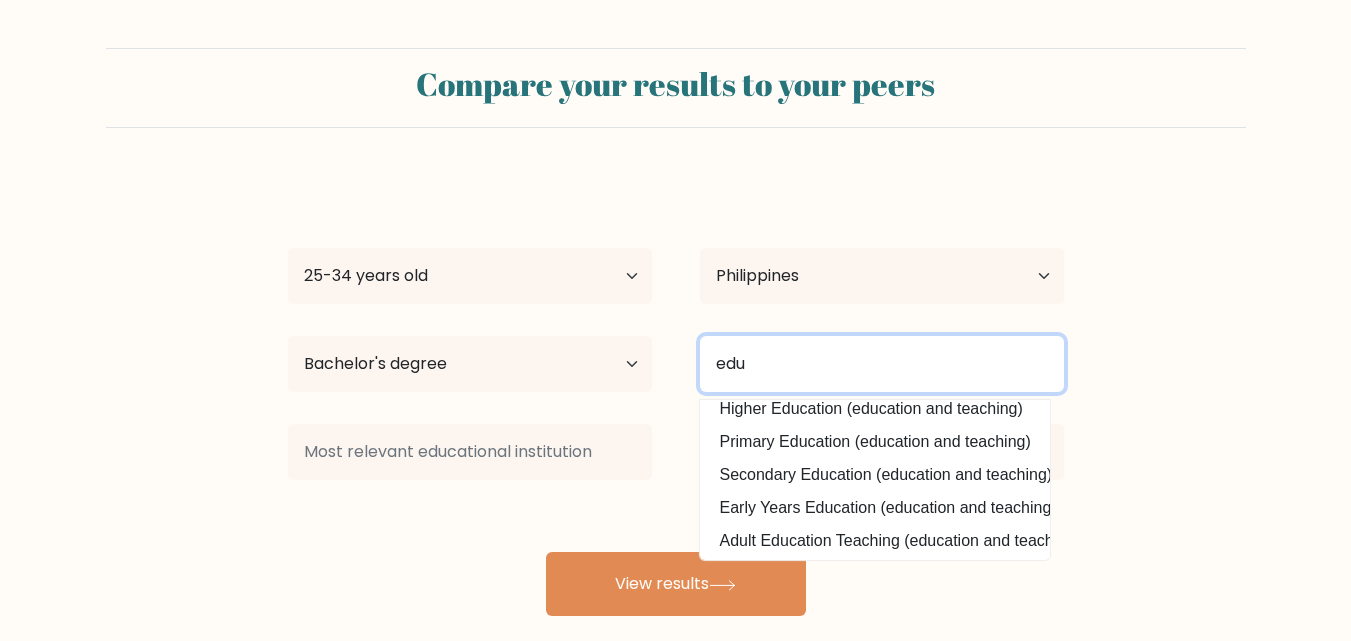 scroll, scrollTop: 121, scrollLeft: 0, axis: vertical 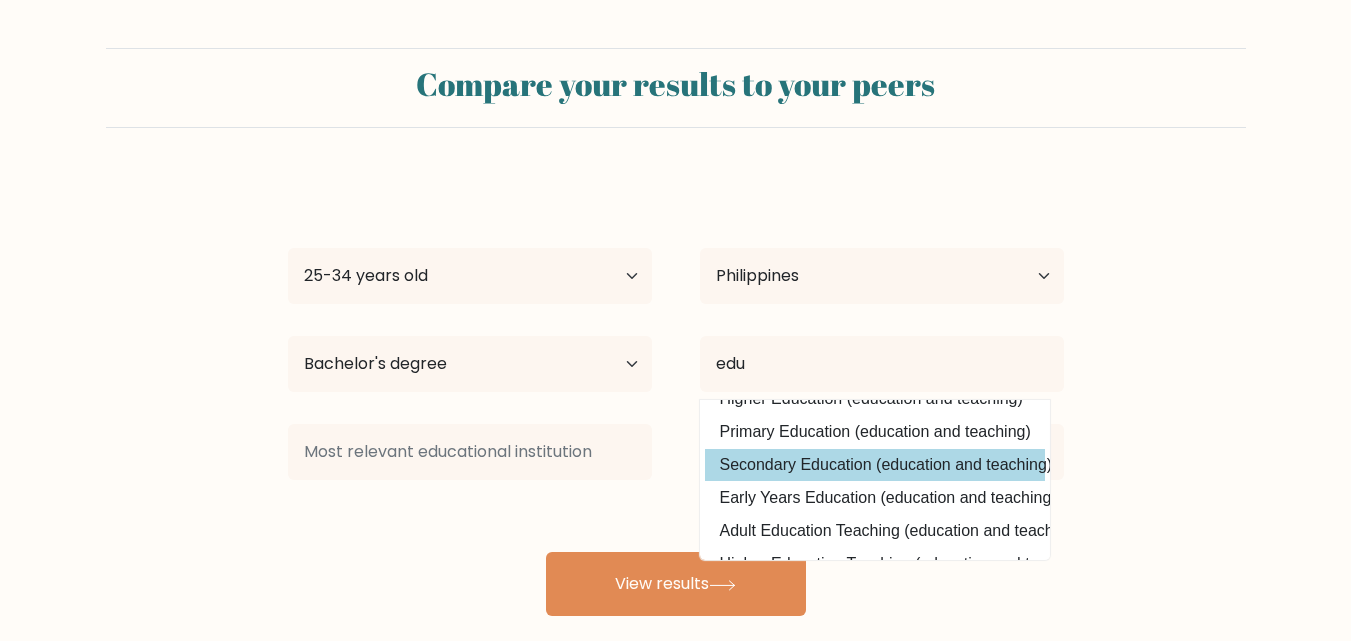 click on "April Joy
Beronio
Age
Under 18 years old
18-24 years old
25-34 years old
35-44 years old
45-54 years old
55-64 years old
65 years old and above
Country
Afghanistan
Albania
Algeria
American Samoa
Andorra
Angola
Anguilla
Antarctica
Antigua and Barbuda
Argentina
Armenia
Aruba
Australia
Austria
Azerbaijan
Bahamas
Bahrain
Bangladesh
Barbados
Belarus
Belgium
Belize
Benin
Bermuda
Bhutan
Bolivia
Bonaire, Sint Eustatius and Saba
Bosnia and Herzegovina
Botswana
Bouvet Island
Brazil
Brunei" at bounding box center [676, 396] 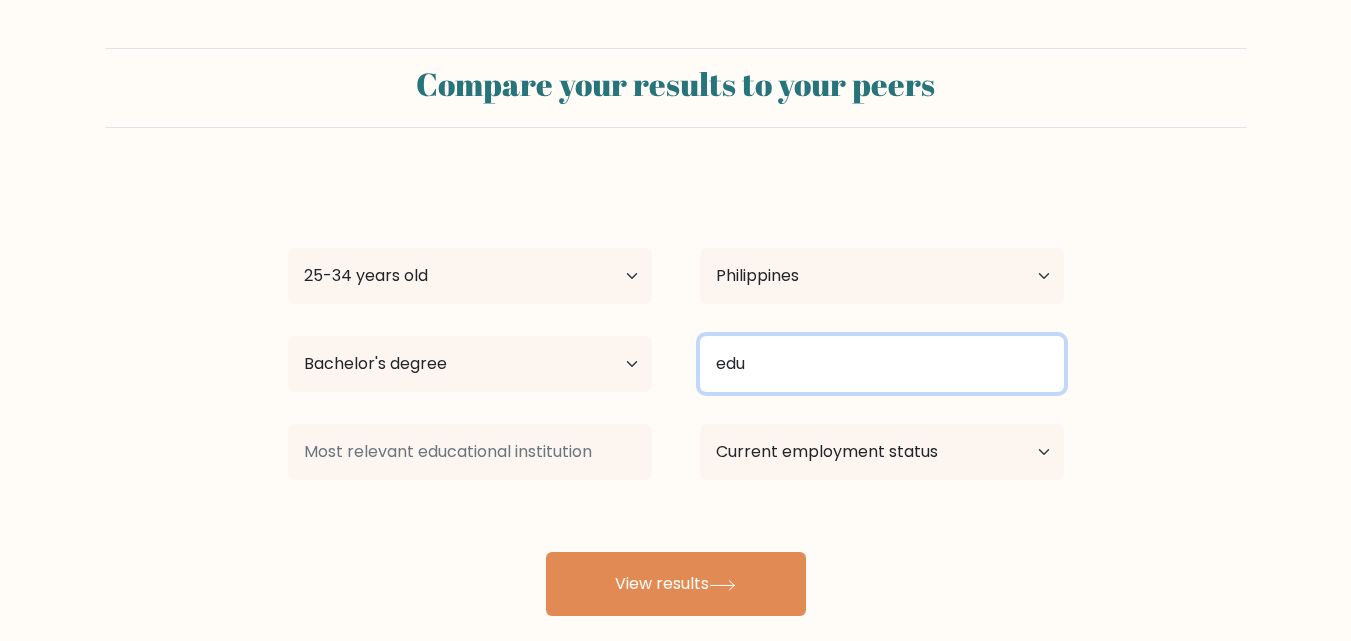 click on "edu" at bounding box center [882, 364] 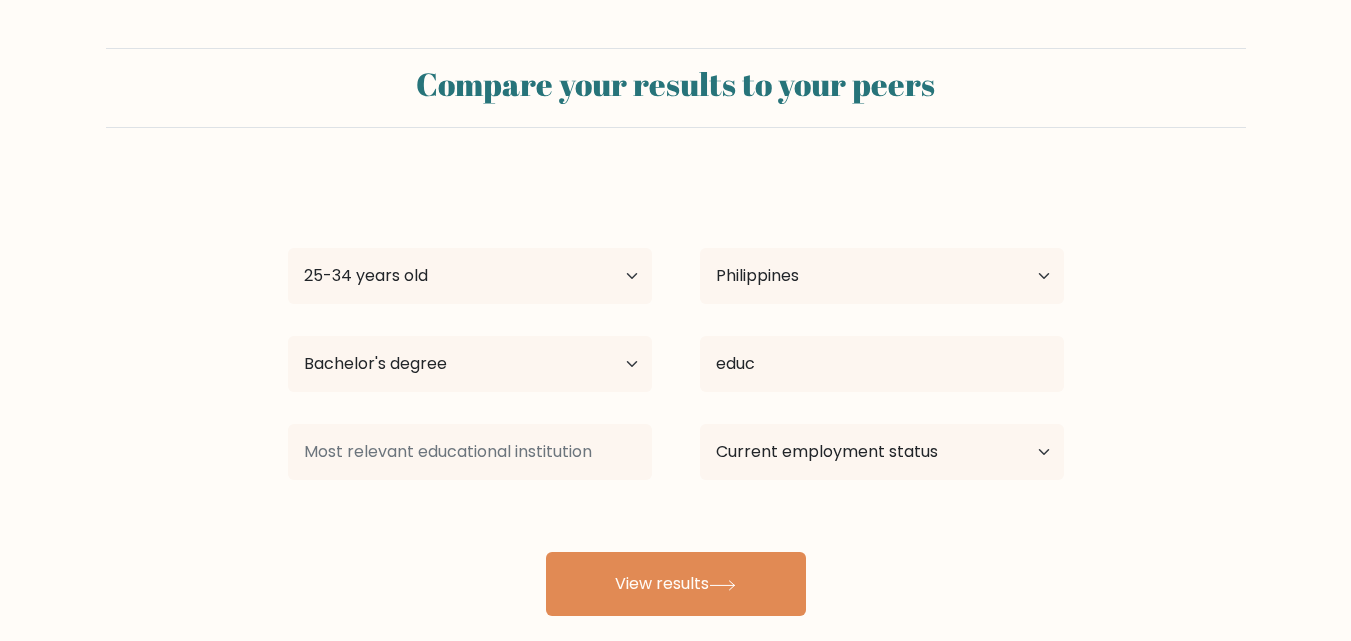 click on "April Joy
Beronio
Age
Under 18 years old
18-24 years old
25-34 years old
35-44 years old
45-54 years old
55-64 years old
65 years old and above
Country
Afghanistan
Albania
Algeria
American Samoa
Andorra
Angola
Anguilla
Antarctica
Antigua and Barbuda
Argentina
Armenia
Aruba
Australia
Austria
Azerbaijan
Bahamas
Bahrain
Bangladesh
Barbados
Belarus
Belgium
Belize
Benin
Bermuda
Bhutan
Bolivia
Bonaire, Sint Eustatius and Saba
Bosnia and Herzegovina
Botswana
Bouvet Island
Brazil
Brunei" at bounding box center (676, 396) 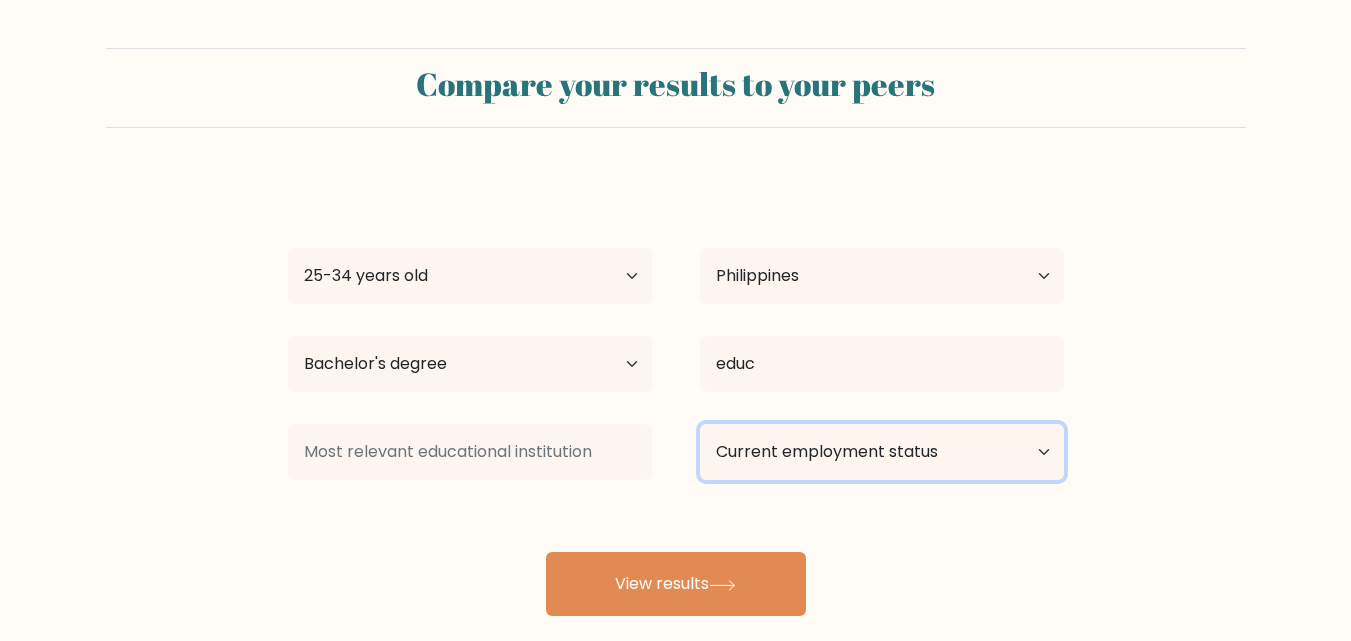 click on "Current employment status
Employed
Student
Retired
Other / prefer not to answer" at bounding box center (882, 452) 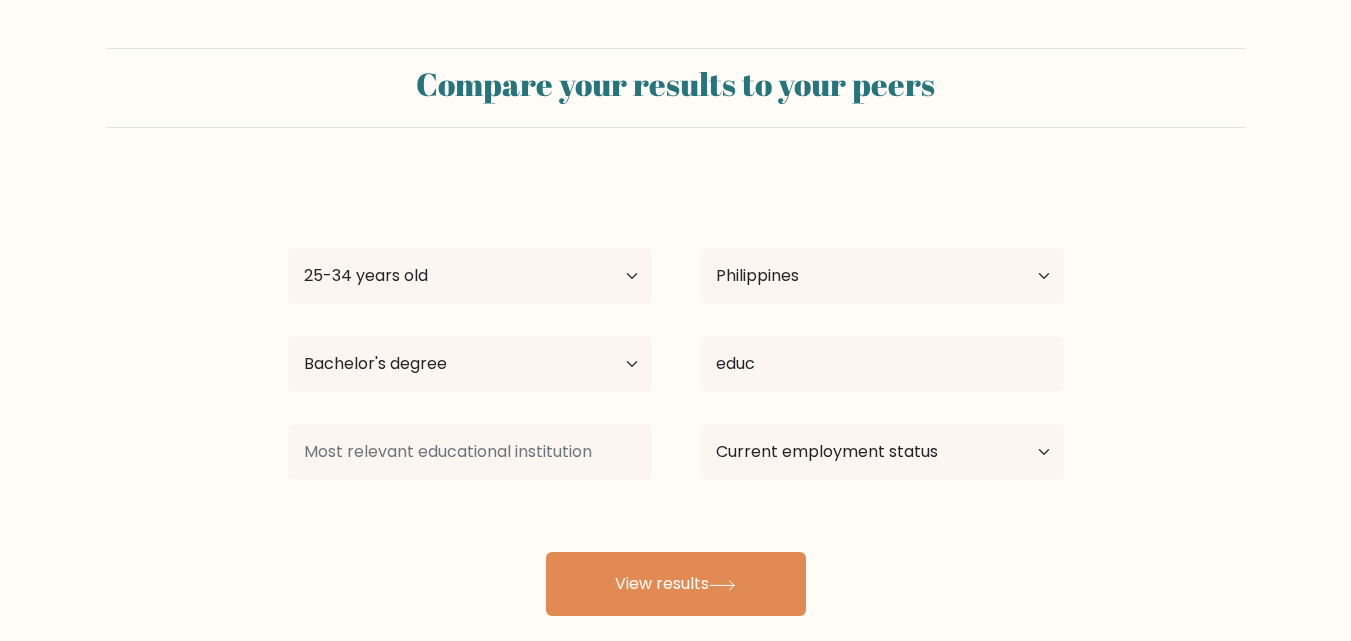 drag, startPoint x: 966, startPoint y: 335, endPoint x: 961, endPoint y: 352, distance: 17.720045 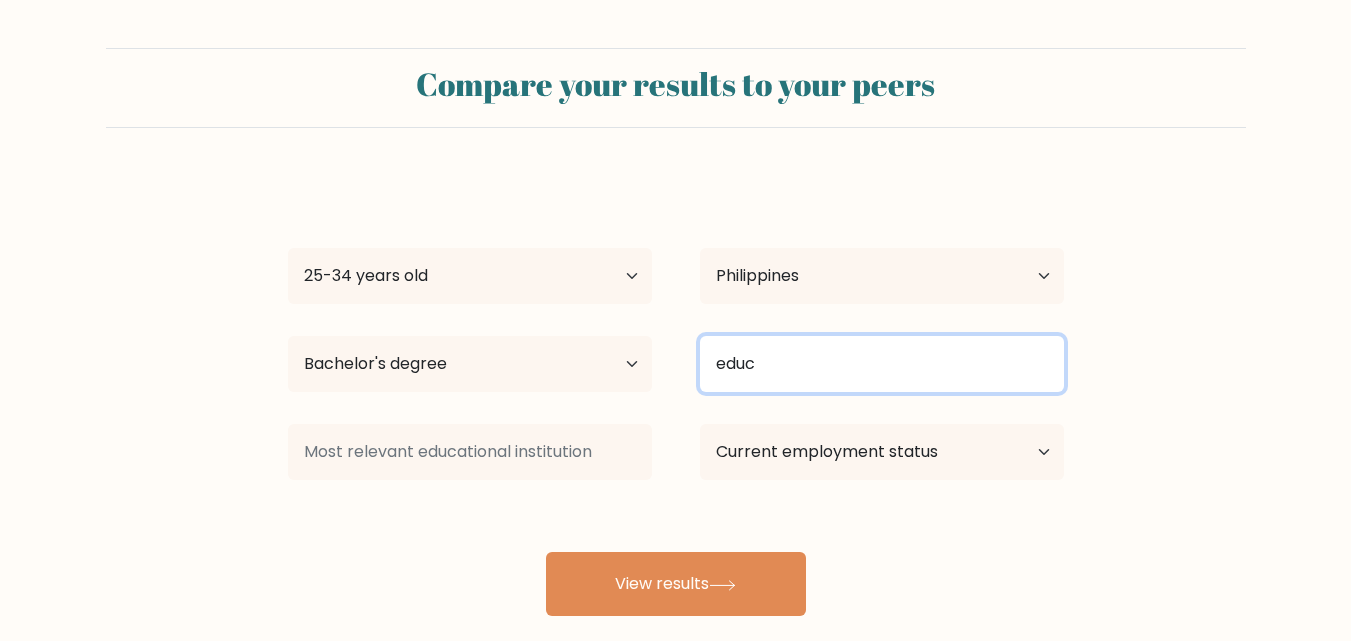 click on "educ" at bounding box center [882, 364] 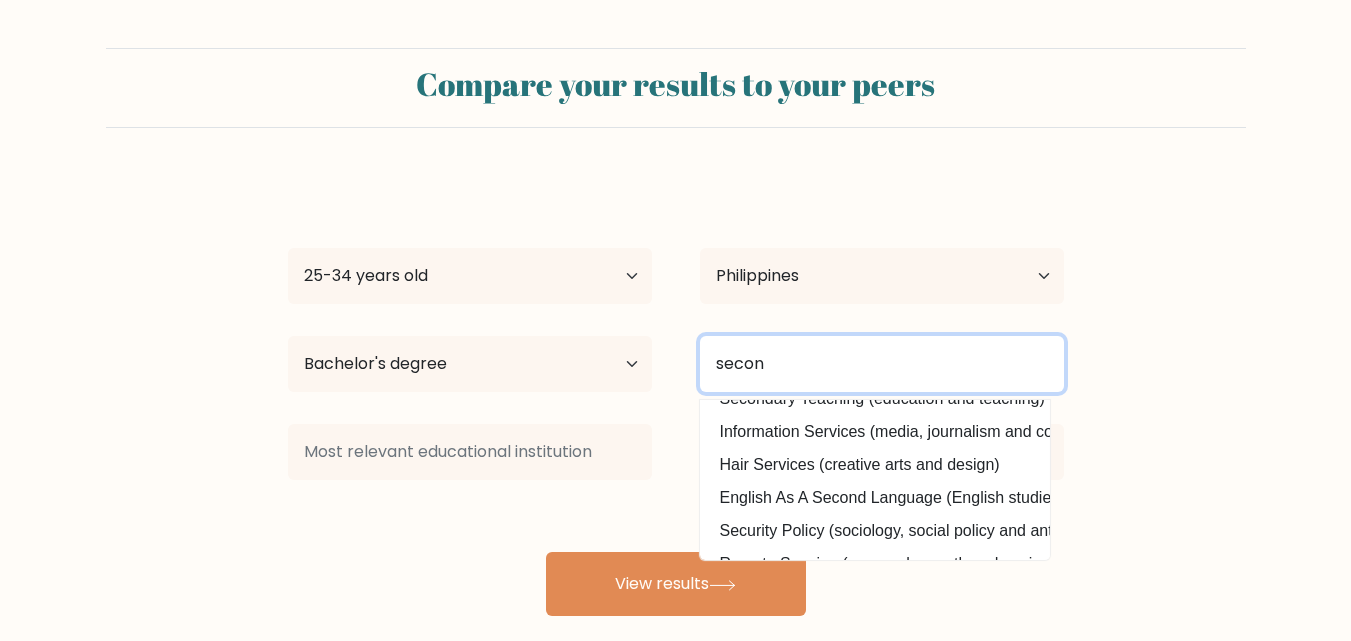 scroll, scrollTop: 0, scrollLeft: 0, axis: both 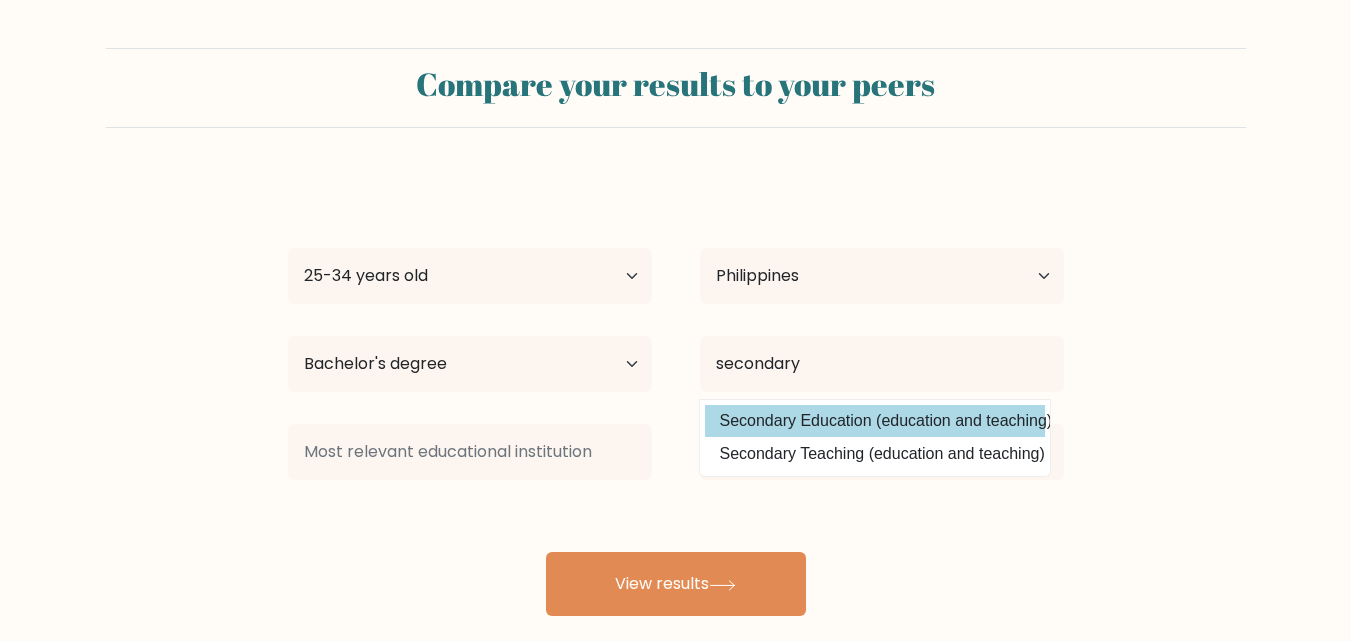 click on "April Joy
Beronio
Age
Under 18 years old
18-24 years old
25-34 years old
35-44 years old
45-54 years old
55-64 years old
65 years old and above
Country
Afghanistan
Albania
Algeria
American Samoa
Andorra
Angola
Anguilla
Antarctica
Antigua and Barbuda
Argentina
Armenia
Aruba
Australia
Austria
Azerbaijan
Bahamas
Bahrain
Bangladesh
Barbados
Belarus
Belgium
Belize
Benin
Bermuda
Bhutan
Bolivia
Bonaire, Sint Eustatius and Saba
Bosnia and Herzegovina
Botswana
Bouvet Island
Brazil
Brunei" at bounding box center [676, 396] 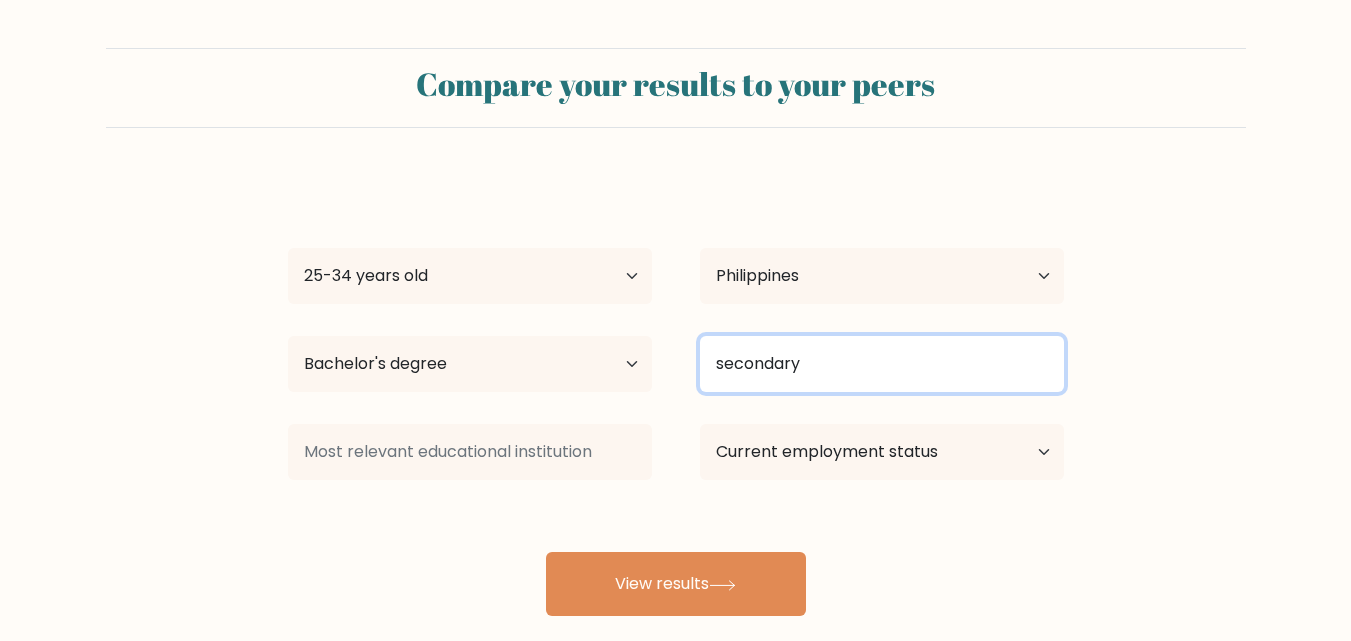 click on "secondary" at bounding box center (882, 364) 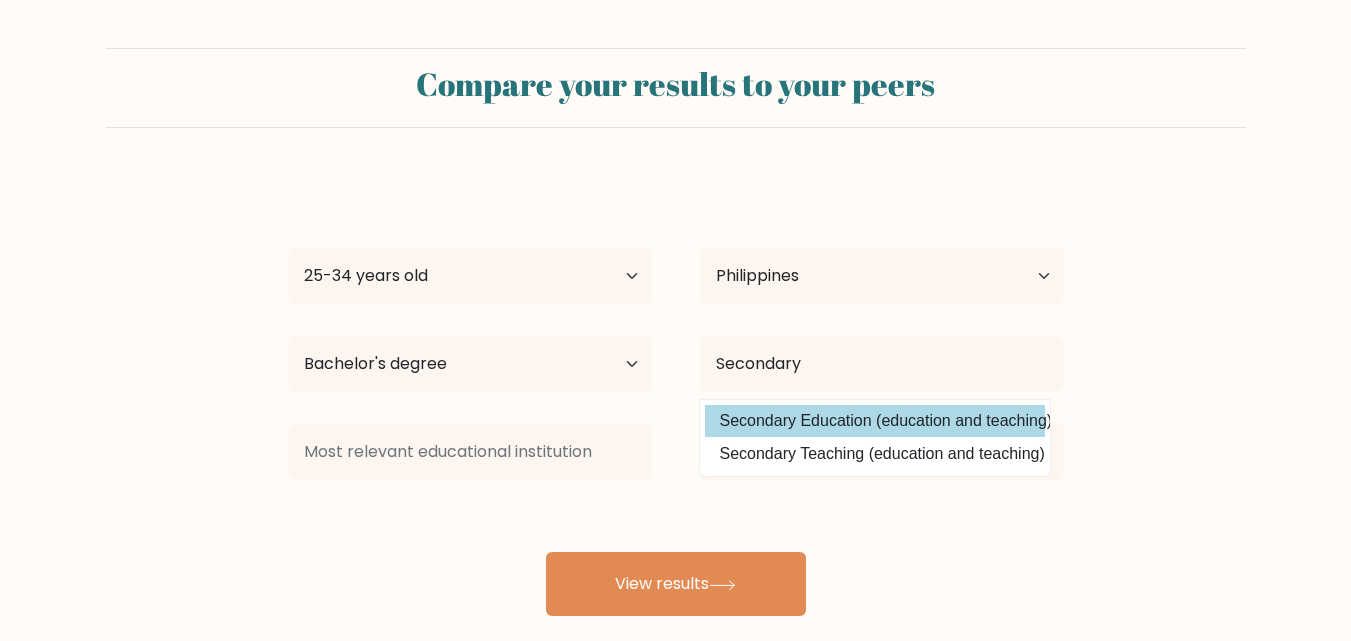click on "April Joy
Beronio
Age
Under 18 years old
18-24 years old
25-34 years old
35-44 years old
45-54 years old
55-64 years old
65 years old and above
Country
Afghanistan
Albania
Algeria
American Samoa
Andorra
Angola
Anguilla
Antarctica
Antigua and Barbuda
Argentina
Armenia
Aruba
Australia
Austria
Azerbaijan
Bahamas
Bahrain
Bangladesh
Barbados
Belarus
Belgium
Belize
Benin
Bermuda
Bhutan
Bolivia
Bonaire, Sint Eustatius and Saba
Bosnia and Herzegovina
Botswana
Bouvet Island
Brazil
Brunei" at bounding box center (676, 396) 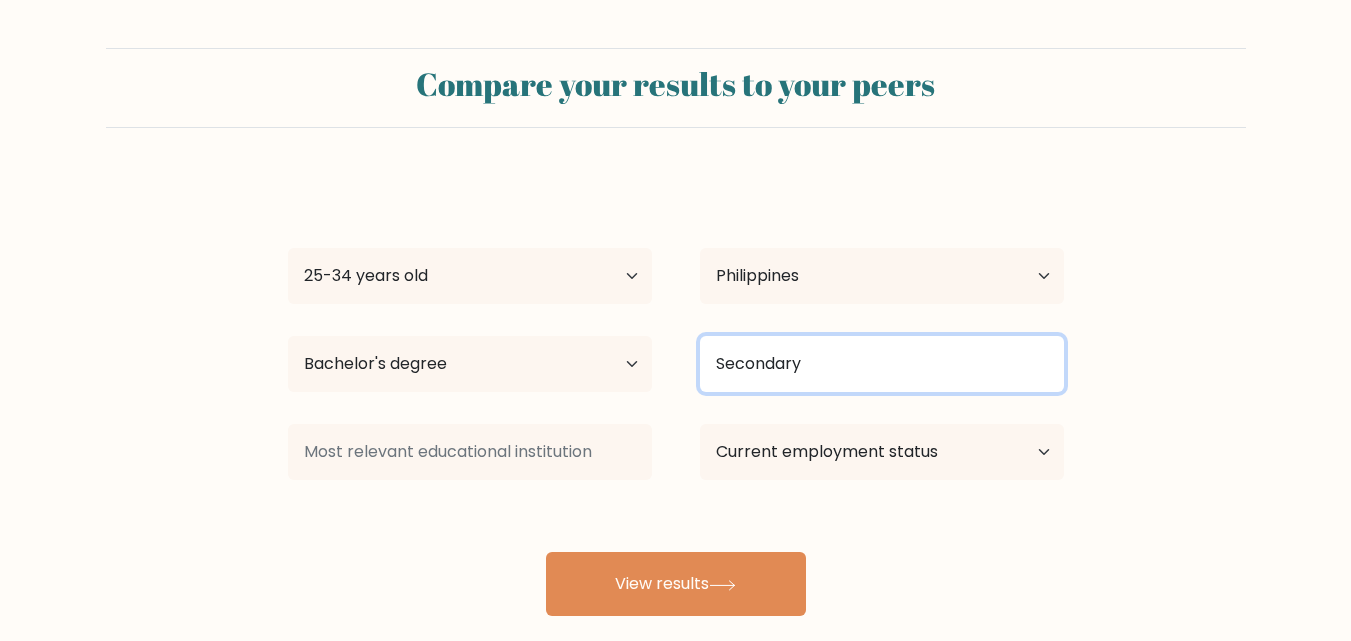 click on "Secondary" at bounding box center [882, 364] 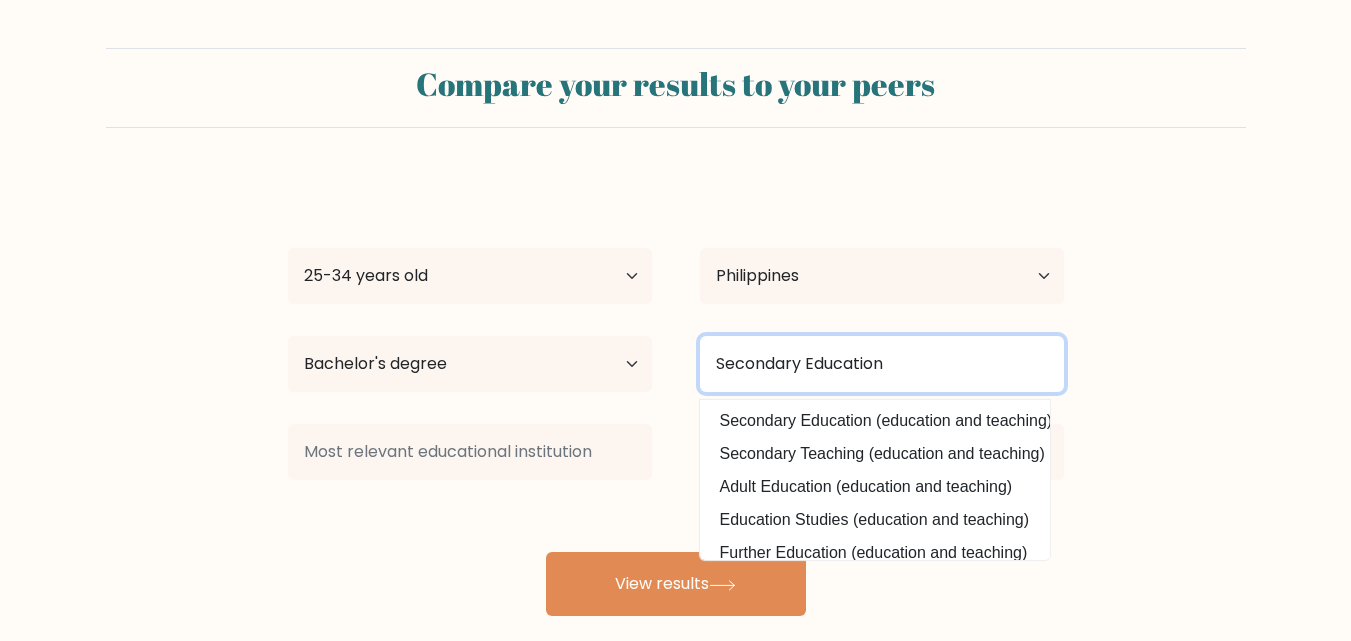type on "Secondary Education" 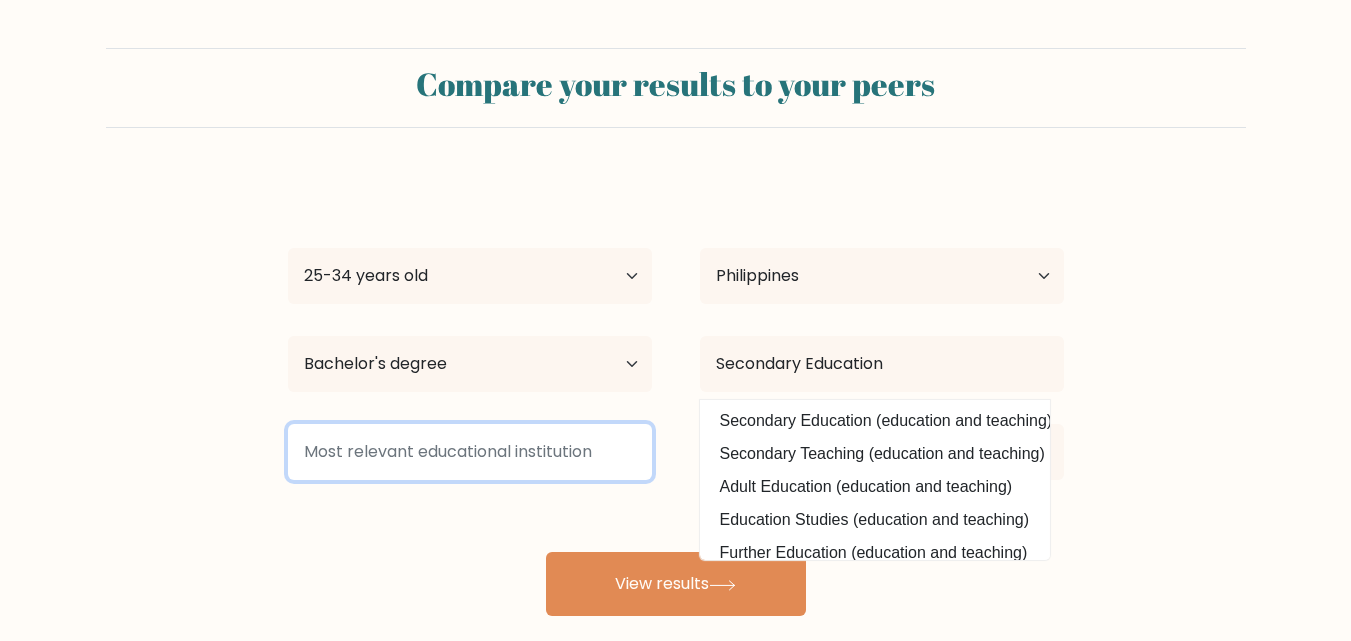 click at bounding box center (470, 452) 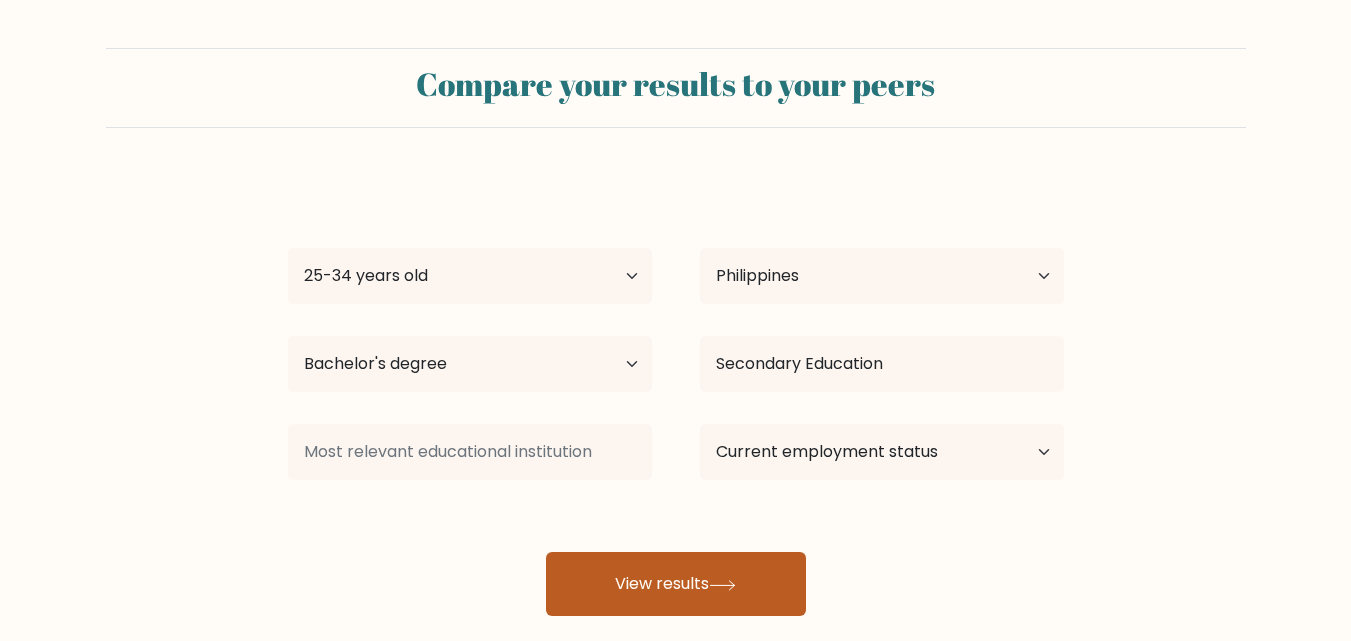 click on "View results" at bounding box center [676, 584] 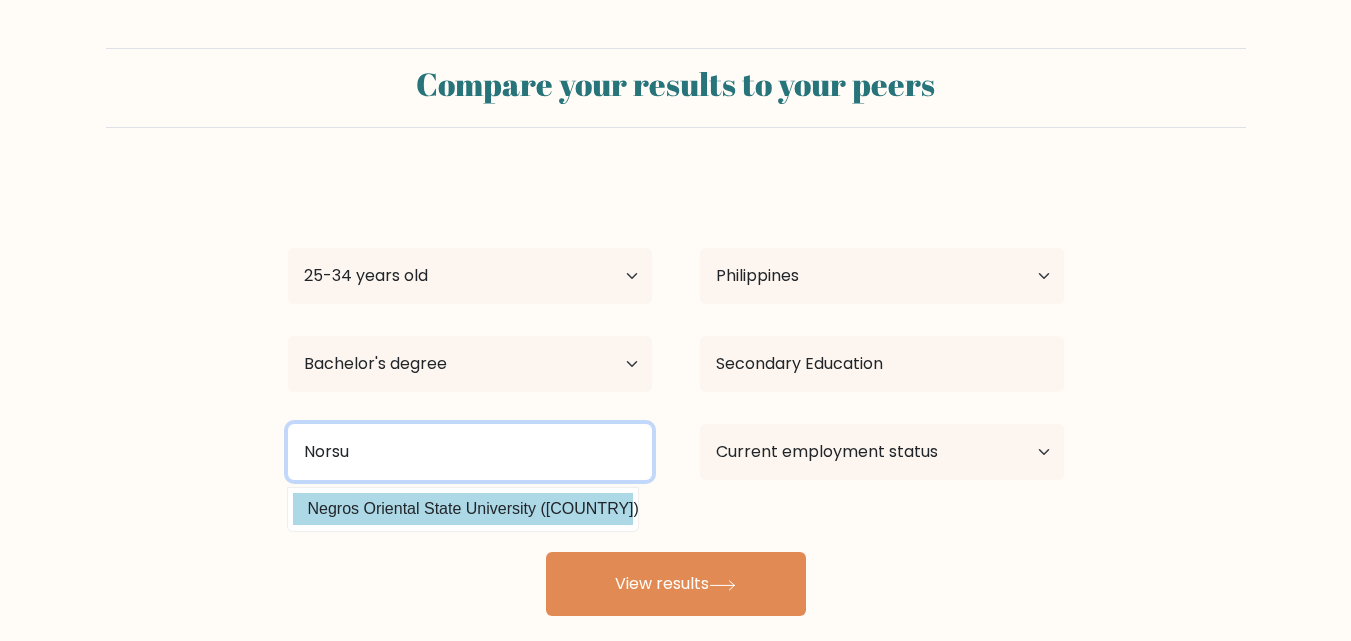 type on "Norsu" 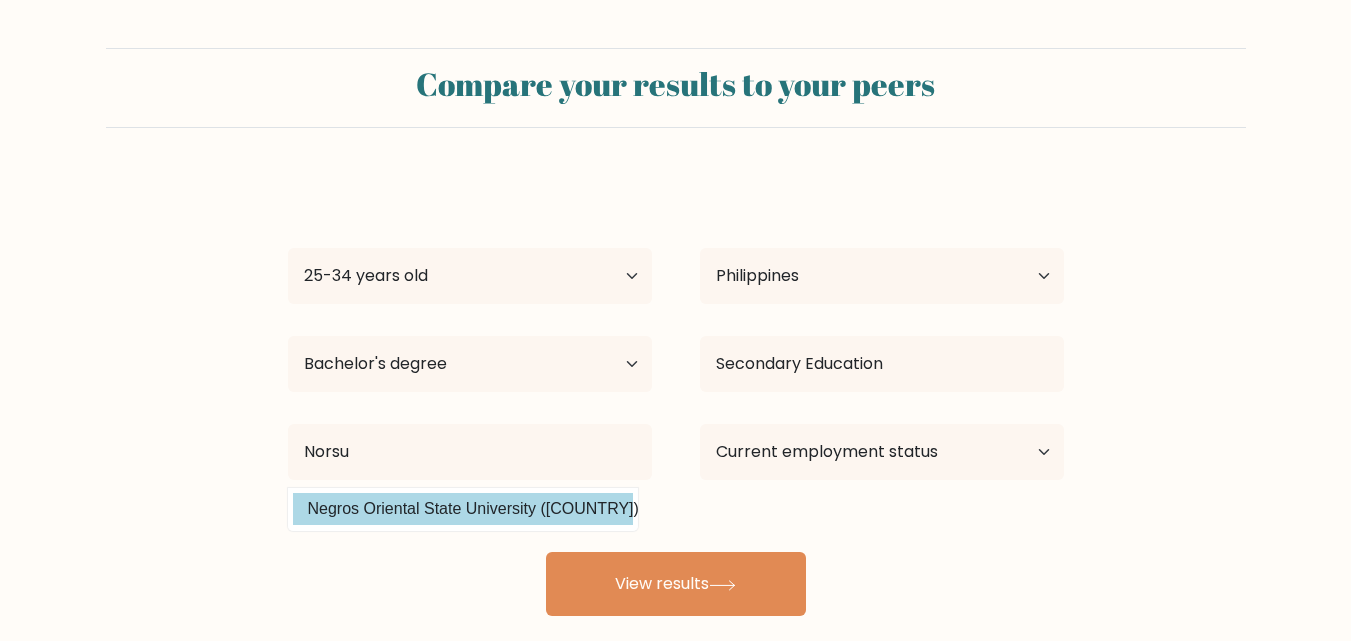 click on "April Joy
Beronio
Age
Under 18 years old
18-24 years old
25-34 years old
35-44 years old
45-54 years old
55-64 years old
65 years old and above
Country
Afghanistan
Albania
Algeria
American Samoa
Andorra
Angola
Anguilla
Antarctica
Antigua and Barbuda
Argentina
Armenia
Aruba
Australia
Austria
Azerbaijan
Bahamas
Bahrain
Bangladesh
Barbados
Belarus
Belgium
Belize
Benin
Bermuda
Bhutan
Bolivia
Bonaire, Sint Eustatius and Saba
Bosnia and Herzegovina
Botswana
Bouvet Island
Brazil
Brunei" at bounding box center (676, 396) 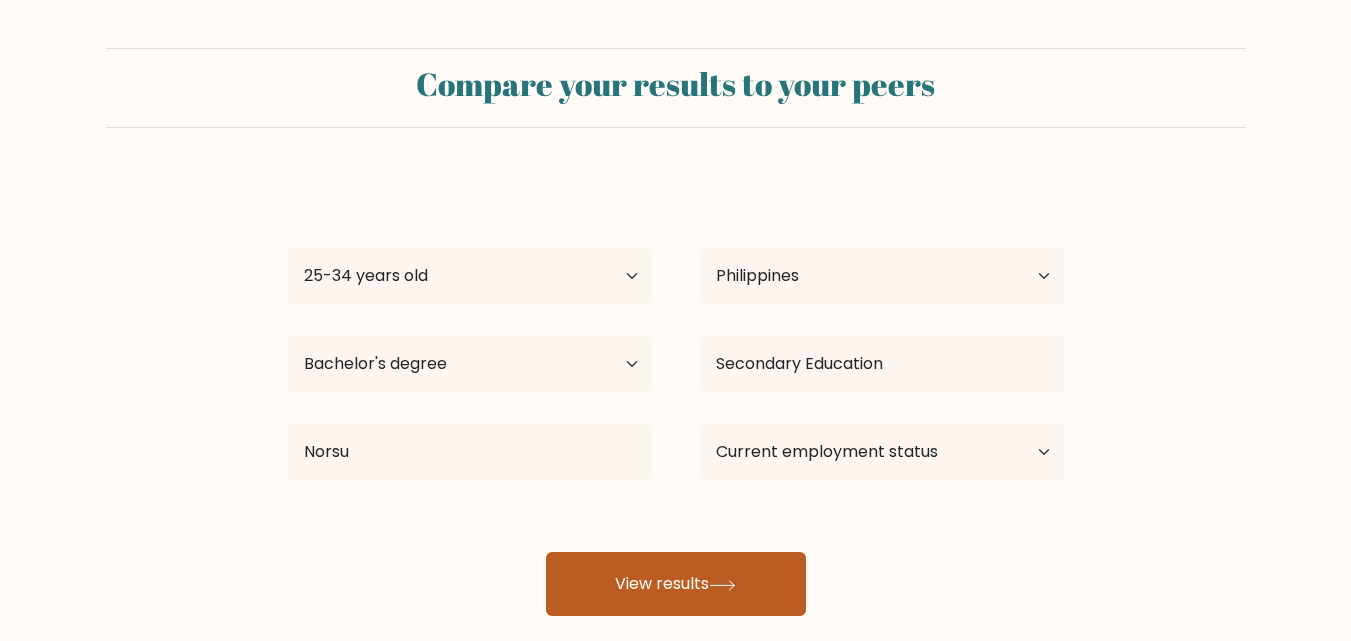 click on "View results" at bounding box center (676, 584) 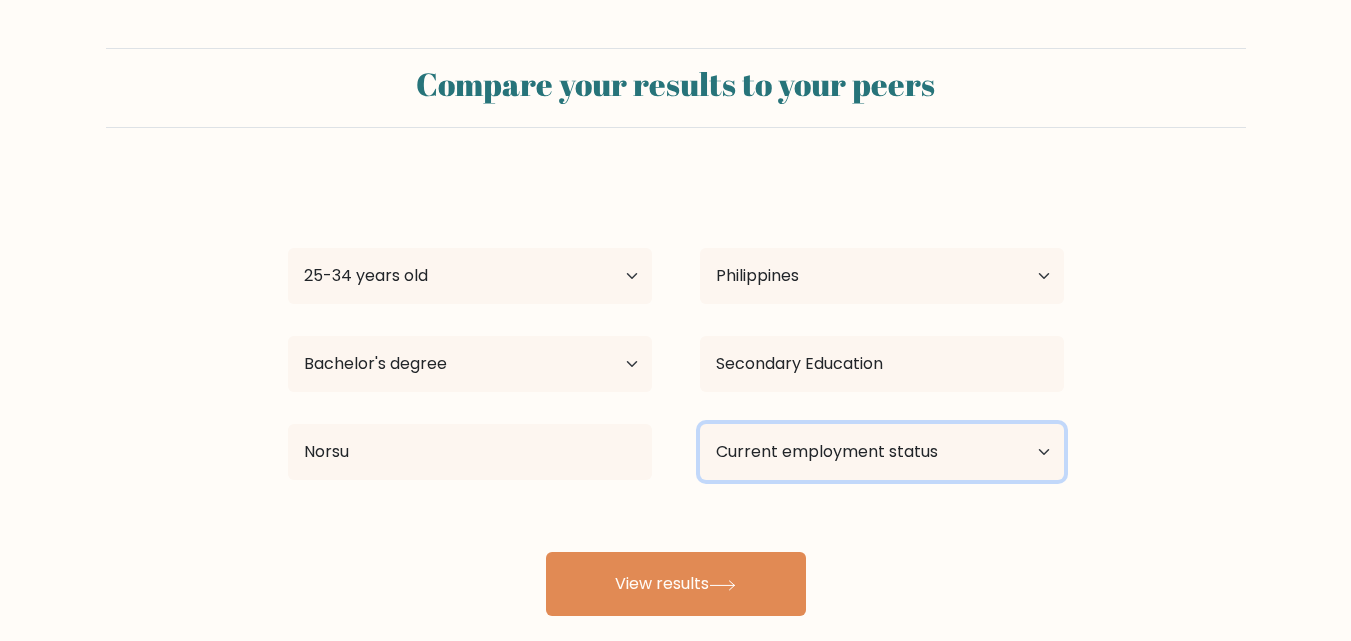 click on "Current employment status
Employed
Student
Retired
Other / prefer not to answer" at bounding box center (882, 452) 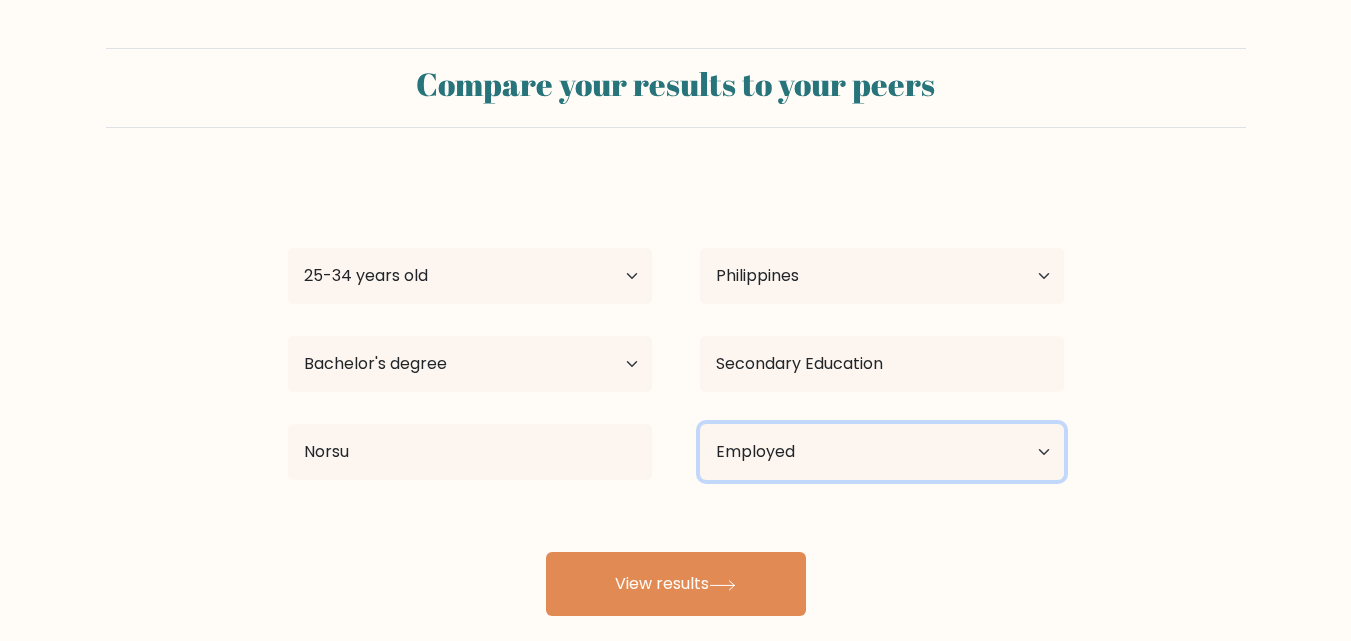 click on "Current employment status
Employed
Student
Retired
Other / prefer not to answer" at bounding box center (882, 452) 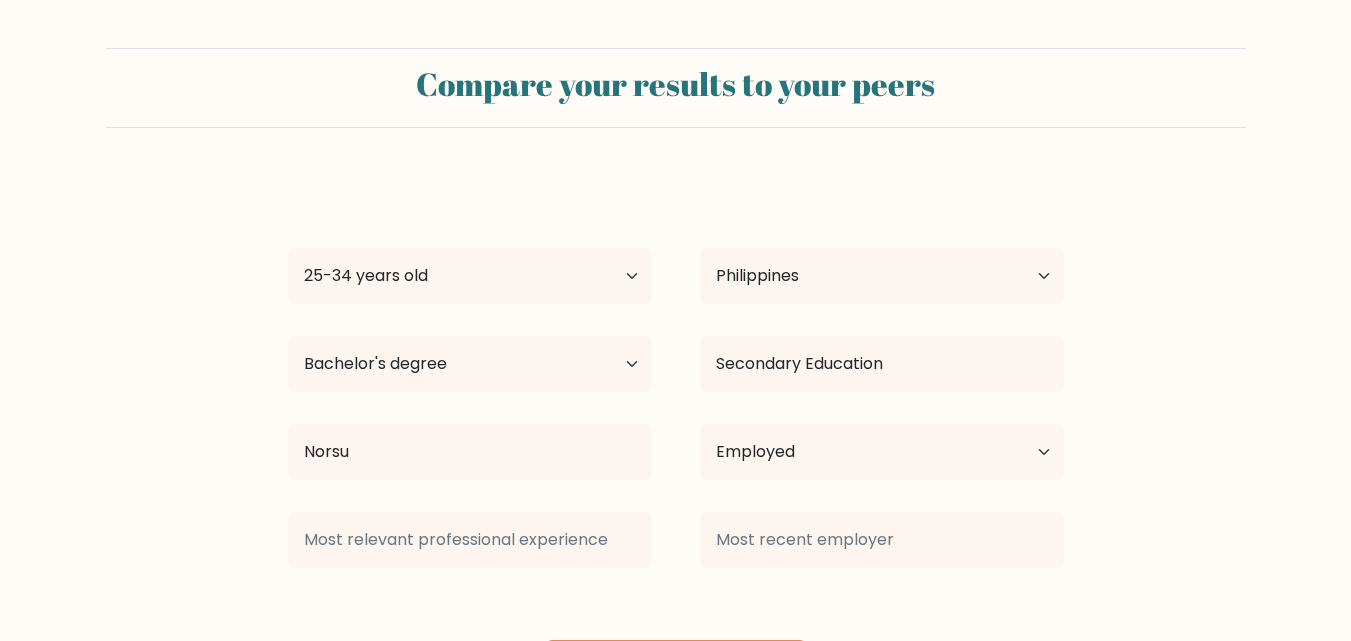 click on "April Joy
Beronio
Age
Under 18 years old
18-24 years old
25-34 years old
35-44 years old
45-54 years old
55-64 years old
65 years old and above
Country
Afghanistan
Albania
Algeria
American Samoa
Andorra
Angola
Anguilla
Antarctica
Antigua and Barbuda
Argentina
Armenia
Aruba
Australia
Austria
Azerbaijan
Bahamas
Bahrain
Bangladesh
Barbados
Belarus
Belgium
Belize
Benin
Bermuda
Bhutan
Bolivia
Bonaire, Sint Eustatius and Saba
Bosnia and Herzegovina
Botswana
Bouvet Island
Brazil
Brunei" at bounding box center [676, 440] 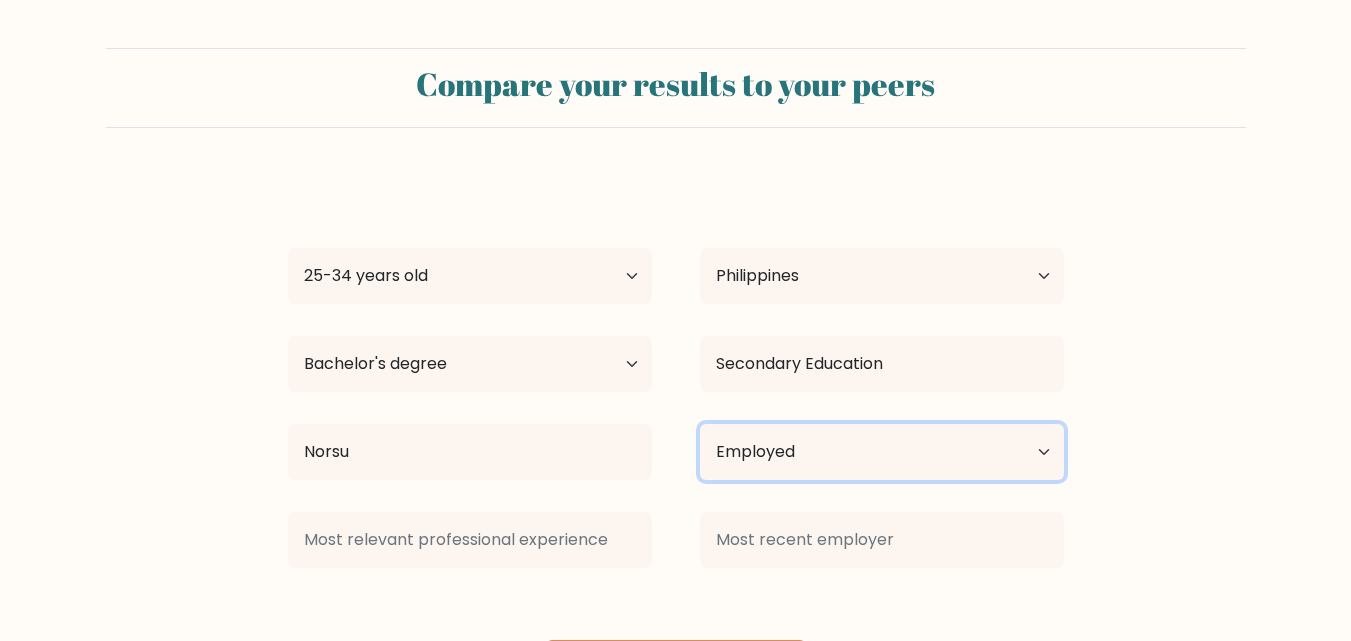 click on "Current employment status
Employed
Student
Retired
Other / prefer not to answer" at bounding box center [882, 452] 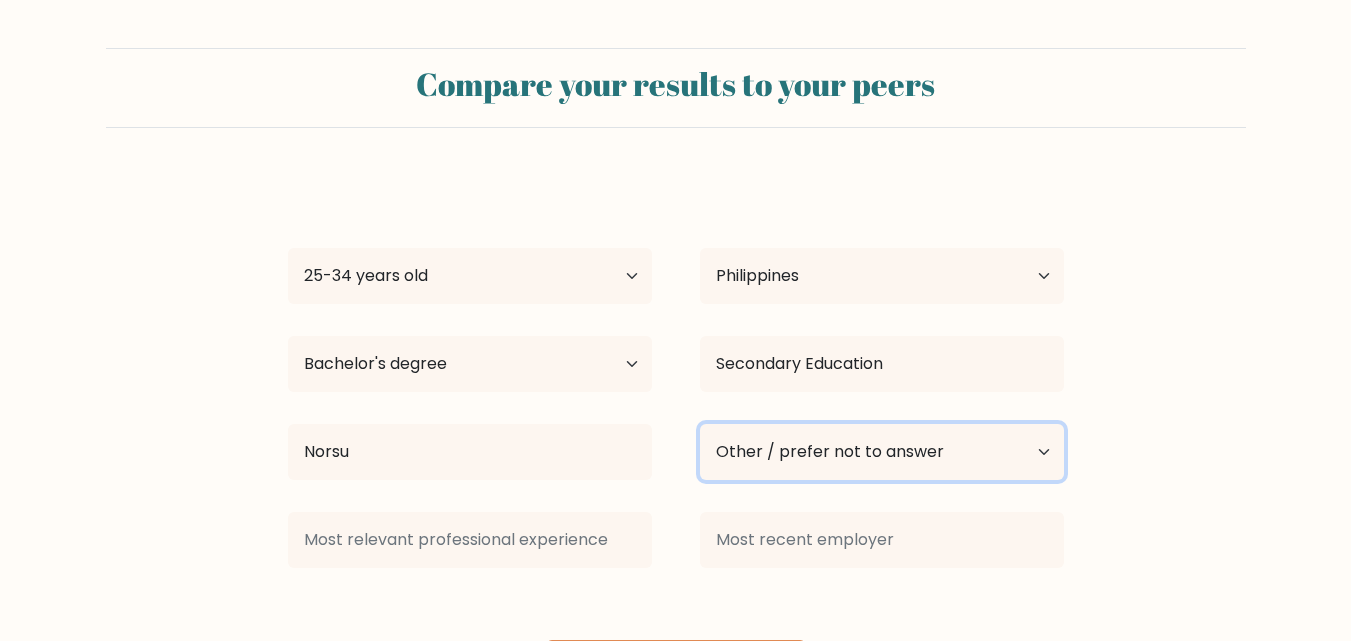 click on "Current employment status
Employed
Student
Retired
Other / prefer not to answer" at bounding box center (882, 452) 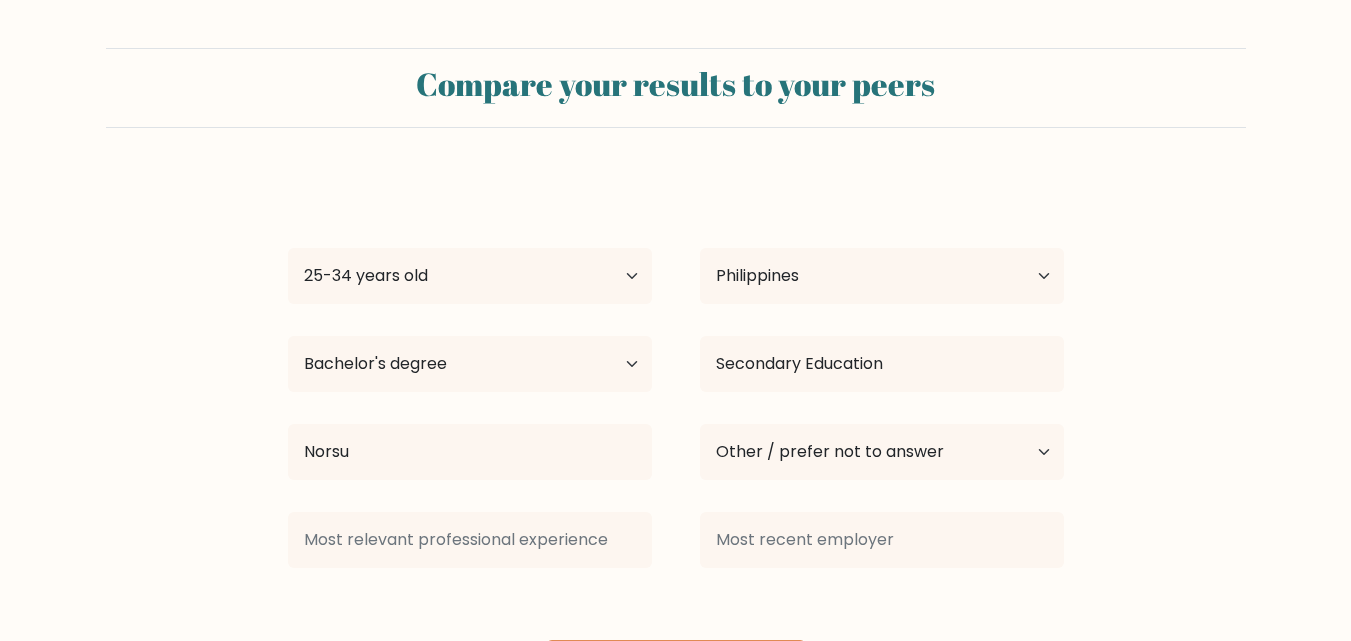 click on "April Joy
Beronio
Age
Under 18 years old
18-24 years old
25-34 years old
35-44 years old
45-54 years old
55-64 years old
65 years old and above
Country
Afghanistan
Albania
Algeria
American Samoa
Andorra
Angola
Anguilla
Antarctica
Antigua and Barbuda
Argentina
Armenia
Aruba
Australia
Austria
Azerbaijan
Bahamas
Bahrain
Bangladesh
Barbados
Belarus
Belgium
Belize
Benin
Bermuda
Bhutan
Bolivia
Bonaire, Sint Eustatius and Saba
Bosnia and Herzegovina
Botswana
Bouvet Island
Brazil
Brunei" at bounding box center [676, 440] 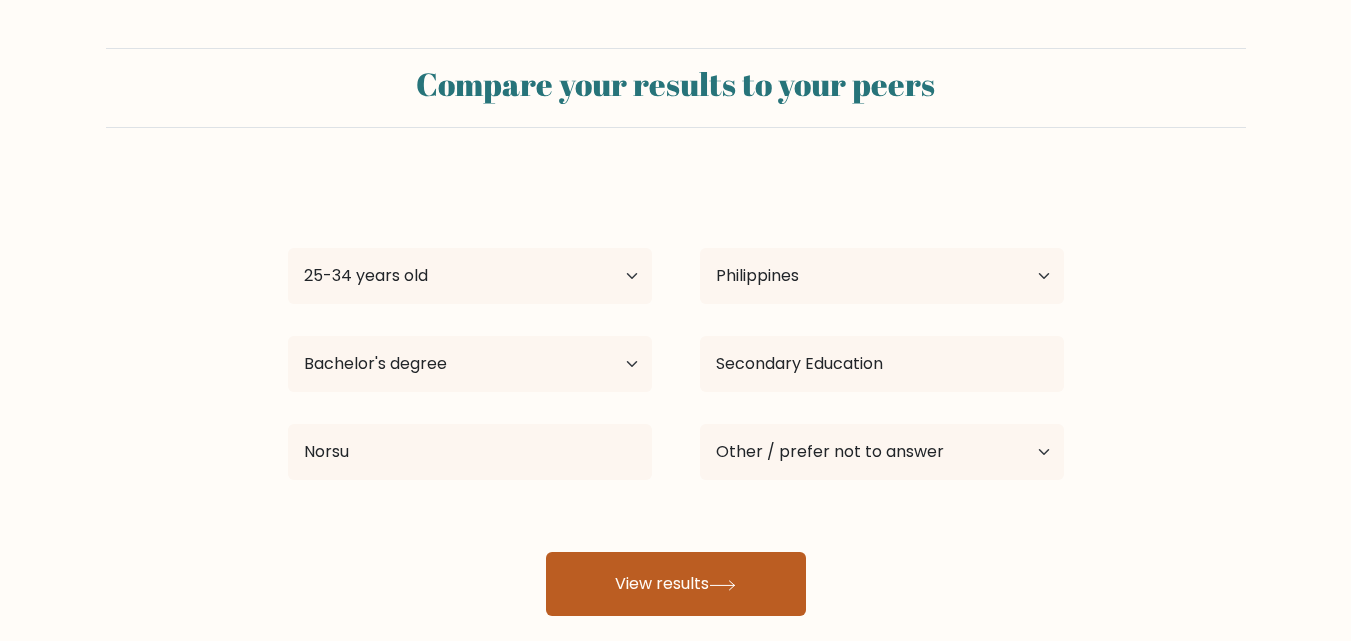 click on "View results" at bounding box center [676, 584] 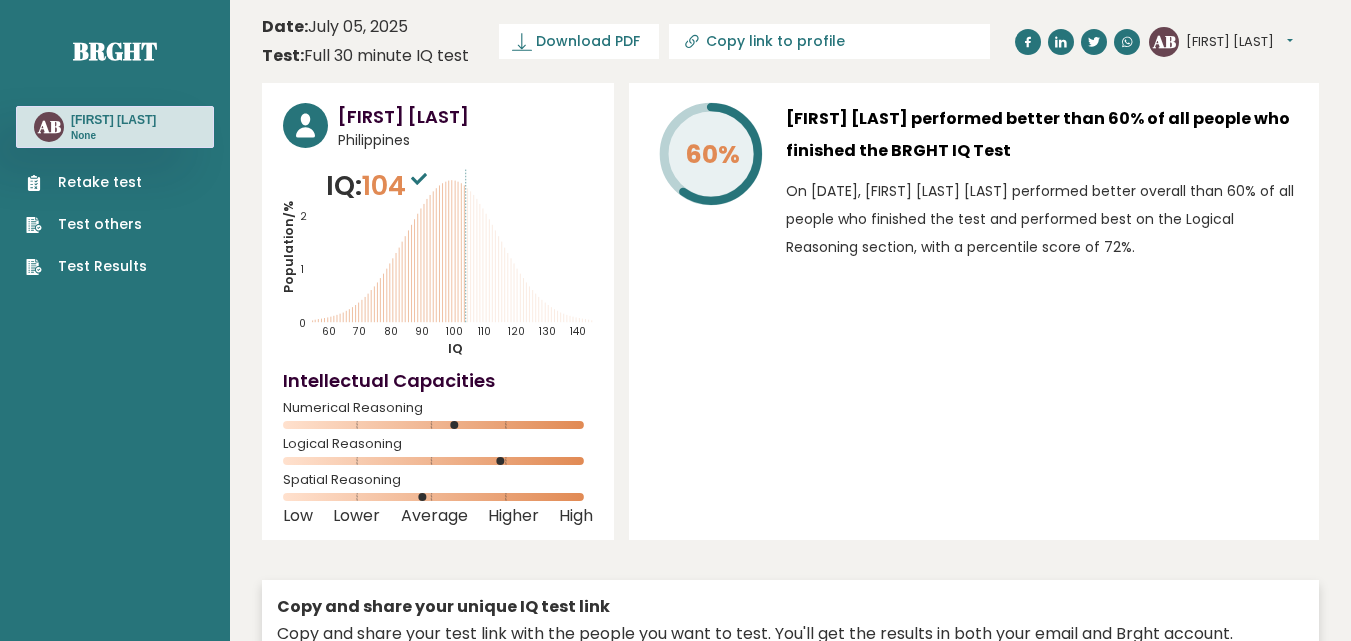 scroll, scrollTop: 0, scrollLeft: 0, axis: both 